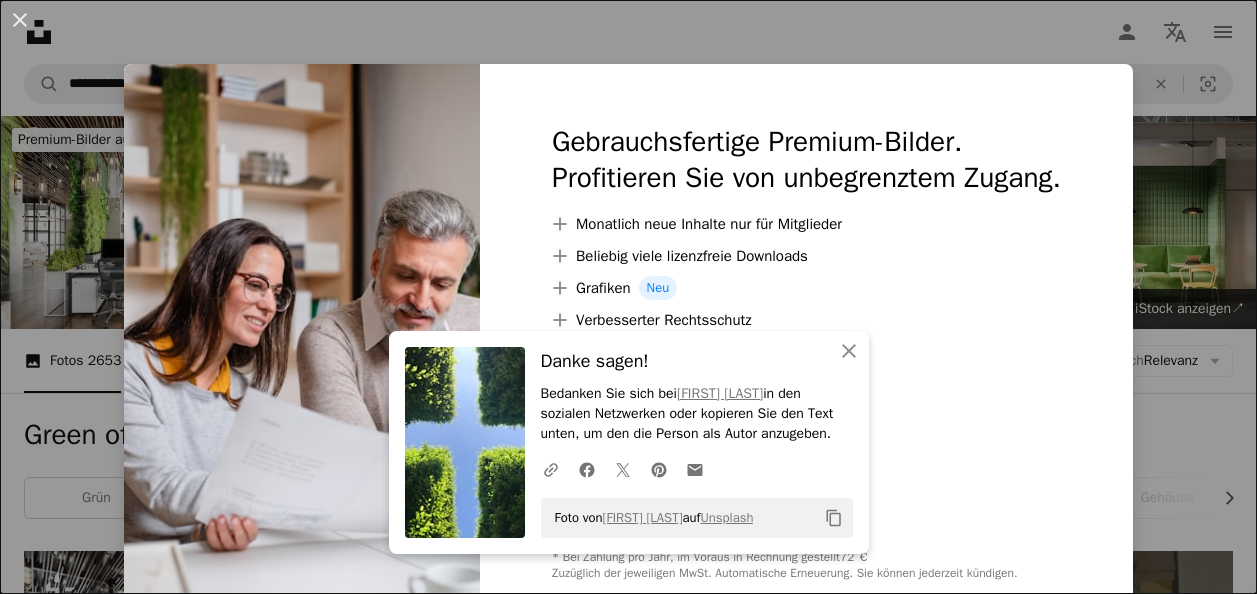 scroll, scrollTop: 1500, scrollLeft: 0, axis: vertical 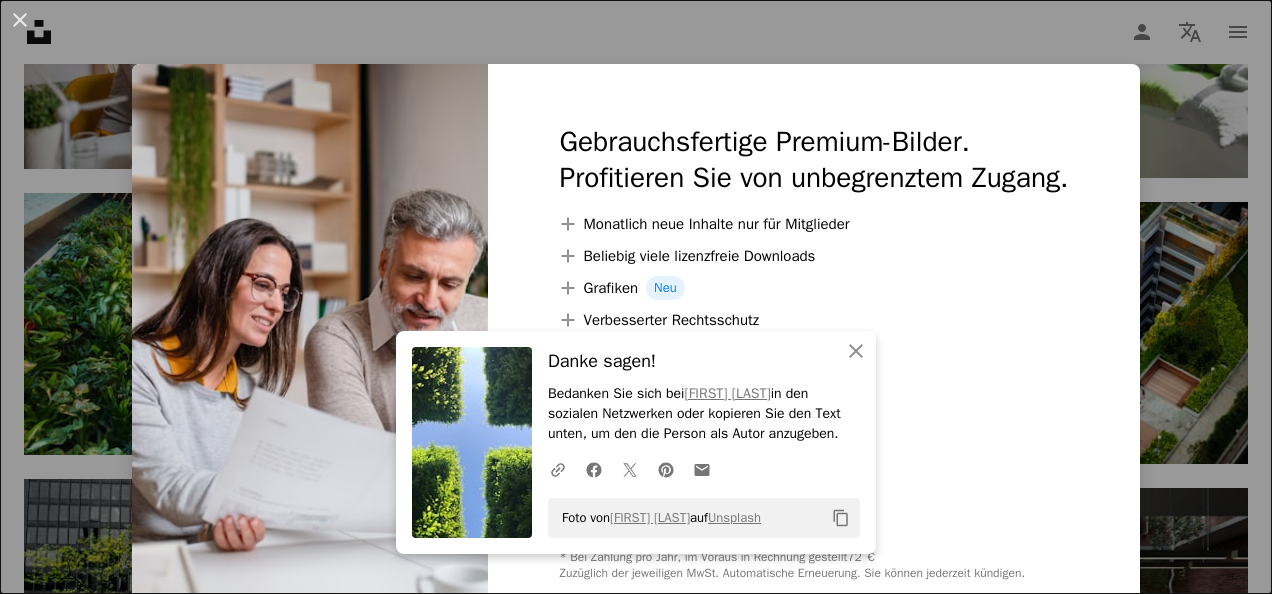 click on "An X shape An X shape Schließen Danke sagen! Bedanken Sie sich bei [FIRST] [LAST] in den sozialen Netzwerken oder kopieren Sie den Text unten, um den die Person als Autor anzugeben. A URL sharing icon (chains) Facebook icon X (formerly Twitter) icon Pinterest icon An envelope Foto von [FIRST] [LAST] auf Unsplash Copy content Gebrauchsfertige Premium-Bilder. Profitieren Sie von unbegrenztem Zugang. A plus sign Monatlich neue Inhalte nur für Mitglieder A plus sign Beliebig viele lizenzfreie Downloads A plus sign Grafiken Neu A plus sign Verbesserter Rechtsschutz jährlich 62 % Rabatt monatlich 16 € 6 € EUR pro Monat * Unsplash+ sichern * Bei Zahlung pro Jahr, im Voraus in Rechnung gestellt 72 € Zuzüglich der jeweiligen MwSt. Automatische Erneuerung. Sie können jederzeit kündigen." at bounding box center [636, 297] 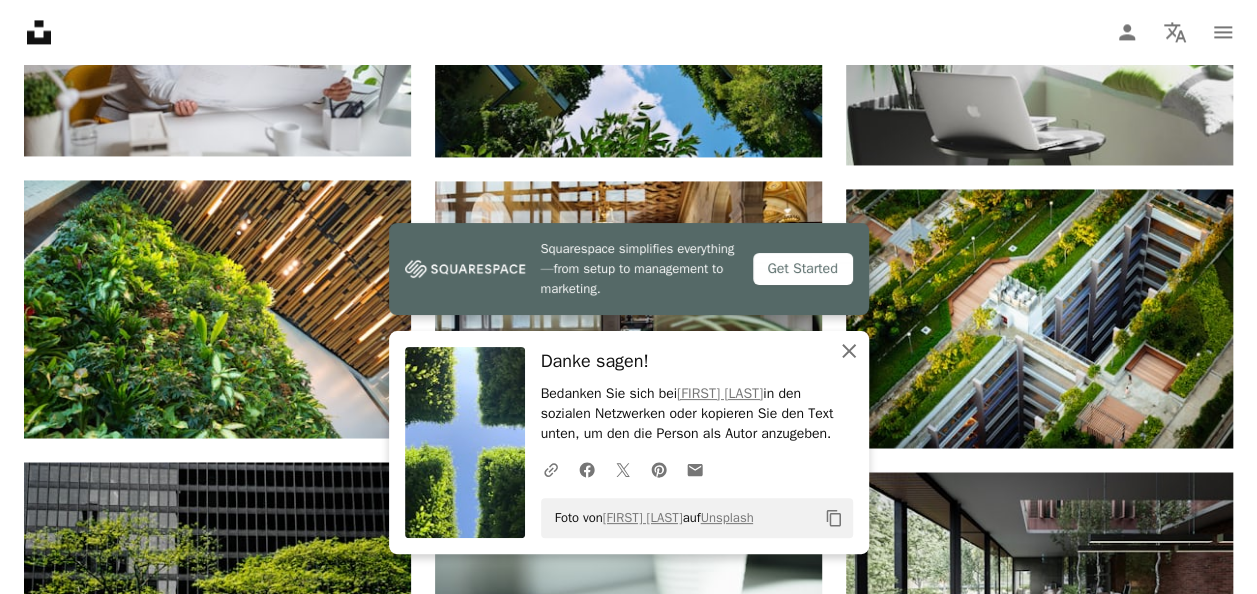 click on "An X shape" 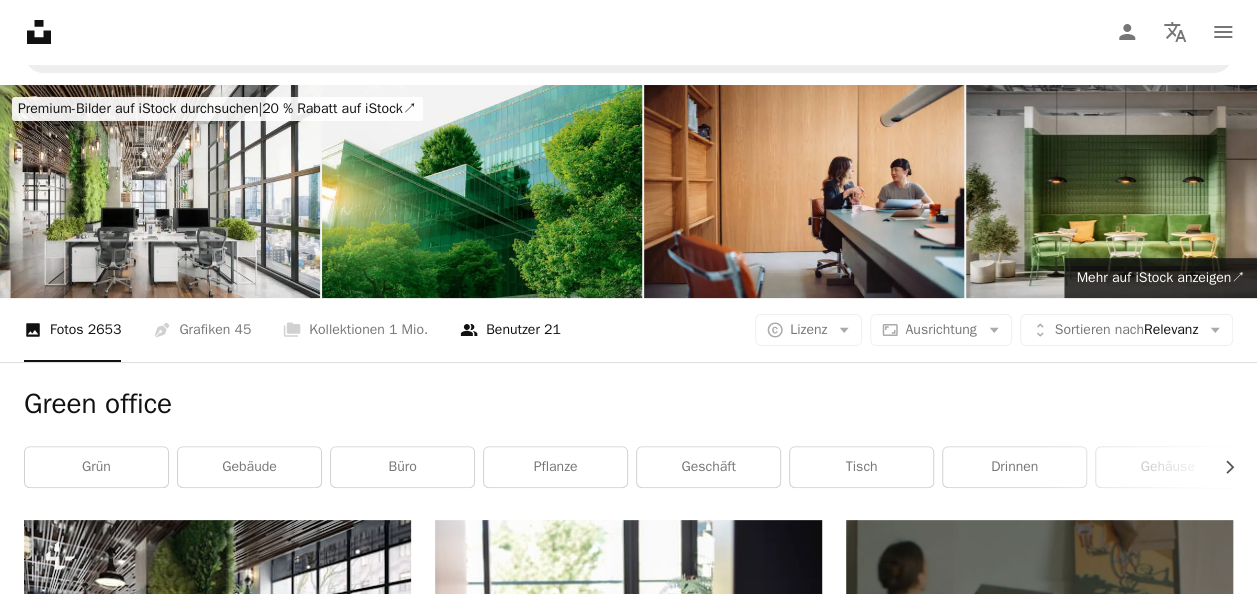 scroll, scrollTop: 0, scrollLeft: 0, axis: both 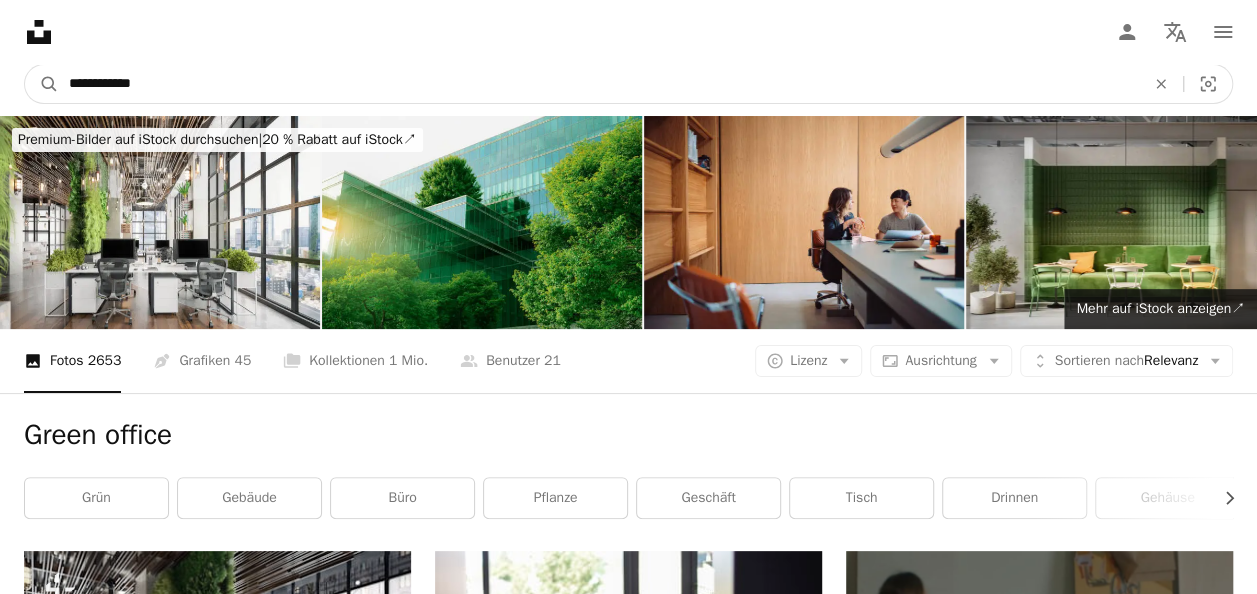 drag, startPoint x: 148, startPoint y: 88, endPoint x: 7, endPoint y: 81, distance: 141.17365 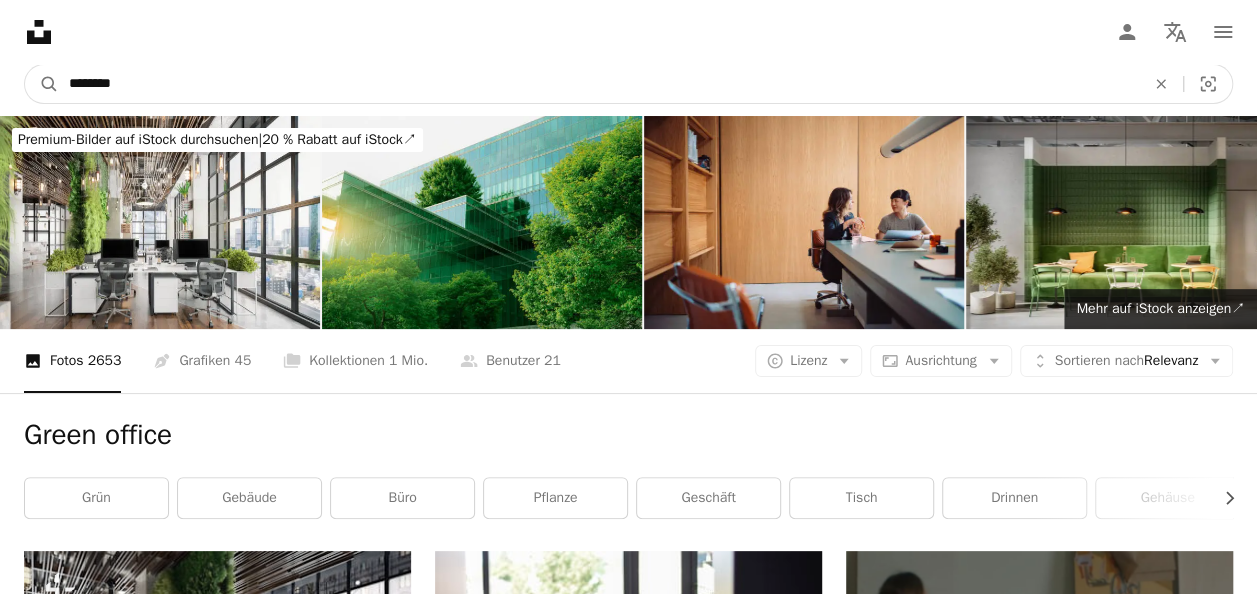 type on "********" 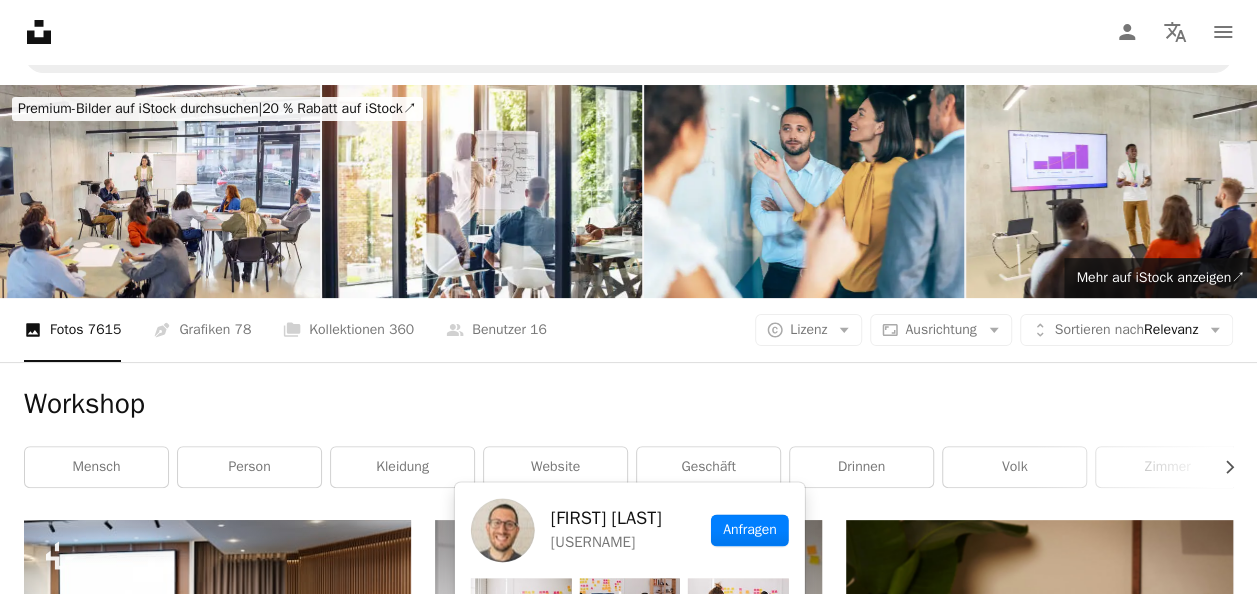 scroll, scrollTop: 0, scrollLeft: 0, axis: both 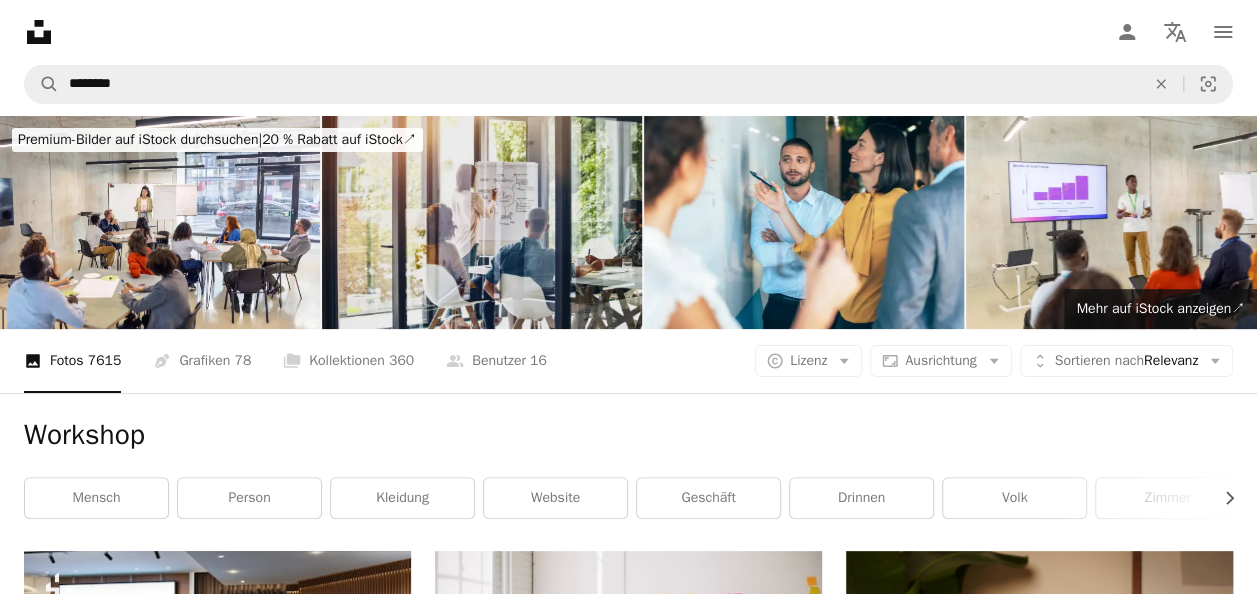 click at bounding box center (482, 222) 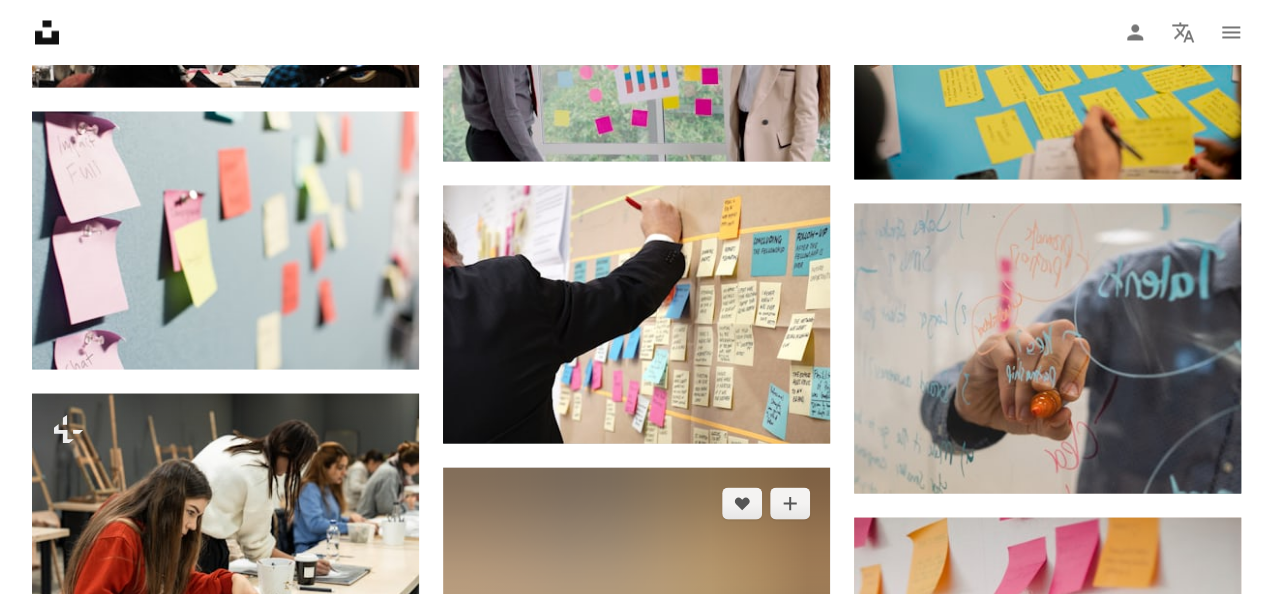 scroll, scrollTop: 1900, scrollLeft: 0, axis: vertical 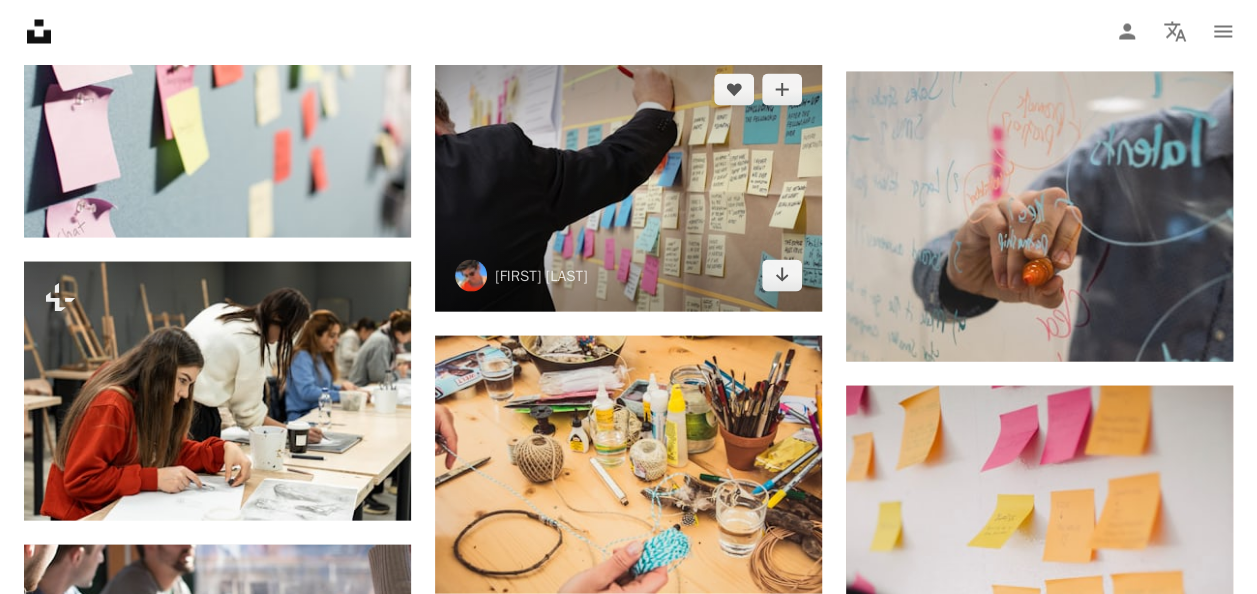 click at bounding box center (628, 183) 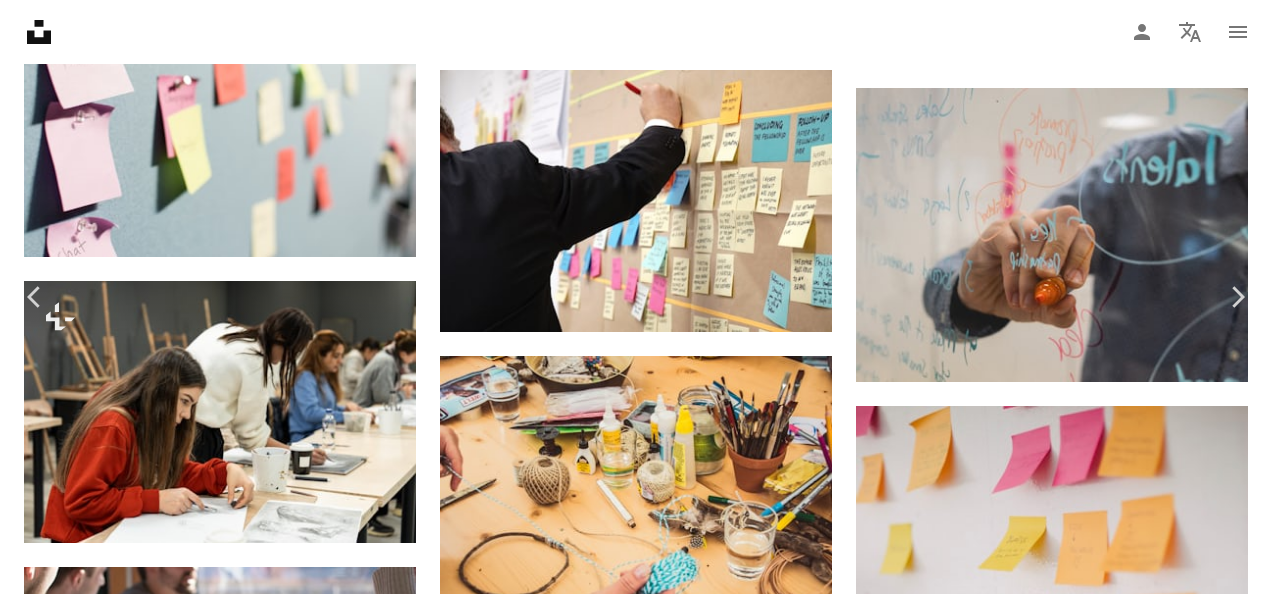 scroll, scrollTop: 0, scrollLeft: 0, axis: both 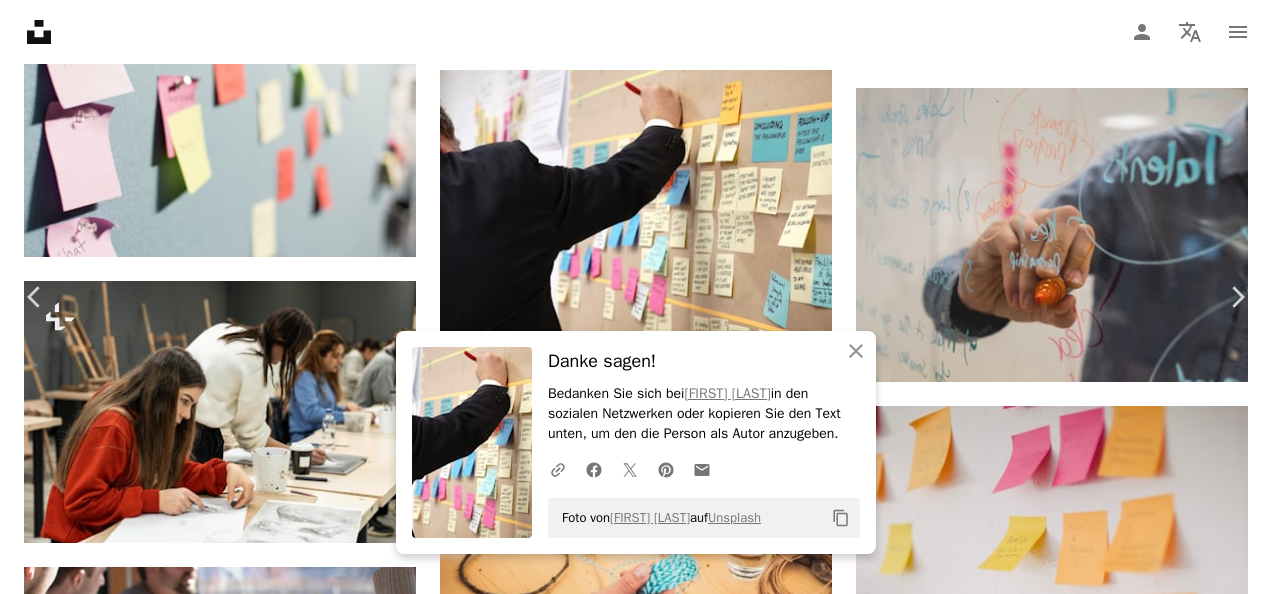 click at bounding box center [491, 4693] 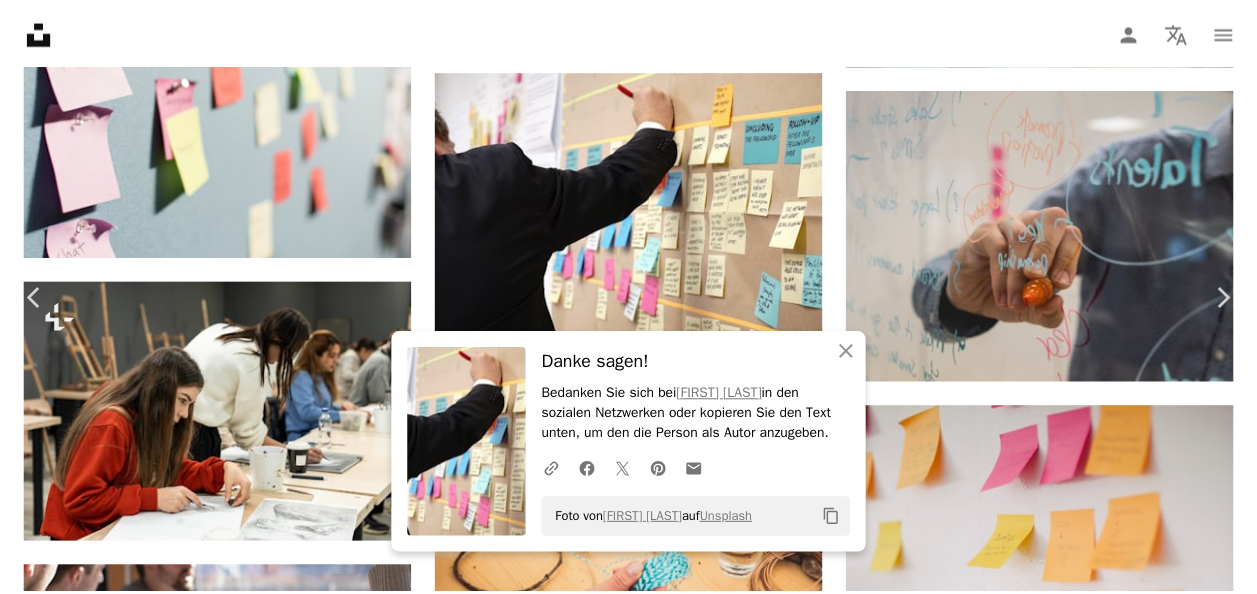 scroll, scrollTop: 500, scrollLeft: 0, axis: vertical 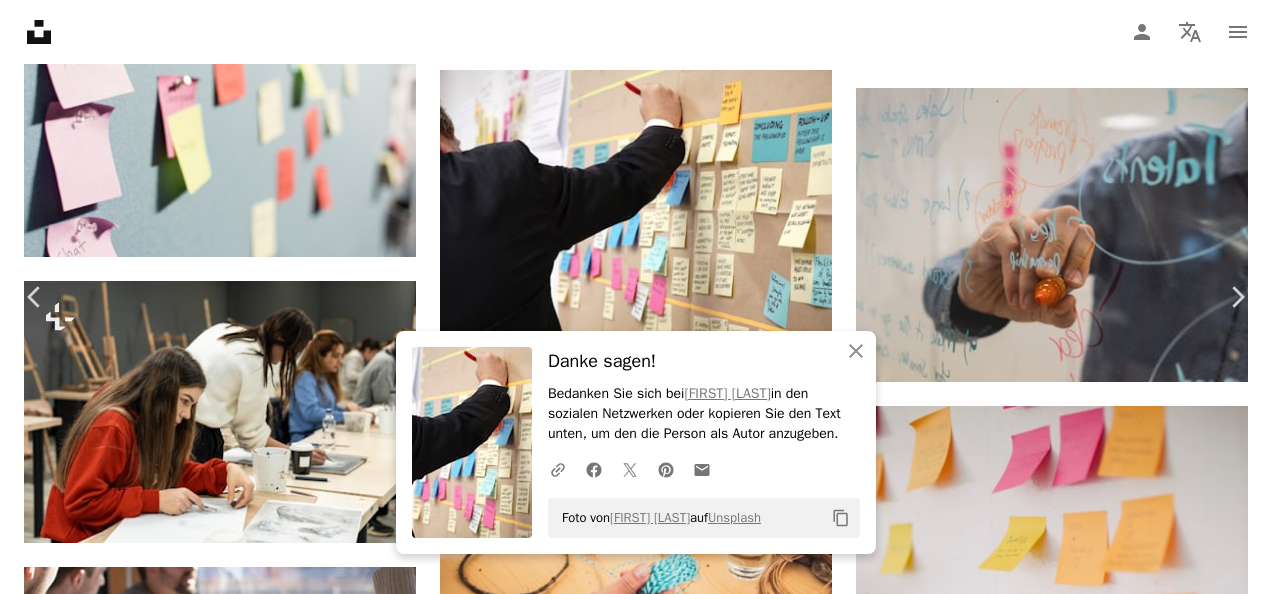 click on "Zoom in" at bounding box center [628, 4424] 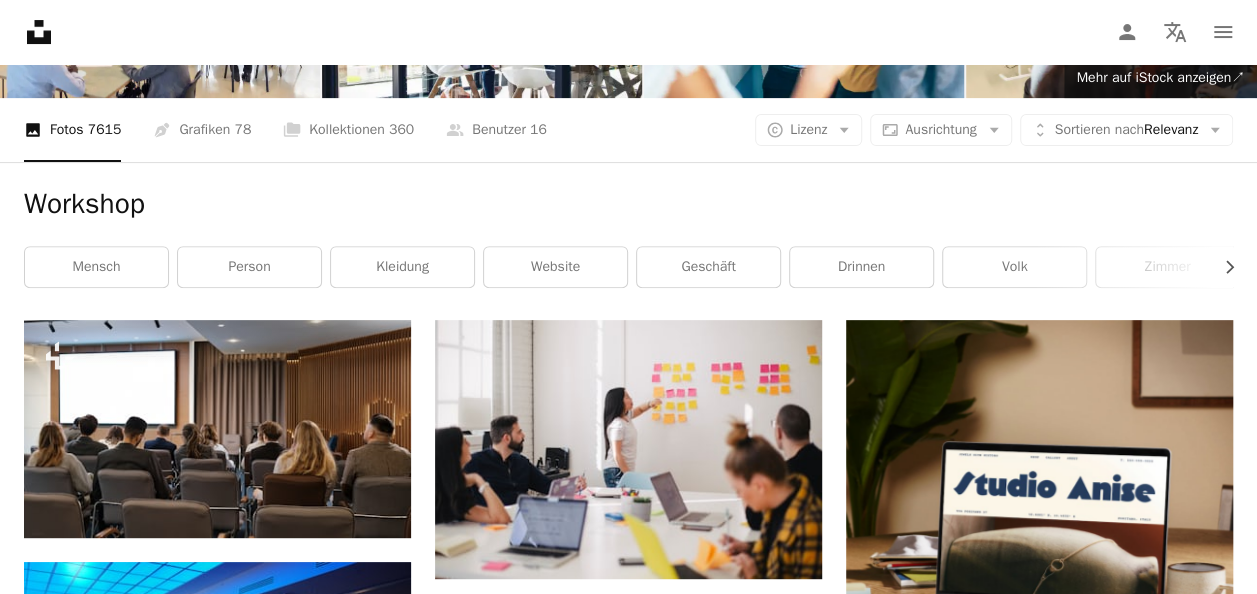 scroll, scrollTop: 200, scrollLeft: 0, axis: vertical 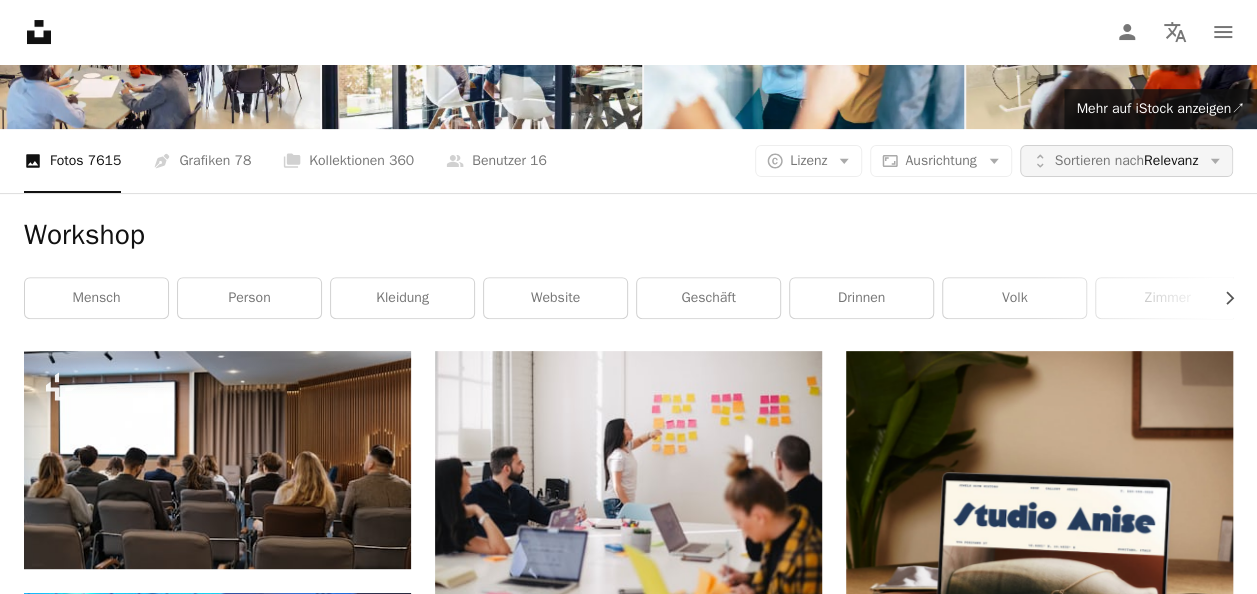 click on "Unfold Sortieren nach  Relevanz Arrow down" at bounding box center (1126, 161) 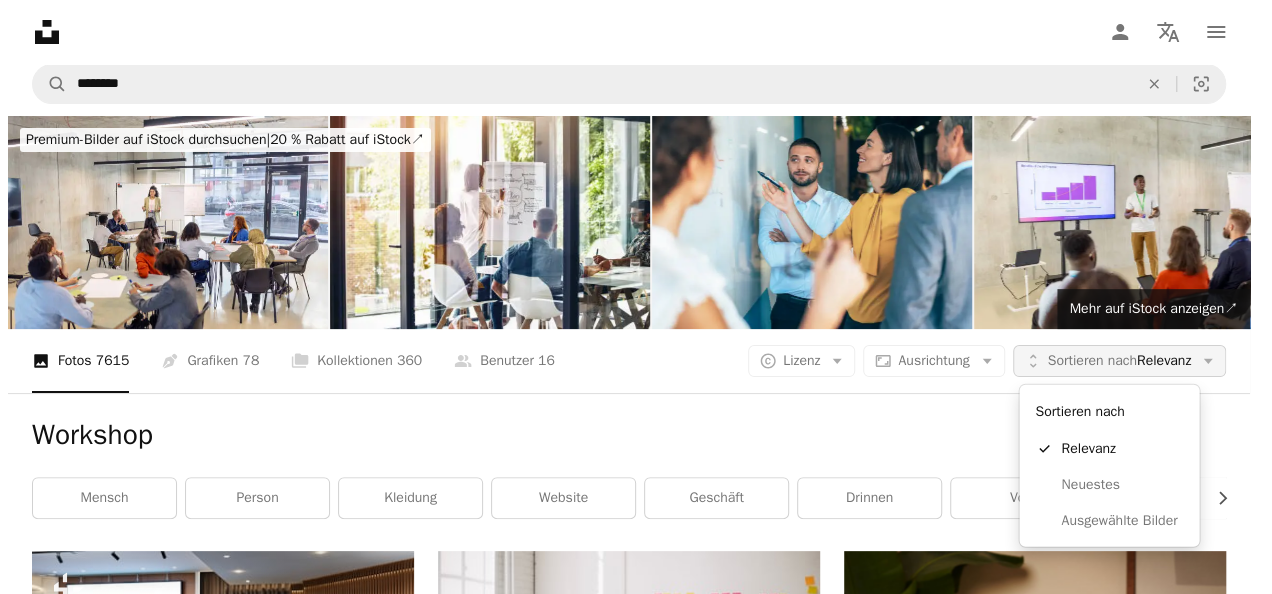 scroll, scrollTop: 0, scrollLeft: 0, axis: both 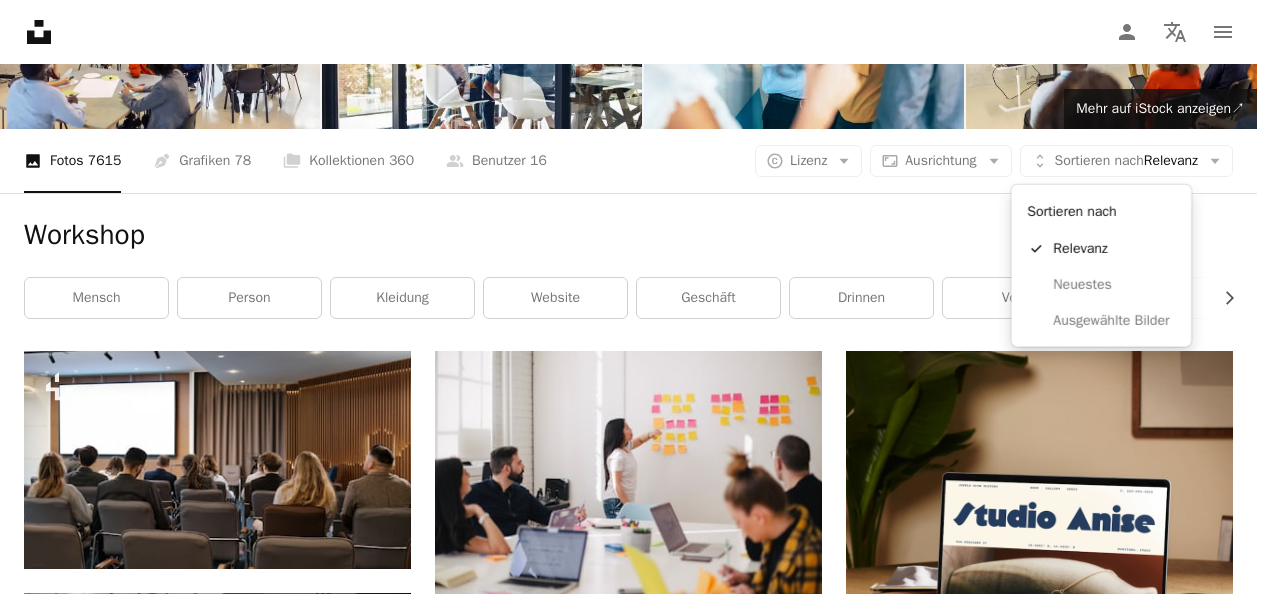 click on "A X shape Unsplash verwendet Cookies und ähnliche Technologien, um unsere Webseite zu sichern, nützliche Funktionen für gebührenfreie und zahlende Nutzer bereitzustellen und um eine optimale Leistung zu gewährleisten. Wenn Sie auf „Alle Cookies akzeptieren“ klicken oder dieses Prompt schließen, stimmen Sie der Verwendung aller Cookies zu. Durch Klicken auf „Nur Unverzichtbare akzeptieren“ erklären Sie sich mit der Verwendung von Cookies einverstanden, die für die Funktion der Webseite unbedingt erforderlich sind. Weitere Informationen finden Sie in unseren  Cookie-Richtlinien . Cookies verwalten Nur Unverzichtbare akzeptieren Alle Cookies akzeptieren Unsplash logo Unsplash-Startseite A photo Pen Tool A compass A stack of folders Download Person Localization icon navigation menu A magnifying glass ******** An X shape Visual search Unsplash+ sichern Anmelden Bild einreichen Premium-Bilder auf iStock durchsuchen  |  20 % Rabatt auf iStock  ↗ Premium-Bilder auf iStock durchsuchen  ↗  ↗  ↗" at bounding box center (628, 297) 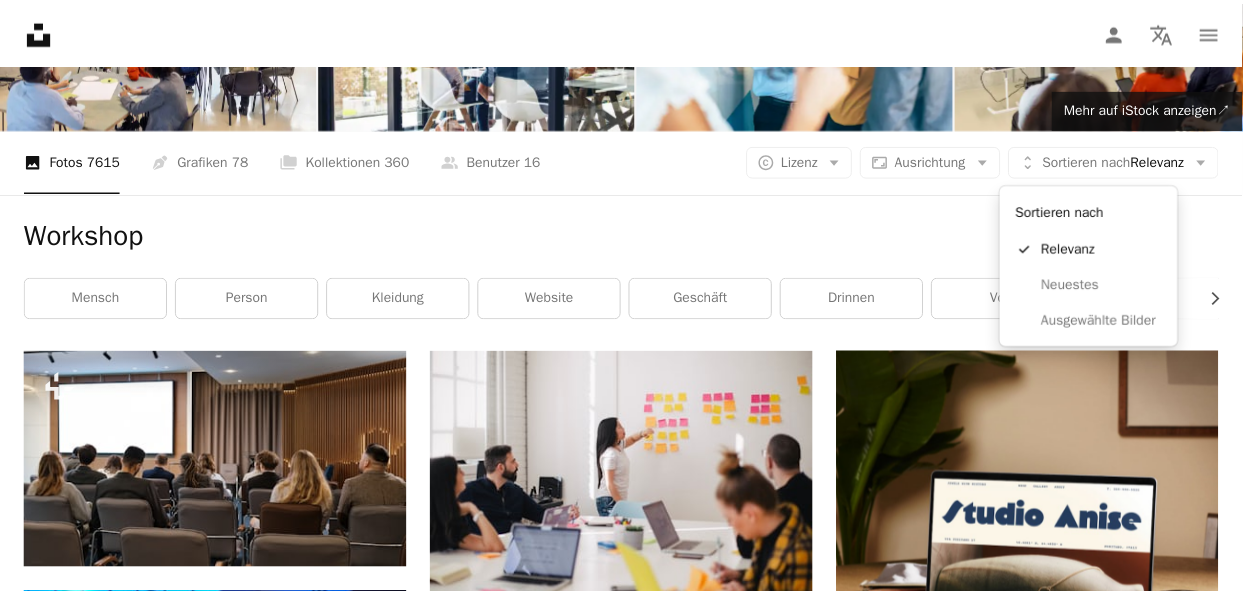 scroll, scrollTop: 200, scrollLeft: 0, axis: vertical 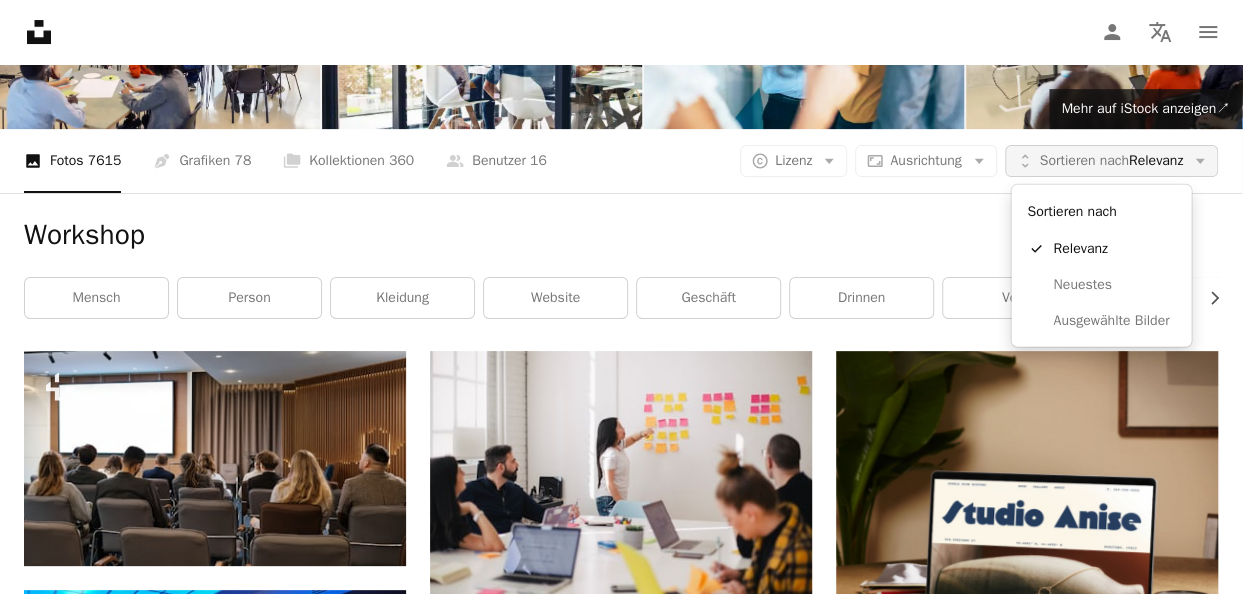 click on "Sortieren nach" at bounding box center (1084, 160) 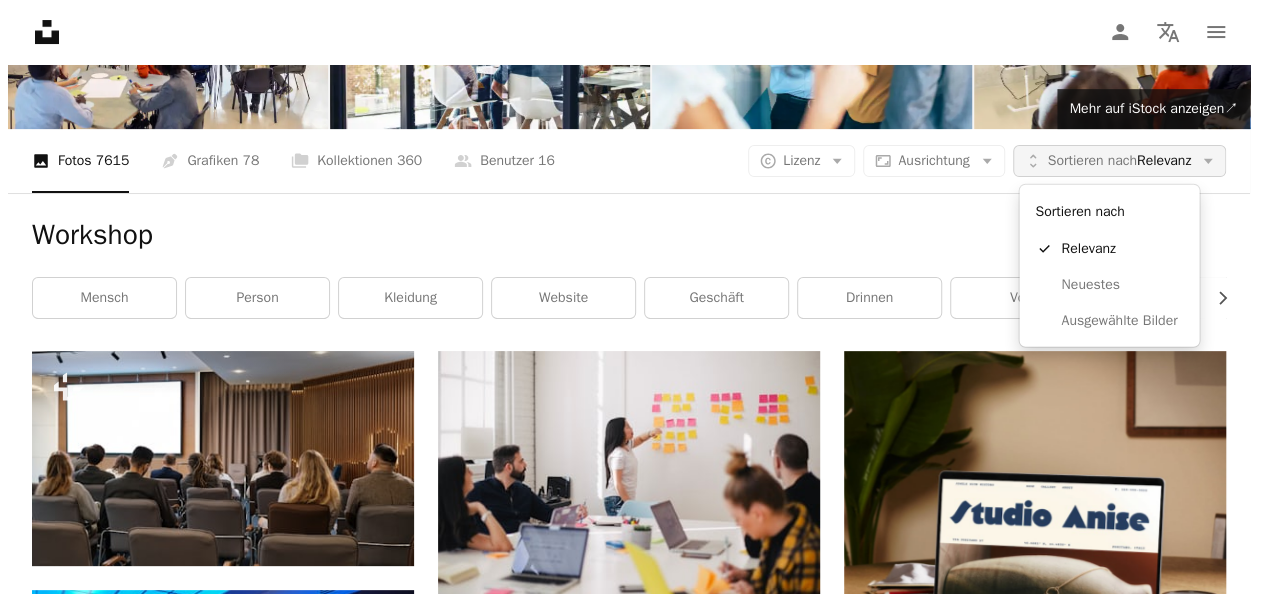 scroll, scrollTop: 0, scrollLeft: 0, axis: both 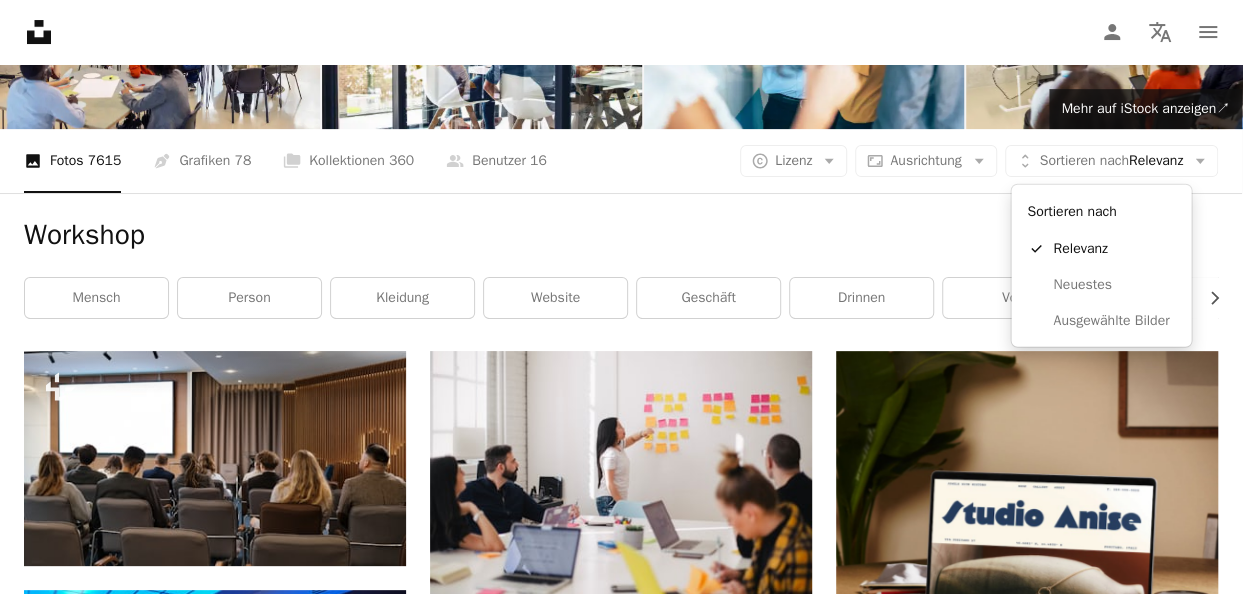 drag, startPoint x: 736, startPoint y: 154, endPoint x: 766, endPoint y: 156, distance: 30.066593 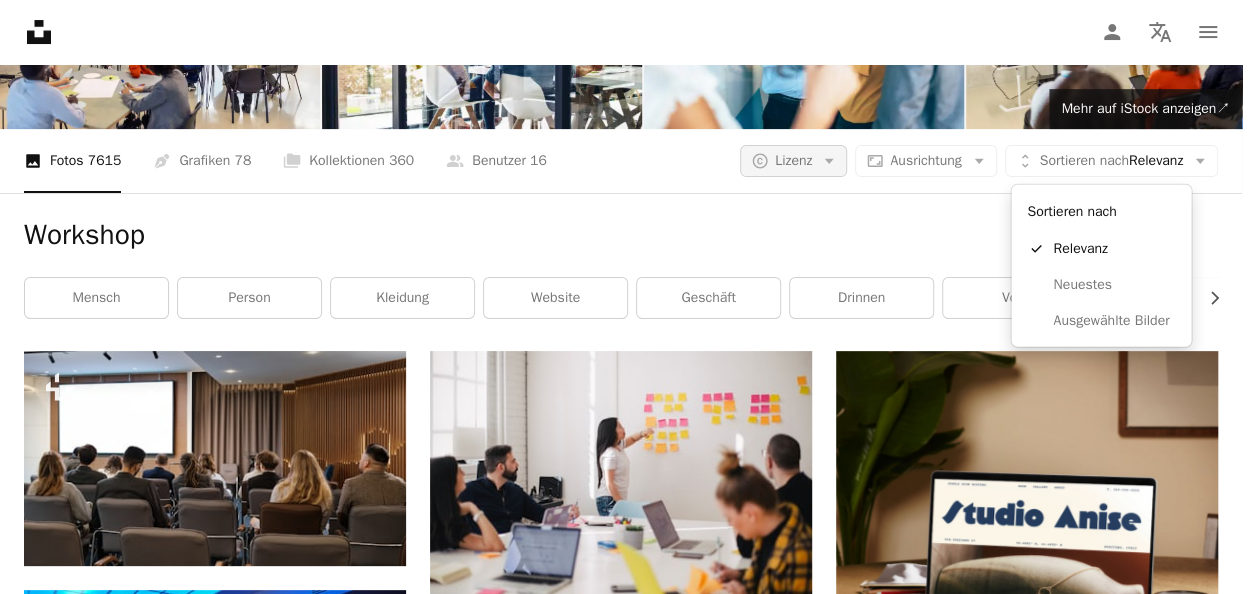 click on "A X shape Unsplash verwendet Cookies und ähnliche Technologien, um unsere Webseite zu sichern, nützliche Funktionen für gebührenfreie und zahlende Nutzer bereitzustellen und um eine optimale Leistung zu gewährleisten. Wenn Sie auf „Alle Cookies akzeptieren“ klicken oder dieses Prompt schließen, stimmen Sie der Verwendung aller Cookies zu. Durch Klicken auf „Nur Unverzichtbare akzeptieren“ erklären Sie sich mit der Verwendung von Cookies einverstanden, die für die Funktion der Webseite unbedingt erforderlich sind. Weitere Informationen finden Sie in unseren  Cookie-Richtlinien . Cookies verwalten Nur Unverzichtbare akzeptieren Alle Cookies akzeptieren Unsplash logo Unsplash-Startseite A photo Pen Tool A compass A stack of folders Download Person Localization icon navigation menu A magnifying glass ******** An X shape Visual search Unsplash+ sichern Anmelden Bild einreichen Premium-Bilder auf iStock durchsuchen  |  20 % Rabatt auf iStock  ↗ Premium-Bilder auf iStock durchsuchen  ↗  ↗  ↗" at bounding box center [621, 297] 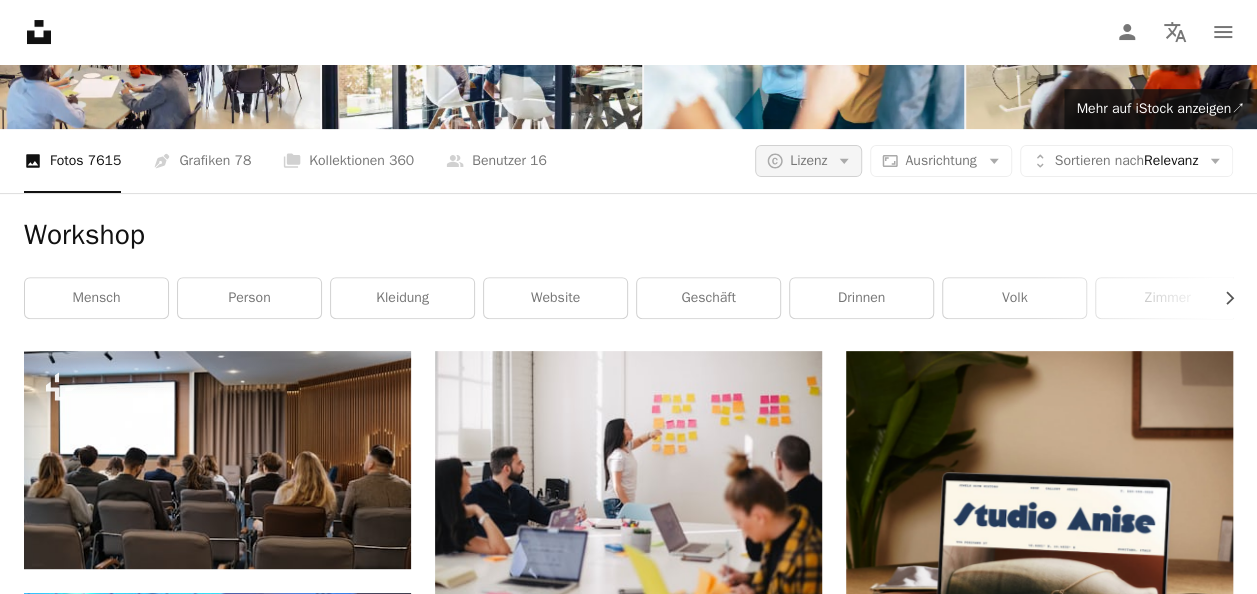 click on "A copyright icon © Lizenz Arrow down" at bounding box center (808, 161) 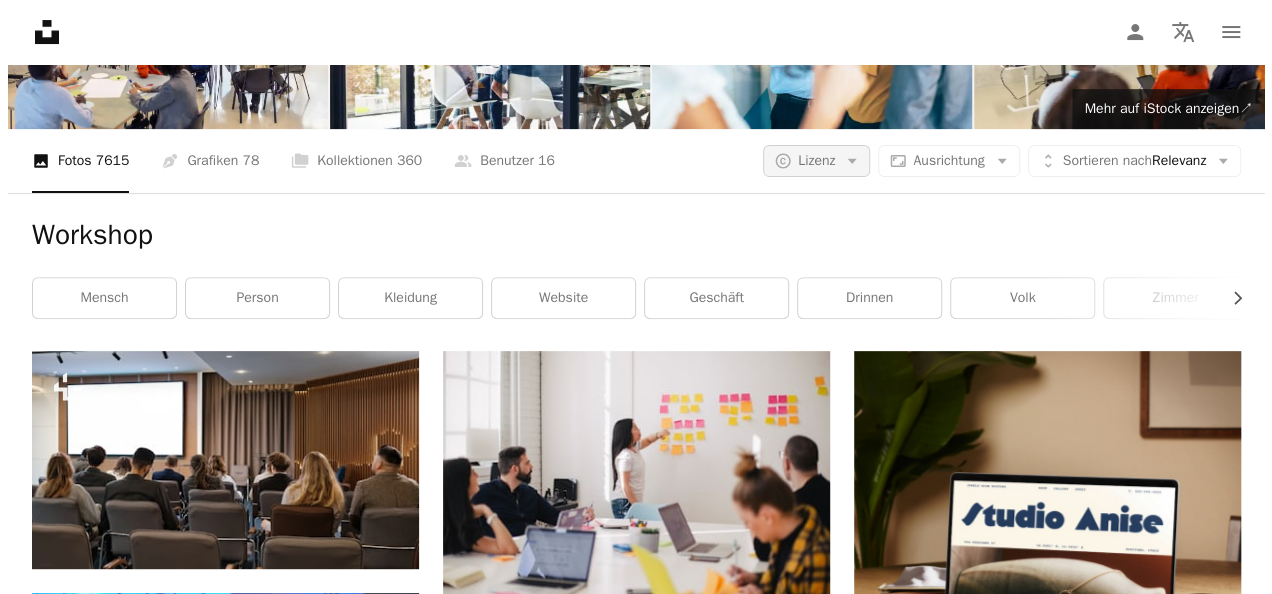 scroll, scrollTop: 0, scrollLeft: 0, axis: both 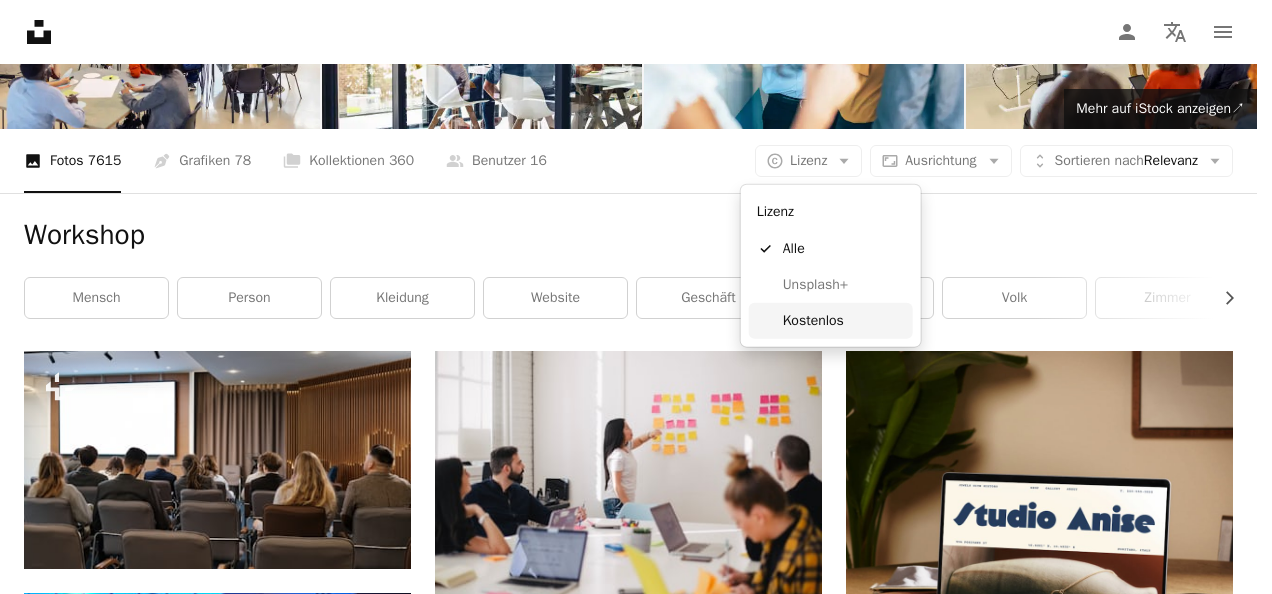 click on "Kostenlos" at bounding box center (844, 321) 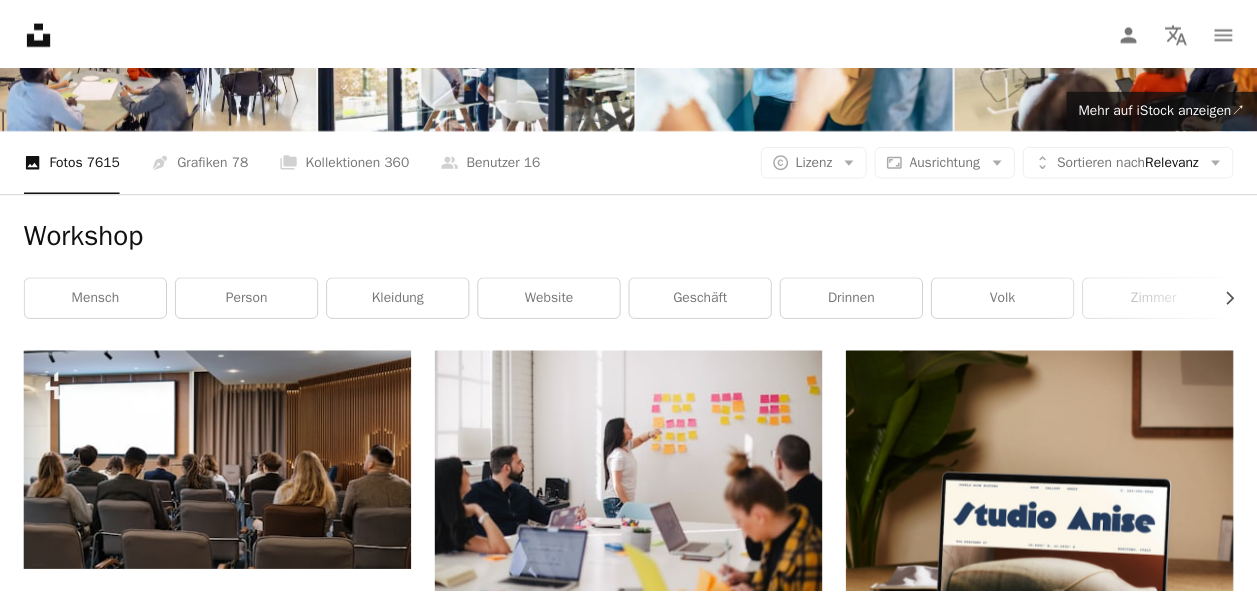 scroll, scrollTop: 200, scrollLeft: 0, axis: vertical 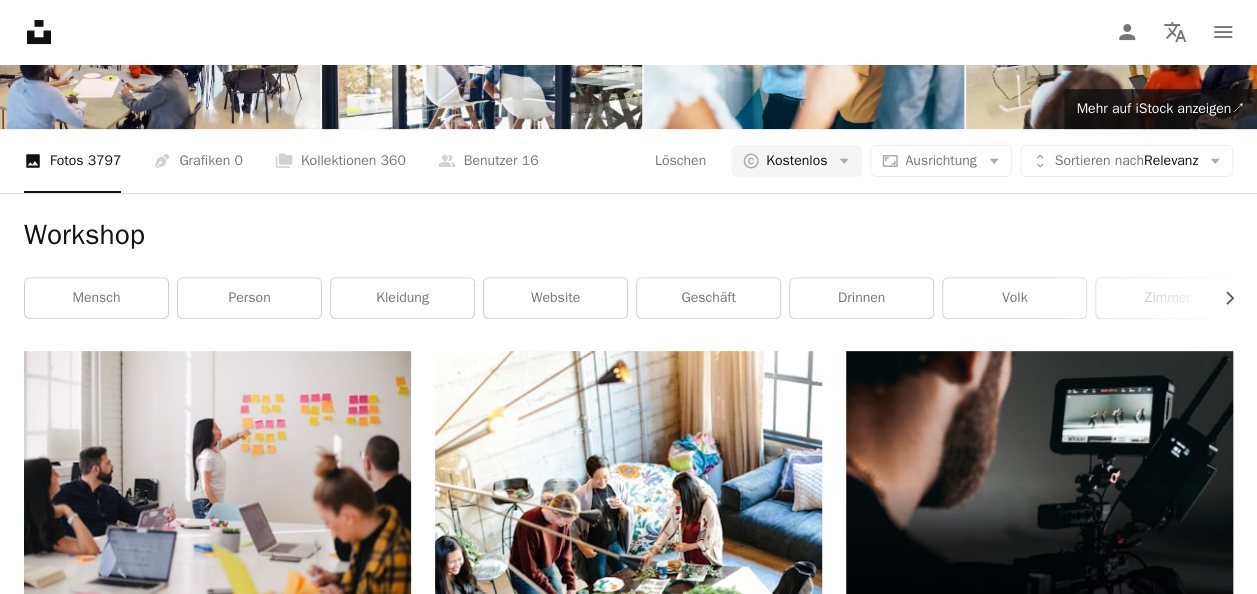click at bounding box center (628, 1101) 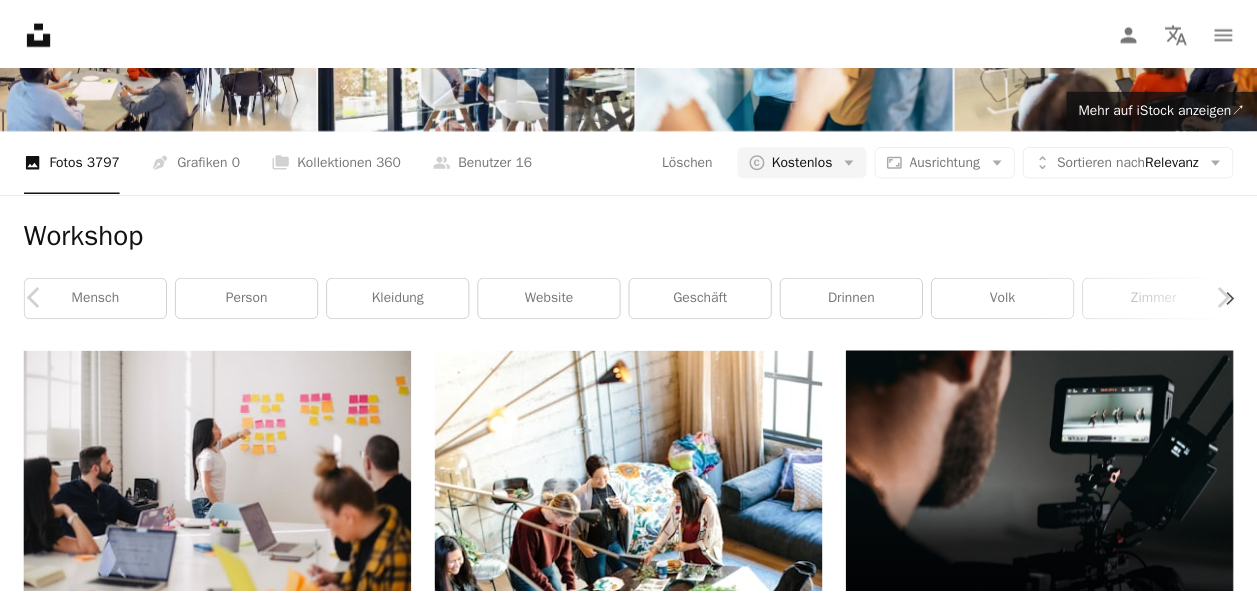 scroll, scrollTop: 200, scrollLeft: 0, axis: vertical 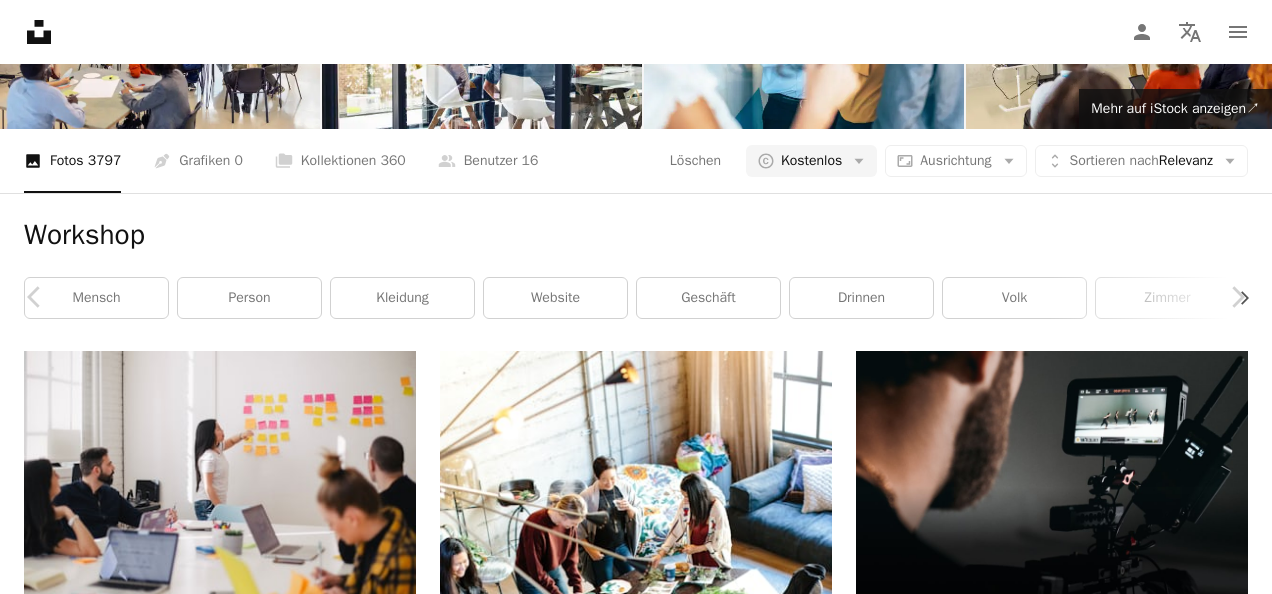 click on "An X shape Chevron left Chevron right [FIRST] [LAST] Für Anfragen verfügbar A checkmark inside of a circle A heart A plus sign Kostenlos herunterladen Chevron down Zoom in Aufrufe 8.027.422 Downloads 146.195 A forward-right arrow Teilen Info icon Info More Actions Calendar outlined Veröffentlicht am  [DATE] Camera Panasonic, DC-GH5 Safety Kostenlos zu verwenden im Rahmen der  Unsplash Lizenz Geschäft Innovation Werkstatt Idee Kreative Bilder Kreativität Ideen Notizen Whiteboard Whiteboard-Marker Mensch Website Text braun Finger Handschrift HD-Hintergrundbilder Ähnliche Premium-Bilder auf iStock durchsuchen  |  20 % Rabatt mit Aktionscode UNSPLASH20 Mehr auf iStock anzeigen  ↗ Ähnliche Bilder A heart A plus sign [FIRST] [LAST] Arrow pointing down A heart A plus sign [FIRST] [LAST] Für Anfragen verfügbar A checkmark inside of a circle Arrow pointing down A heart A plus sign Walls.io Arrow pointing down A heart A plus sign Walls.io Arrow pointing down Plus sign for Unsplash+ A heart A plus sign" at bounding box center [636, 4350] 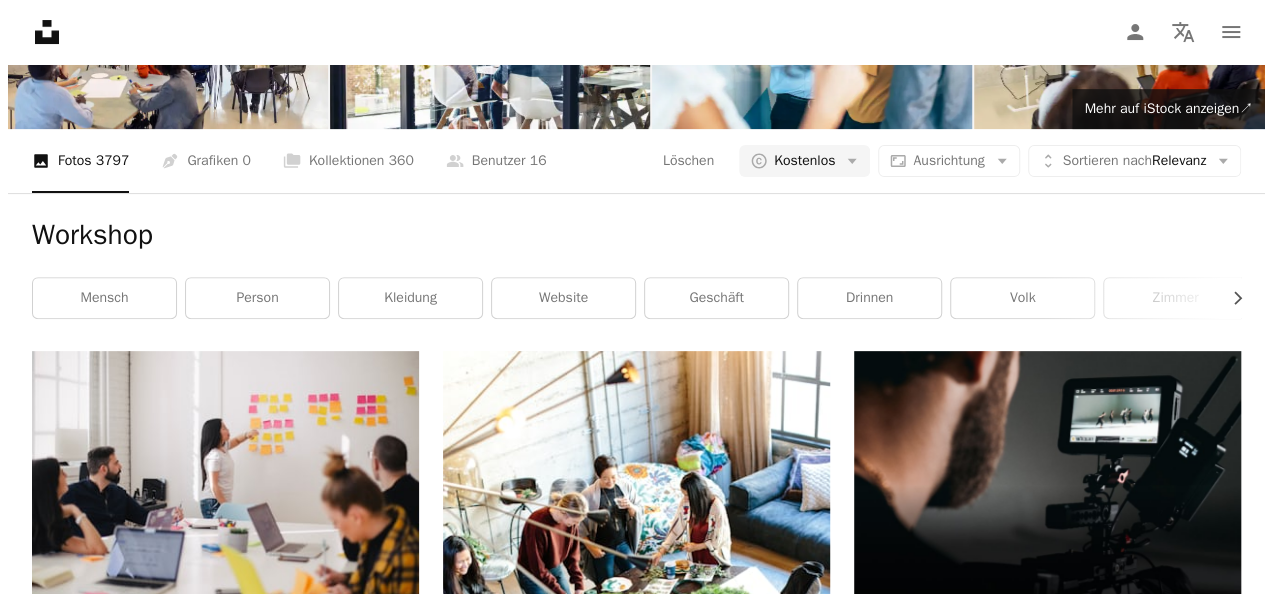 scroll, scrollTop: 2000, scrollLeft: 0, axis: vertical 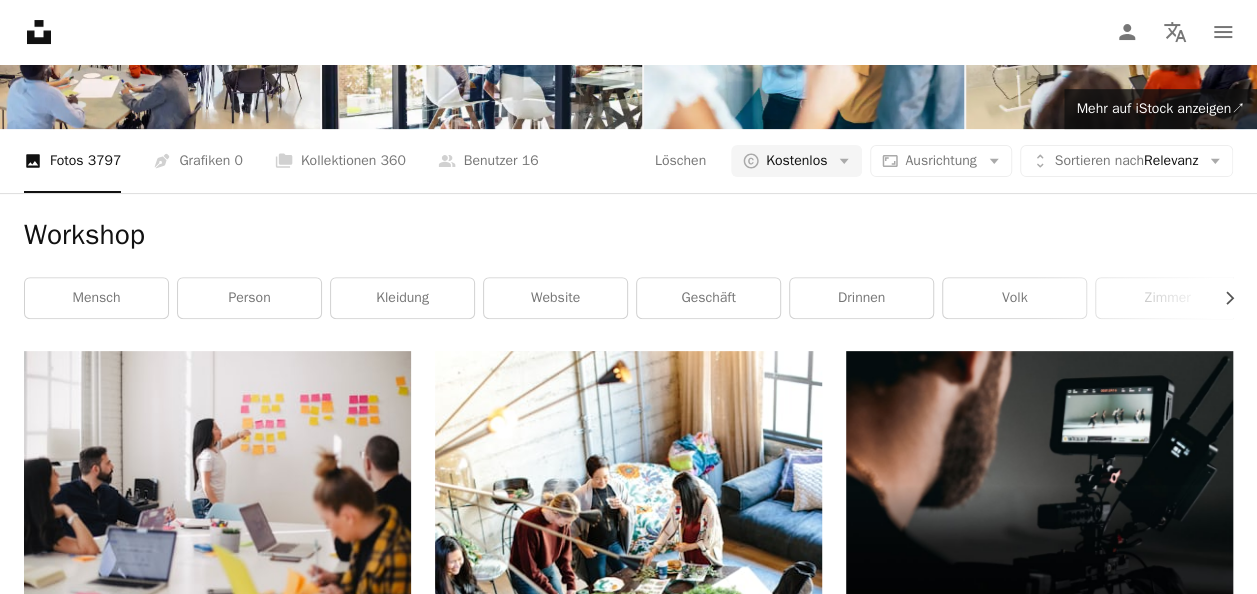 click at bounding box center (217, 1963) 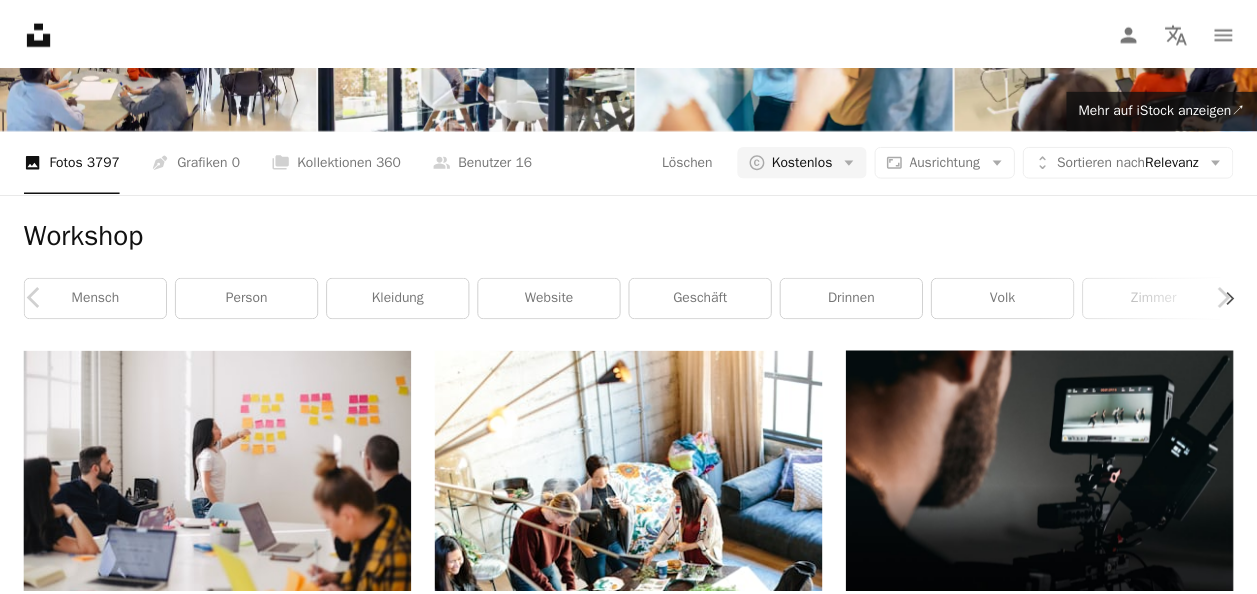 scroll, scrollTop: 2100, scrollLeft: 0, axis: vertical 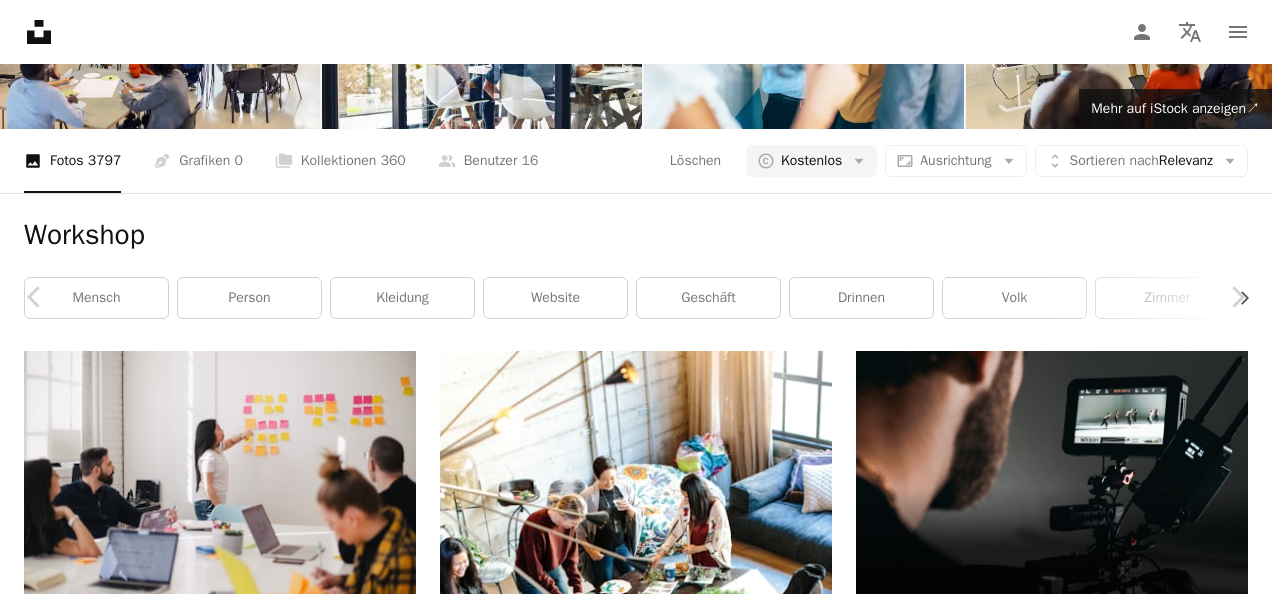 click on "An X shape Chevron left Chevron right [FIRST] [LAST] Für Anfragen verfügbar A checkmark inside of a circle A heart A plus sign Kostenlos herunterladen Chevron down Zoom in Aufrufe 180.514.797 Downloads 2.189.287 Veröffentlicht in Fotos A forward-right arrow Teilen Info icon Info More Actions A map marker Allagash Brewing Company, Portland, United States Calendar outlined Veröffentlicht am [DATE] Camera Canon, EOS 7D Mark II Safety Kostenlos zu verwenden im Rahmen der Unsplash Lizenz Büro Mann Arbeit Treffen studieren Schrift Tisch Schreibtisch Männlich Arbeitsbereich Sonnenlicht Kurs Personalwesen Geschäftsplan Lernen und Entwicklung Schulzimmer Gemeinsam lernen Erwachsenschule Erwachsener Student Arbeitsprojekt Public Domain-Bilder Ähnliche Premium-Bilder auf iStock durchsuchen | 20 % Rabatt mit Aktionscode UNSPLASH20 Mehr auf iStock anzeigen ↗ Ähnliche Bilder A heart A plus sign [FIRST] [LAST] Arrow pointing down Plus sign for Unsplash+ A heart A plus sign Getty Images Für A lock" at bounding box center [636, 6811] 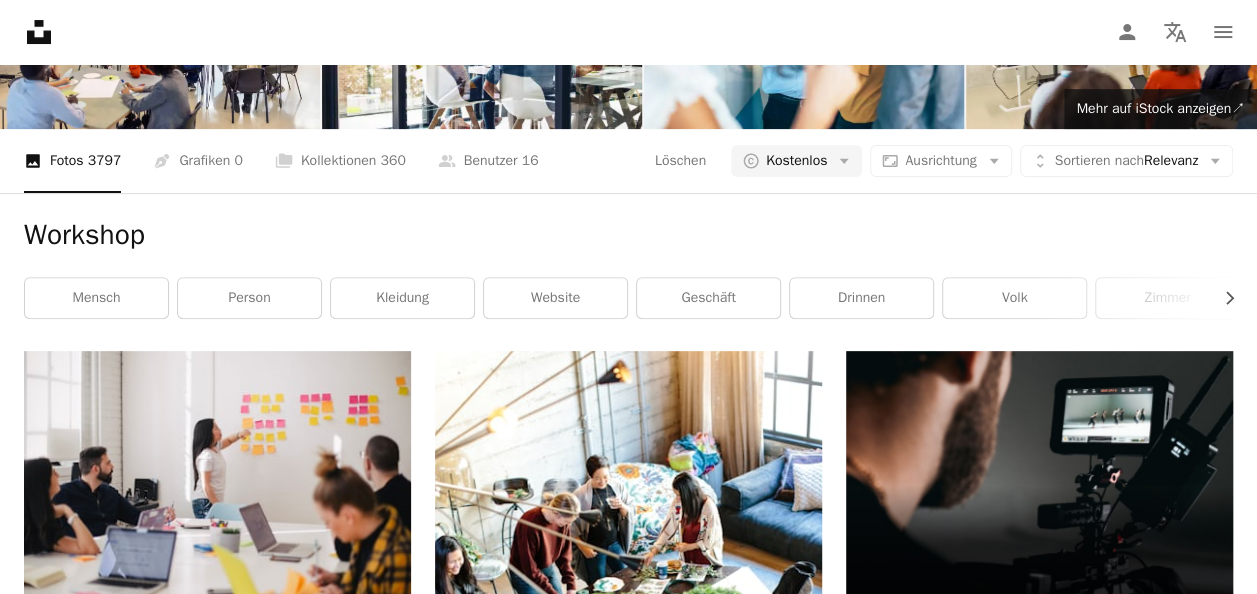 scroll, scrollTop: 0, scrollLeft: 0, axis: both 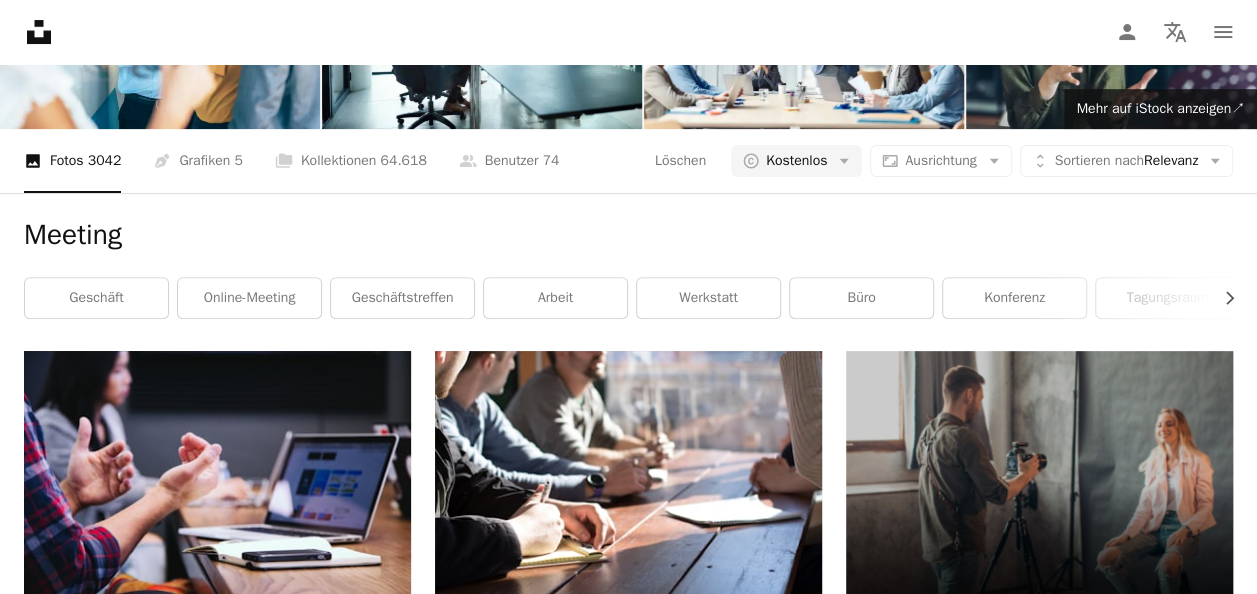 click on "Mehr laden" at bounding box center [628, 2830] 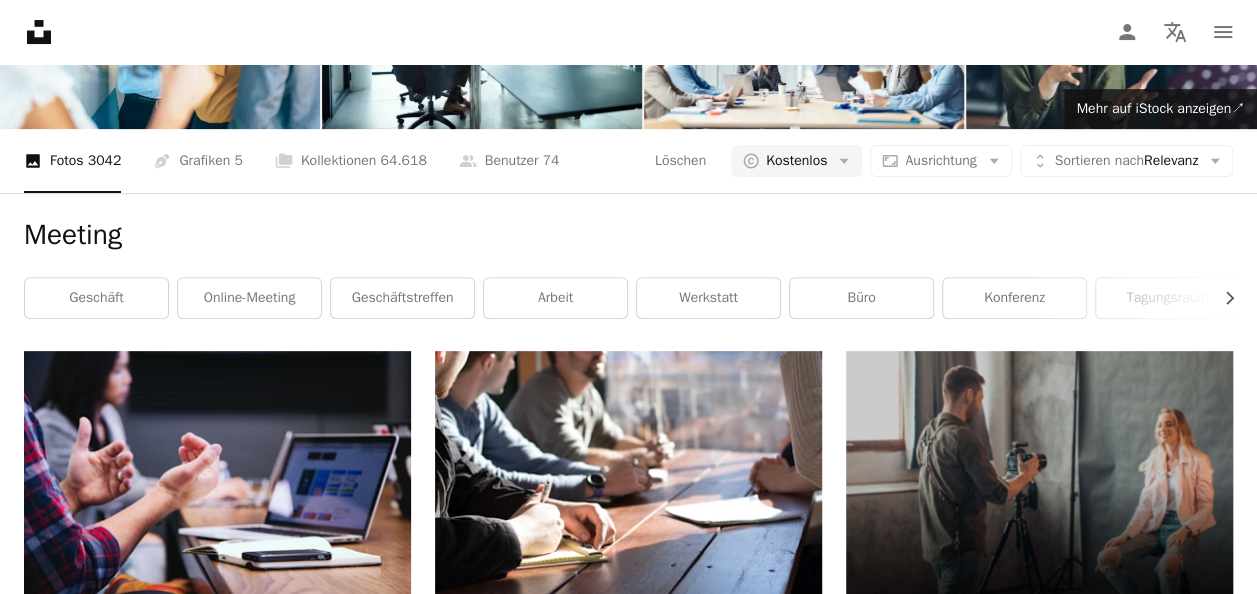 scroll, scrollTop: 4100, scrollLeft: 0, axis: vertical 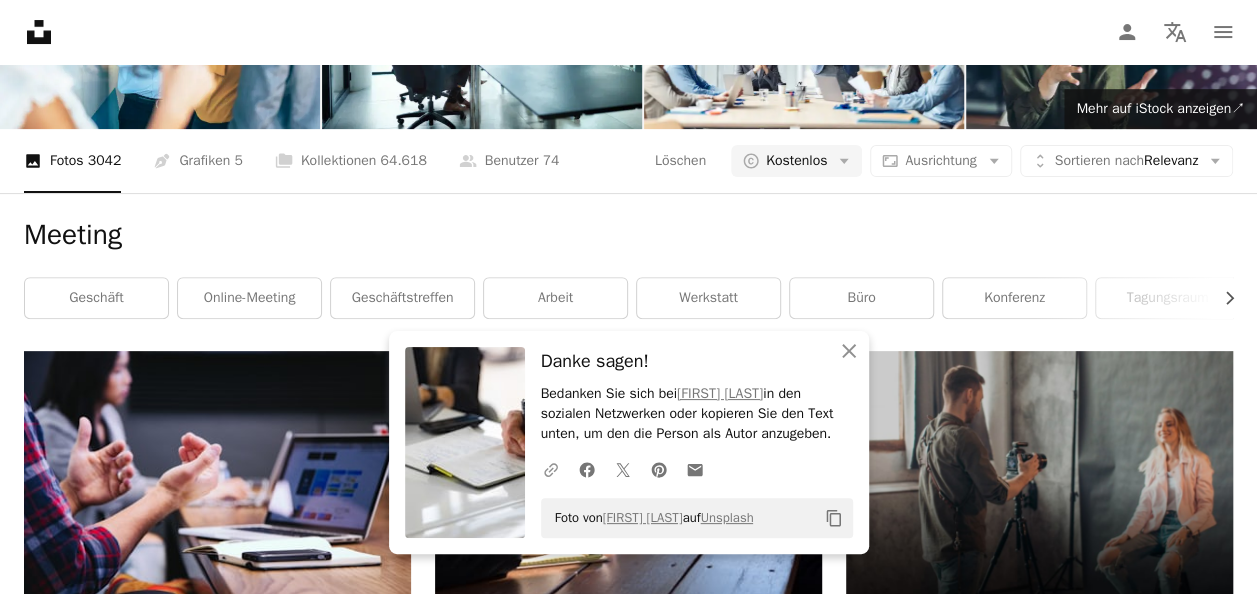 click 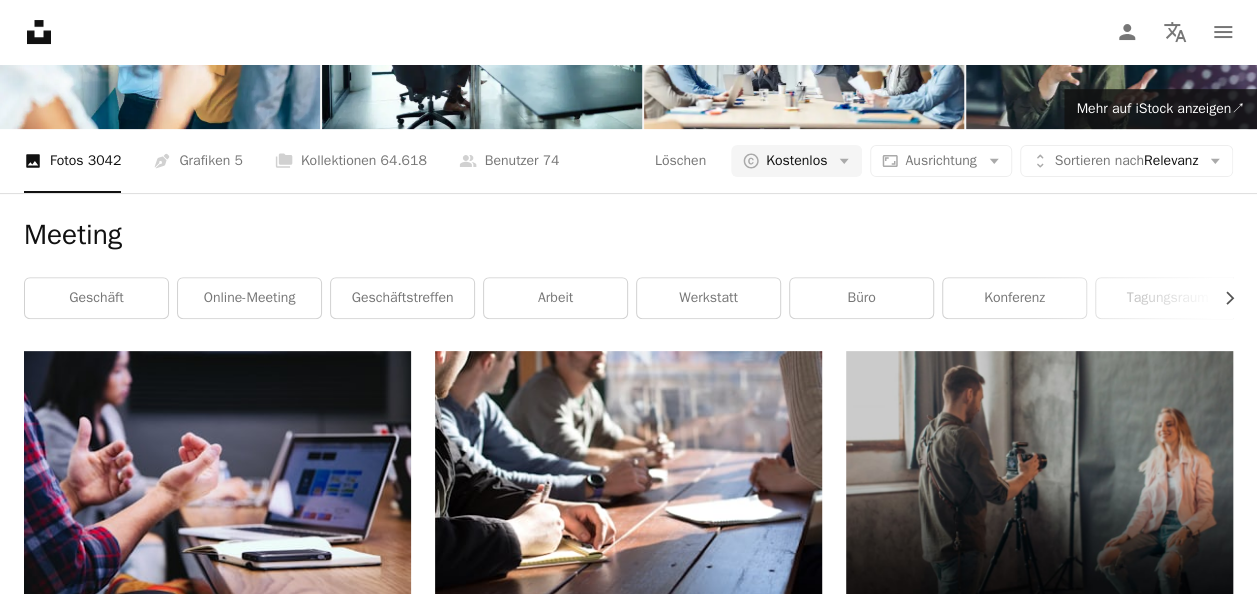 scroll, scrollTop: 6700, scrollLeft: 0, axis: vertical 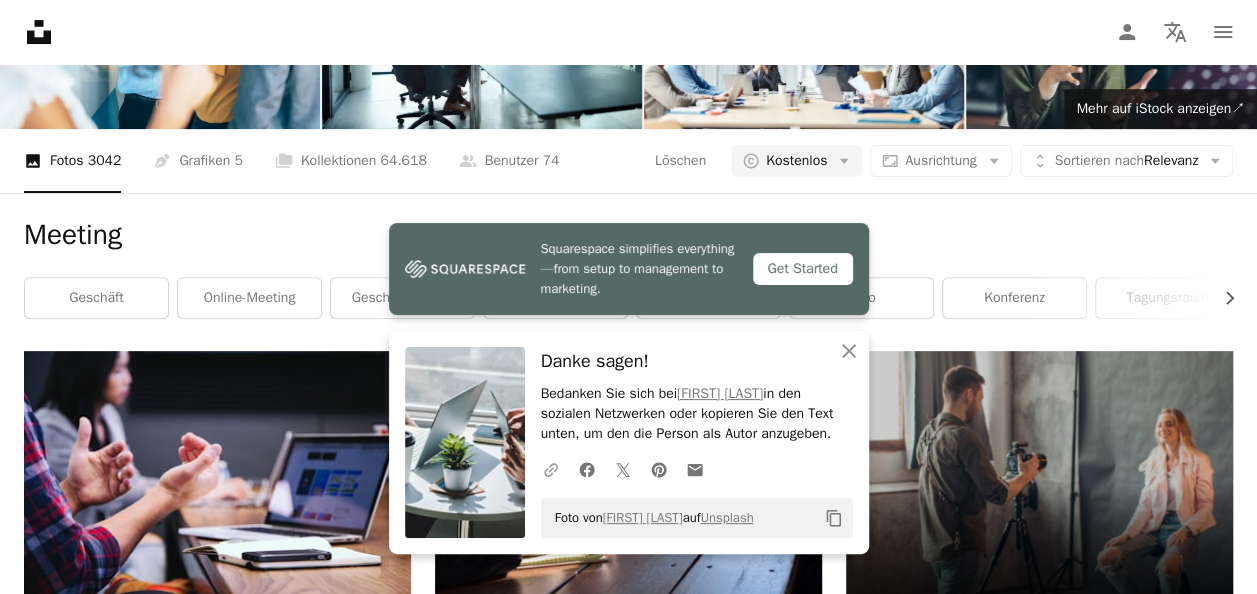 click on "A URL sharing icon (chains)" at bounding box center [551, 470] 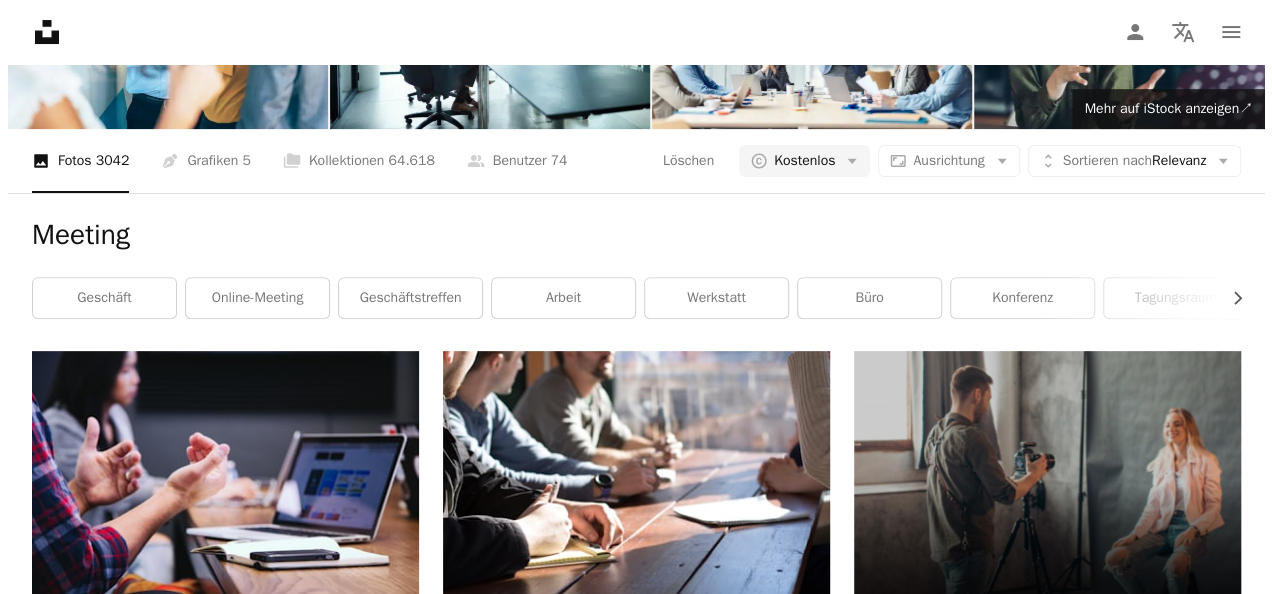 scroll, scrollTop: 15300, scrollLeft: 0, axis: vertical 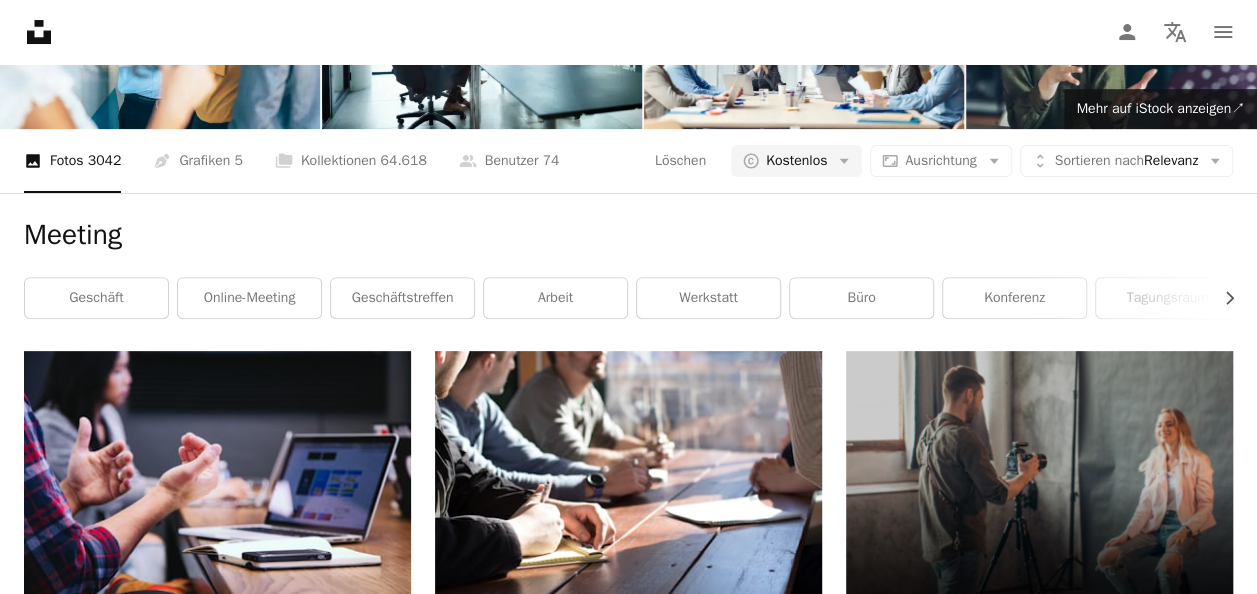 click at bounding box center [217, 15407] 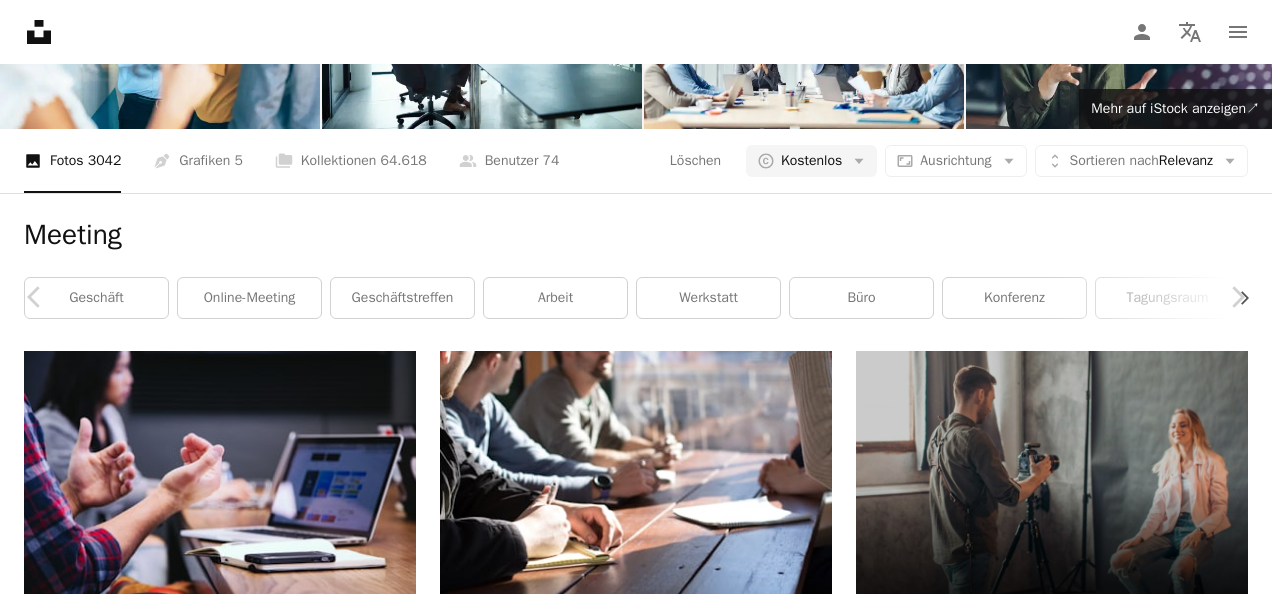 scroll, scrollTop: 39, scrollLeft: 0, axis: vertical 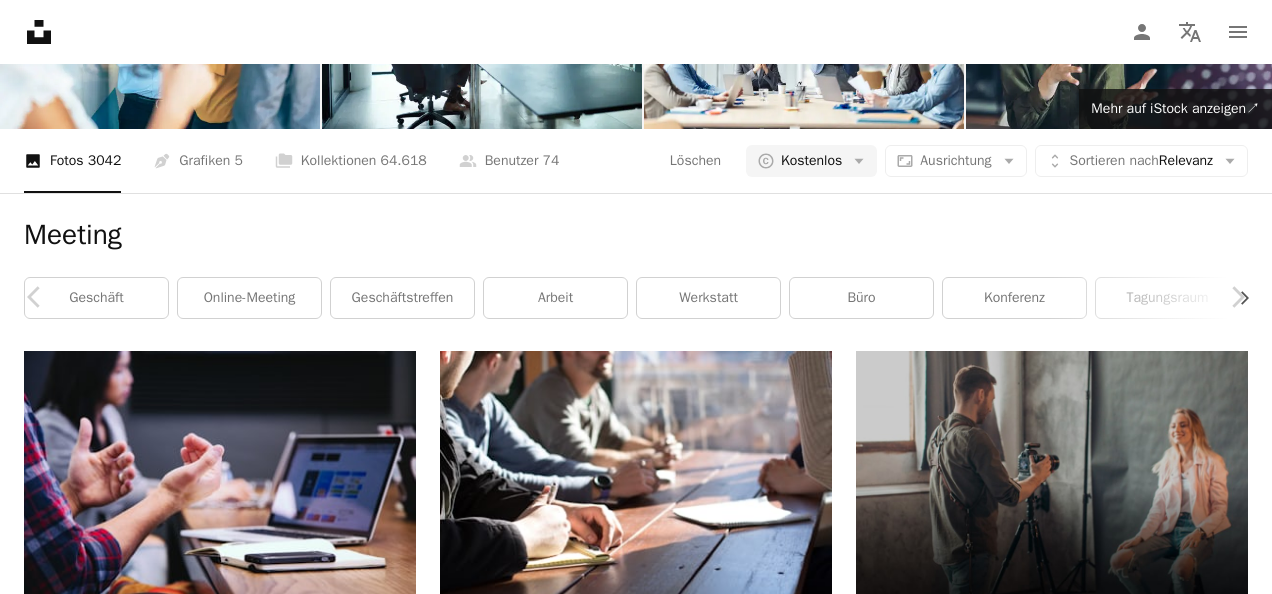 click on "Kostenlos herunterladen" at bounding box center [1041, 20347] 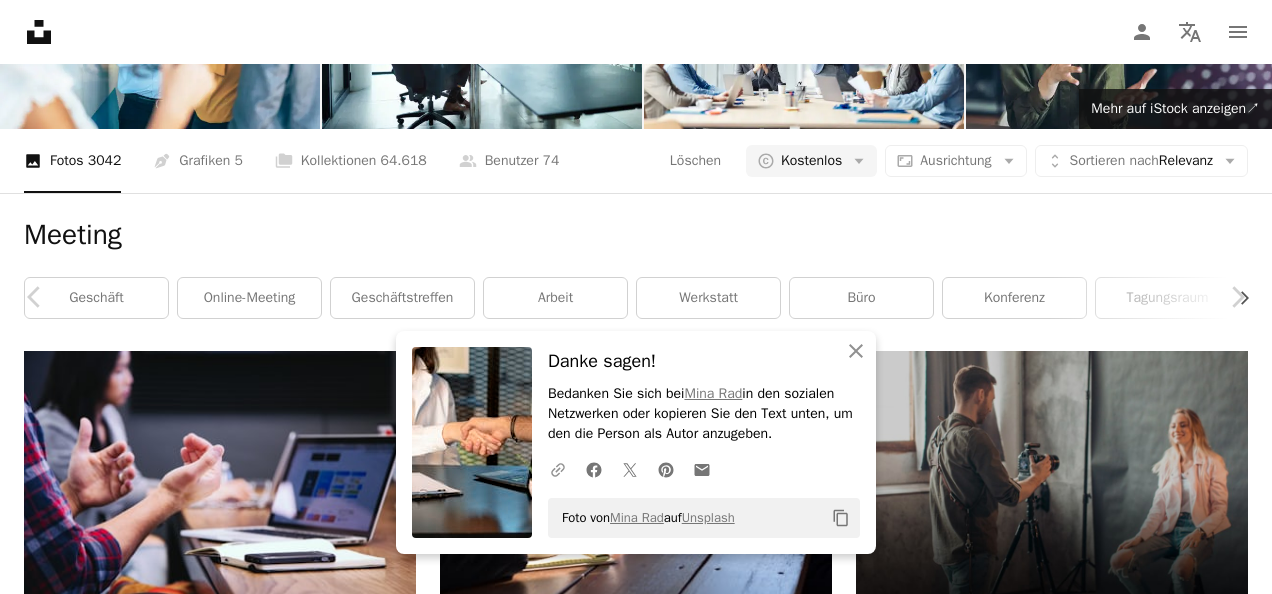 click on "A URL sharing icon (chains)" 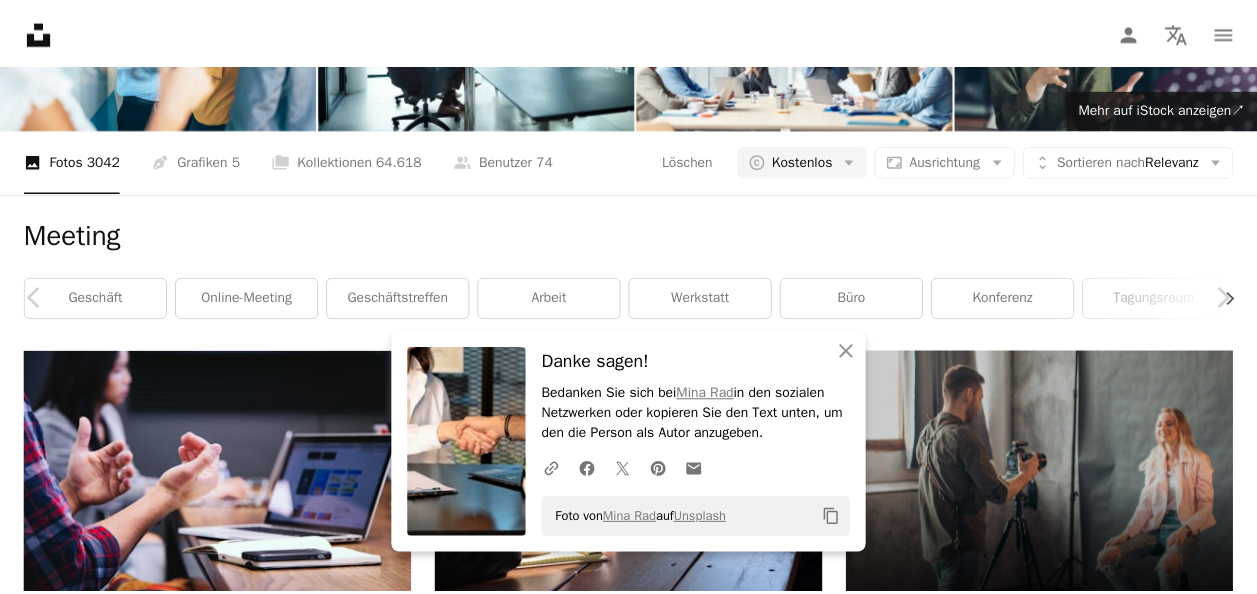 scroll, scrollTop: 0, scrollLeft: 0, axis: both 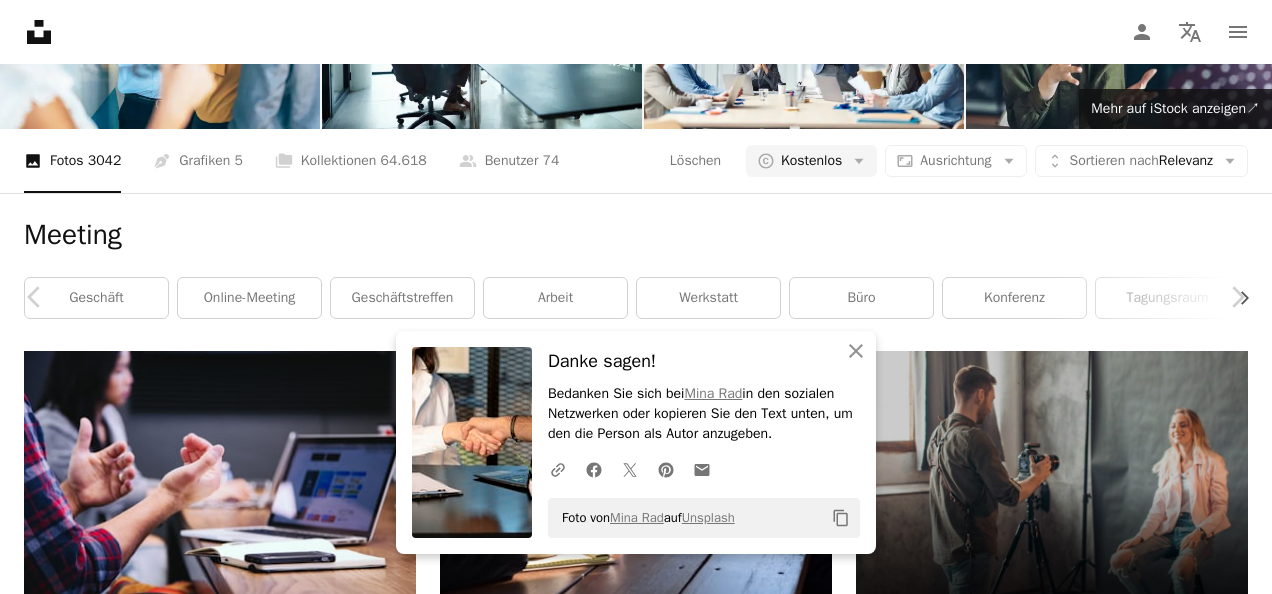 click on "An X shape Chevron left Chevron right An X shape Schließen Danke sagen! Bedanken Sie sich bei  [FIRST] [LAST]  in den sozialen Netzwerken oder kopieren Sie den Text unten, um den die Person als Autor anzugeben. A URL sharing icon (chains) Facebook icon X (formerly Twitter) icon Pinterest icon An envelope Foto von  [FIRST] [LAST]  auf  Unsplash
Copy content [FIRST] [LAST] Für Anfragen verfügbar A checkmark inside of a circle A heart A plus sign Kostenlos herunterladen Chevron down Zoom in Aufrufe 2.222.013 Downloads 32.889 Veröffentlicht in Business & Arbeit A forward-right arrow Teilen Info icon Info More Actions A map marker [COUNTRY] Calendar outlined Veröffentlicht am  [DATE] Camera Canon, EOS 750D Safety Kostenlos zu verwenden im Rahmen der  Unsplash Lizenz Büro Geschäft Treffen Interview Geschäftstreffen Personalabteilung Menschen bei der Arbeit Händeschütteln Vereinbarung Personal Unterzeichnung Menschen treffen Vorstellungsgespräch frau Mann Weiblich Erwachsene Hand Männlich Iran  |   ↗ A heart" at bounding box center [636, 20613] 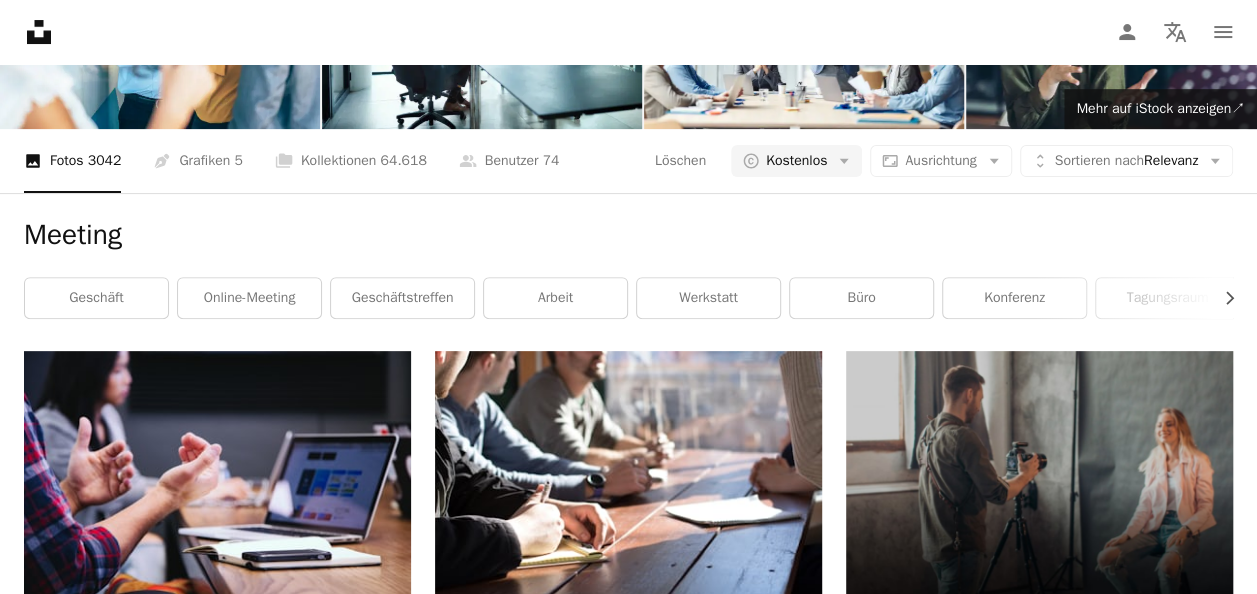 scroll, scrollTop: 12300, scrollLeft: 0, axis: vertical 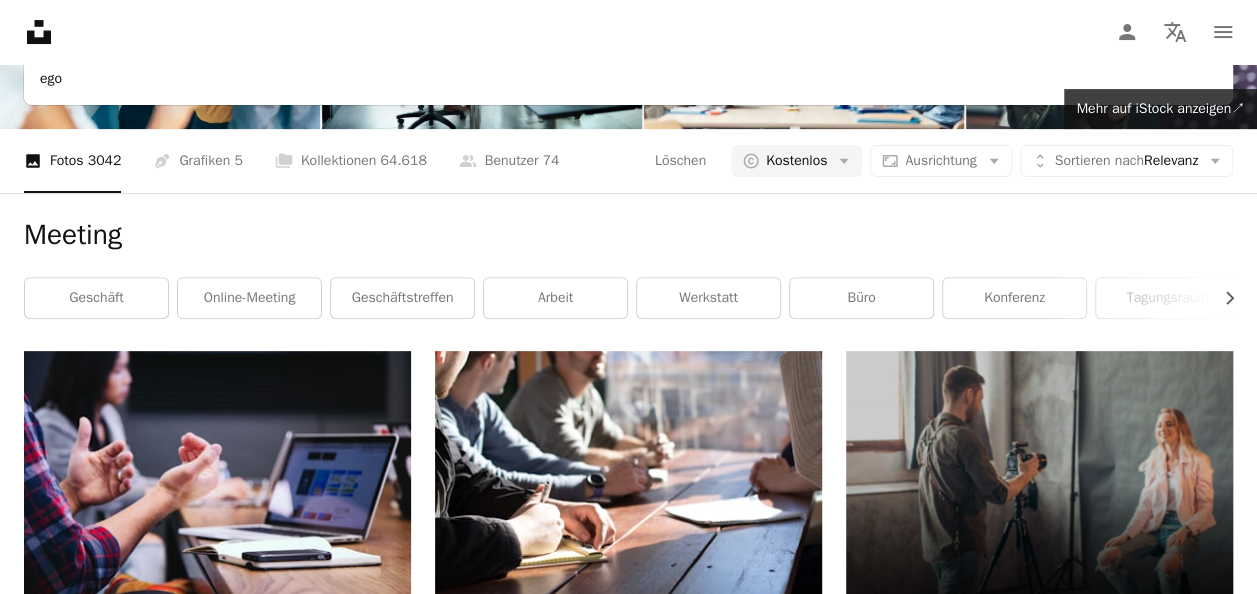 type on "***" 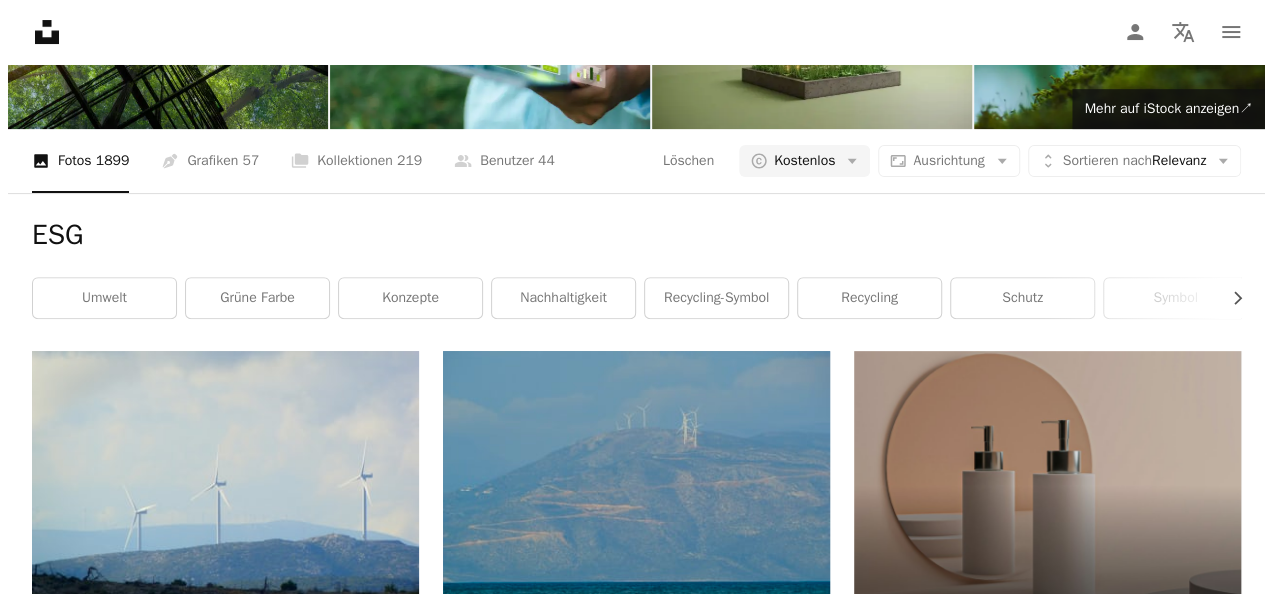 scroll, scrollTop: 0, scrollLeft: 0, axis: both 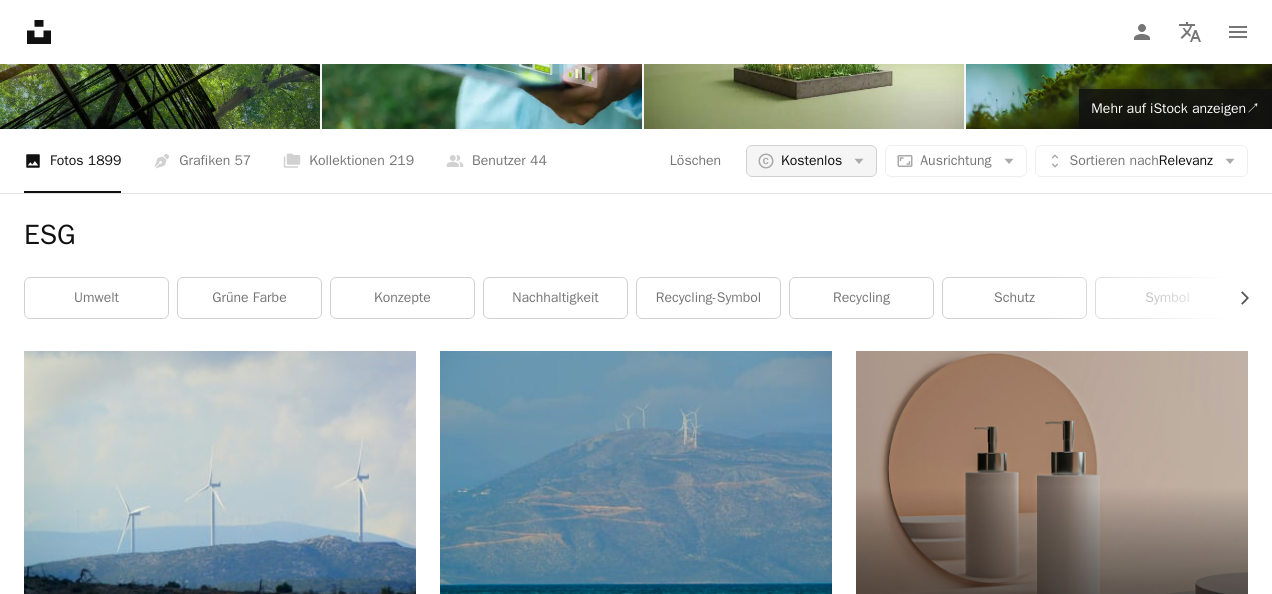 click on "A copyright icon © Kostenlos Arrow down" at bounding box center [811, 161] 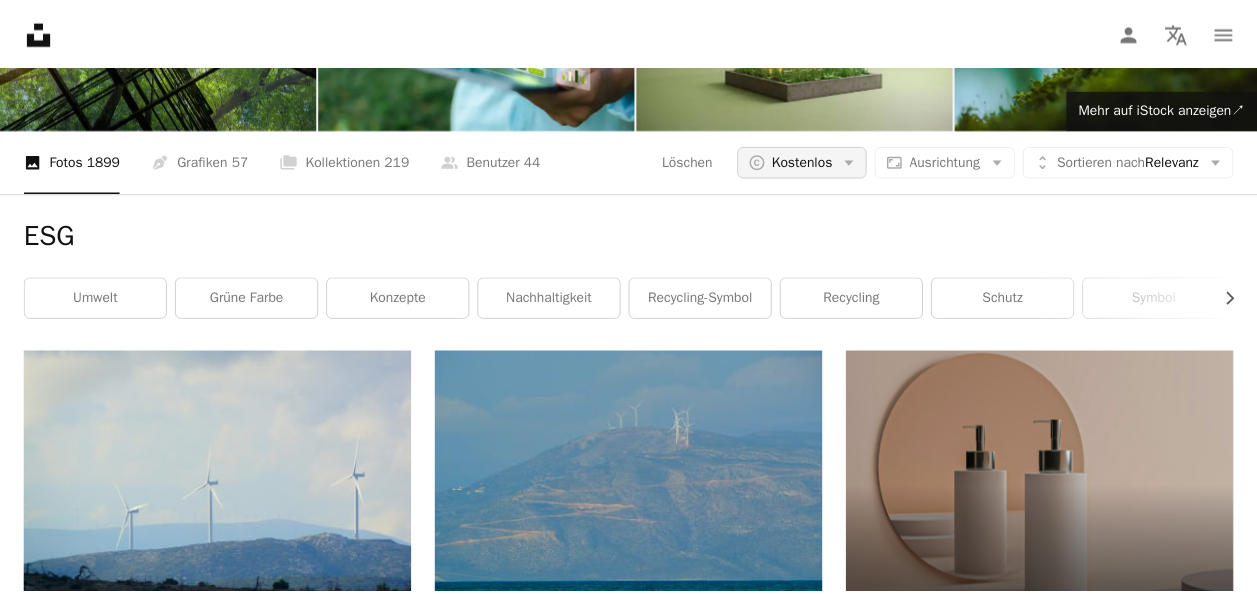scroll, scrollTop: 0, scrollLeft: 0, axis: both 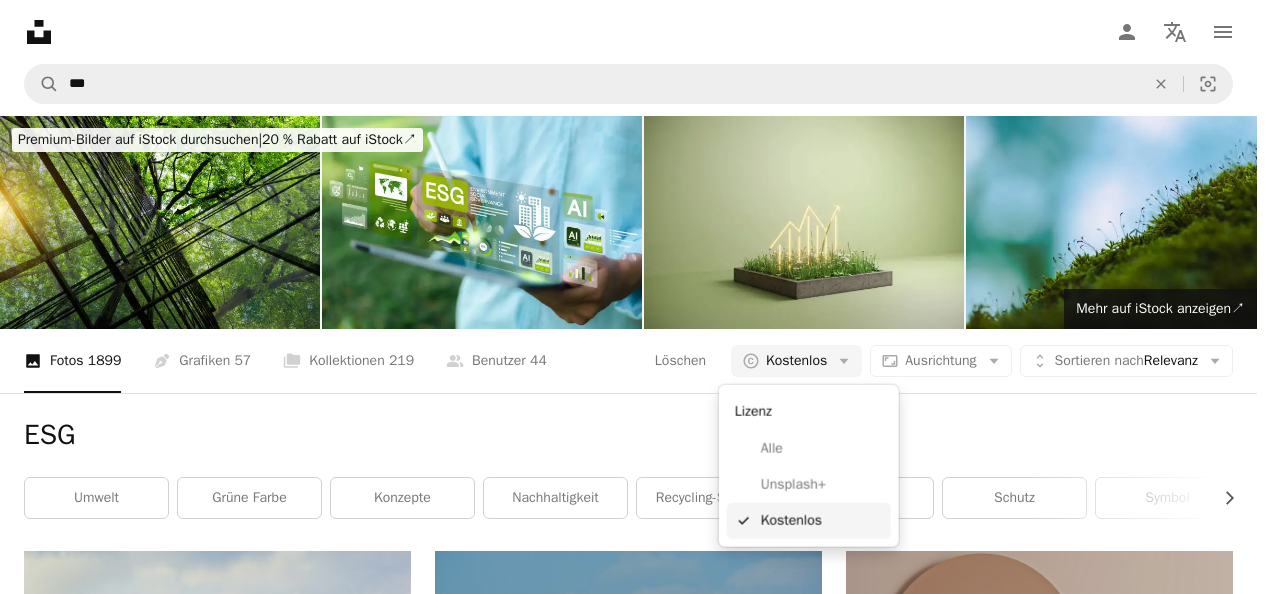 click on "Kostenlos" at bounding box center [822, 521] 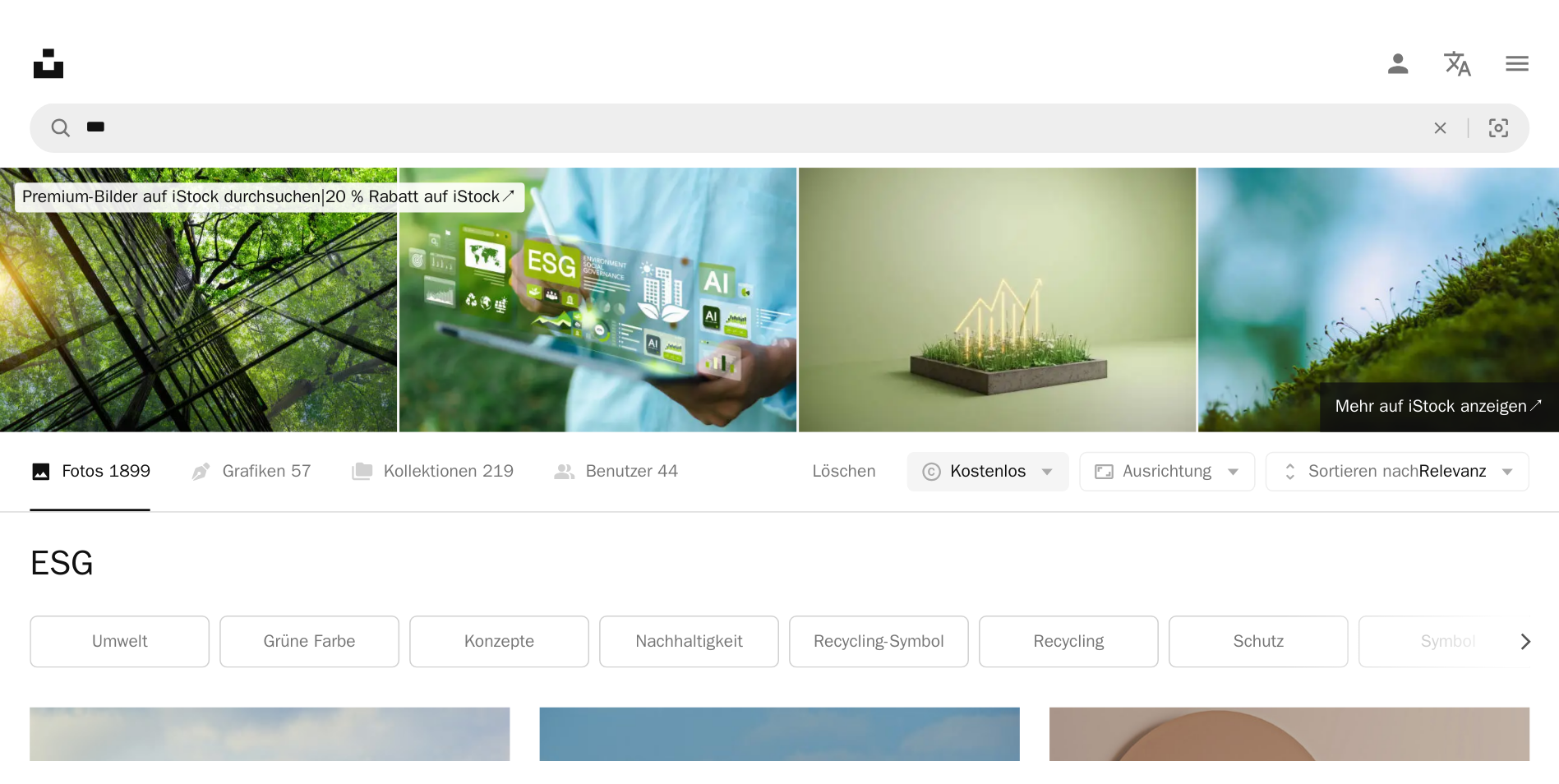 scroll, scrollTop: 1315, scrollLeft: 0, axis: vertical 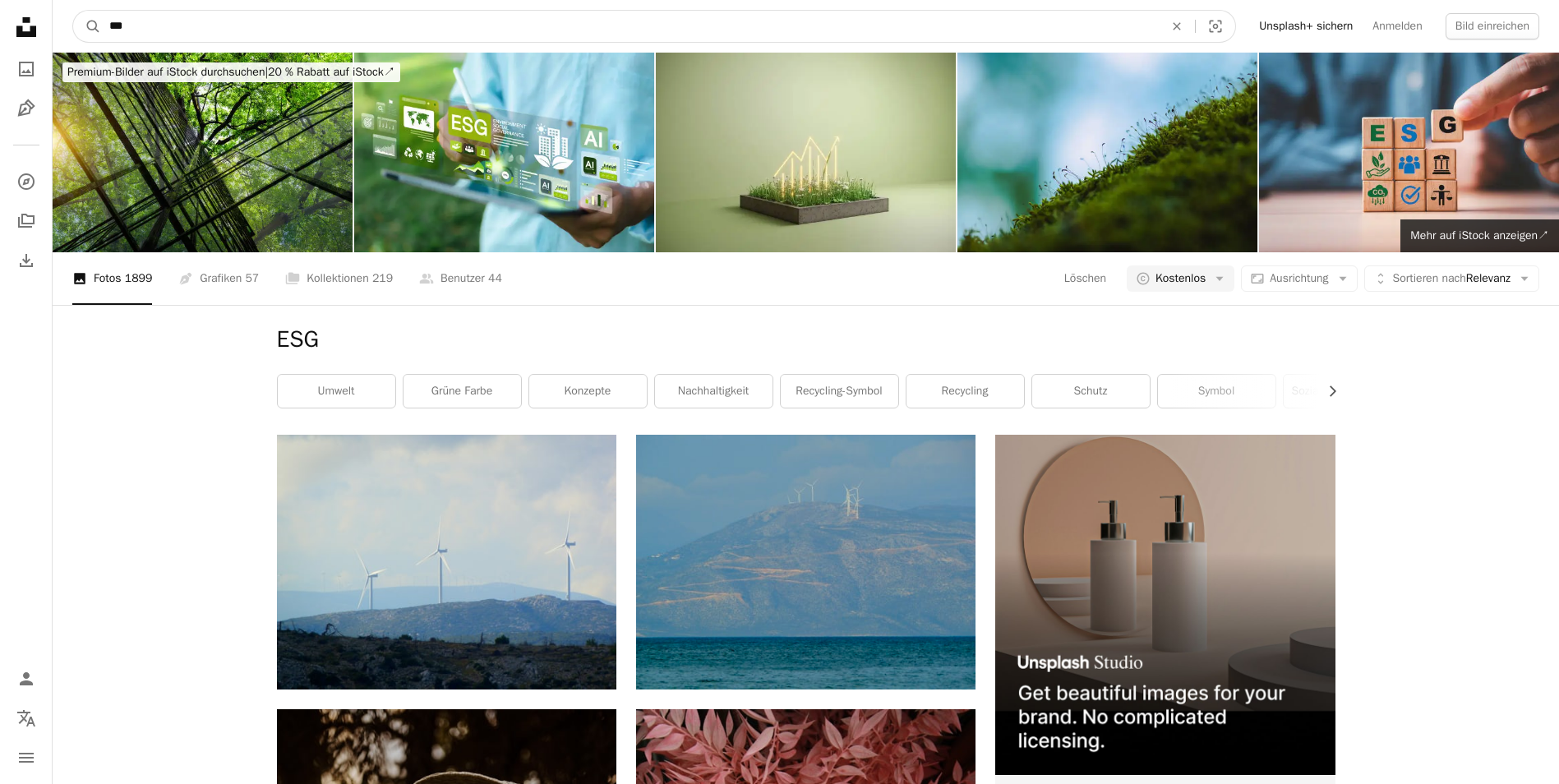 drag, startPoint x: 148, startPoint y: 25, endPoint x: 58, endPoint y: 30, distance: 90.13878 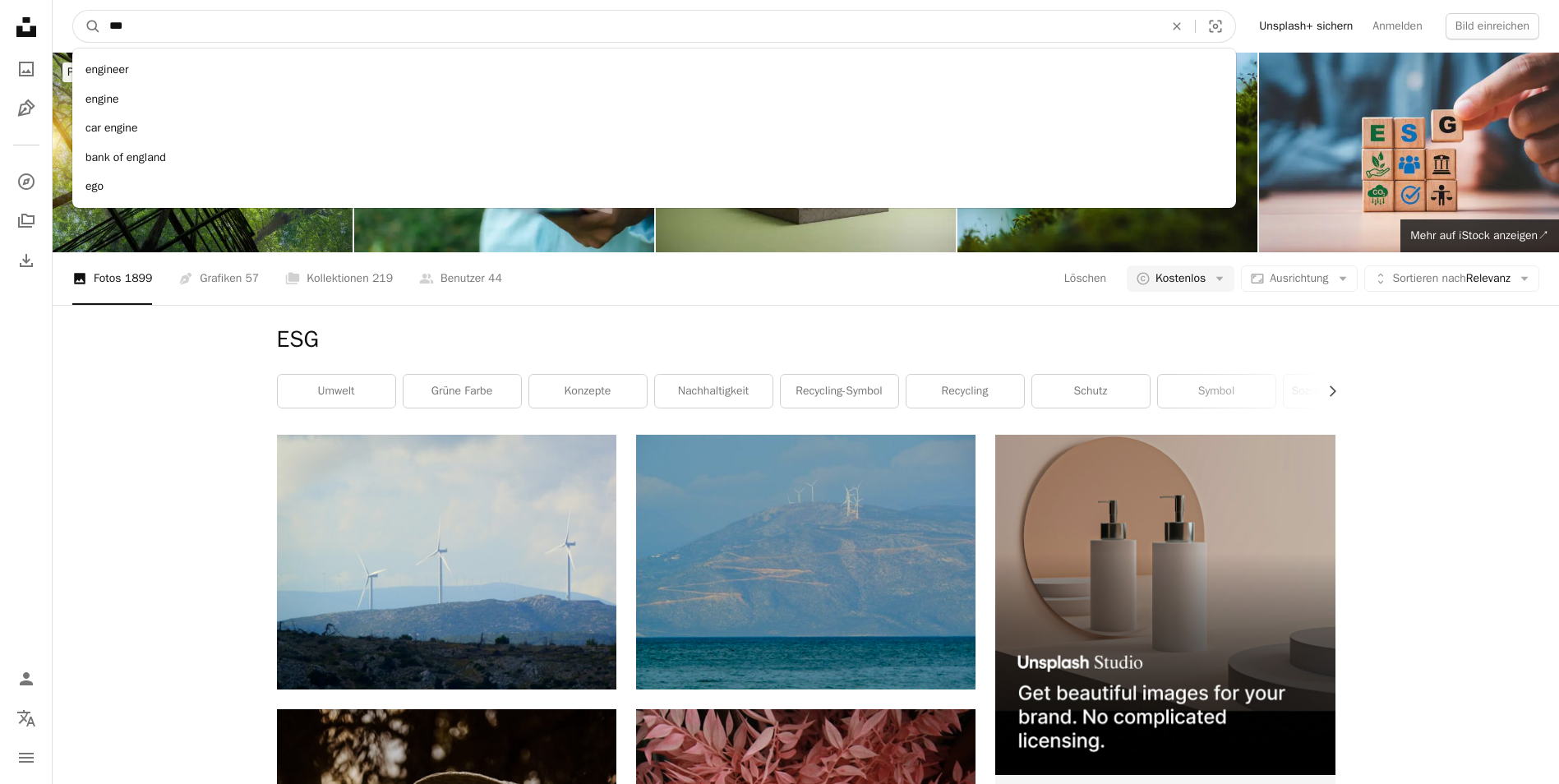 type on "*" 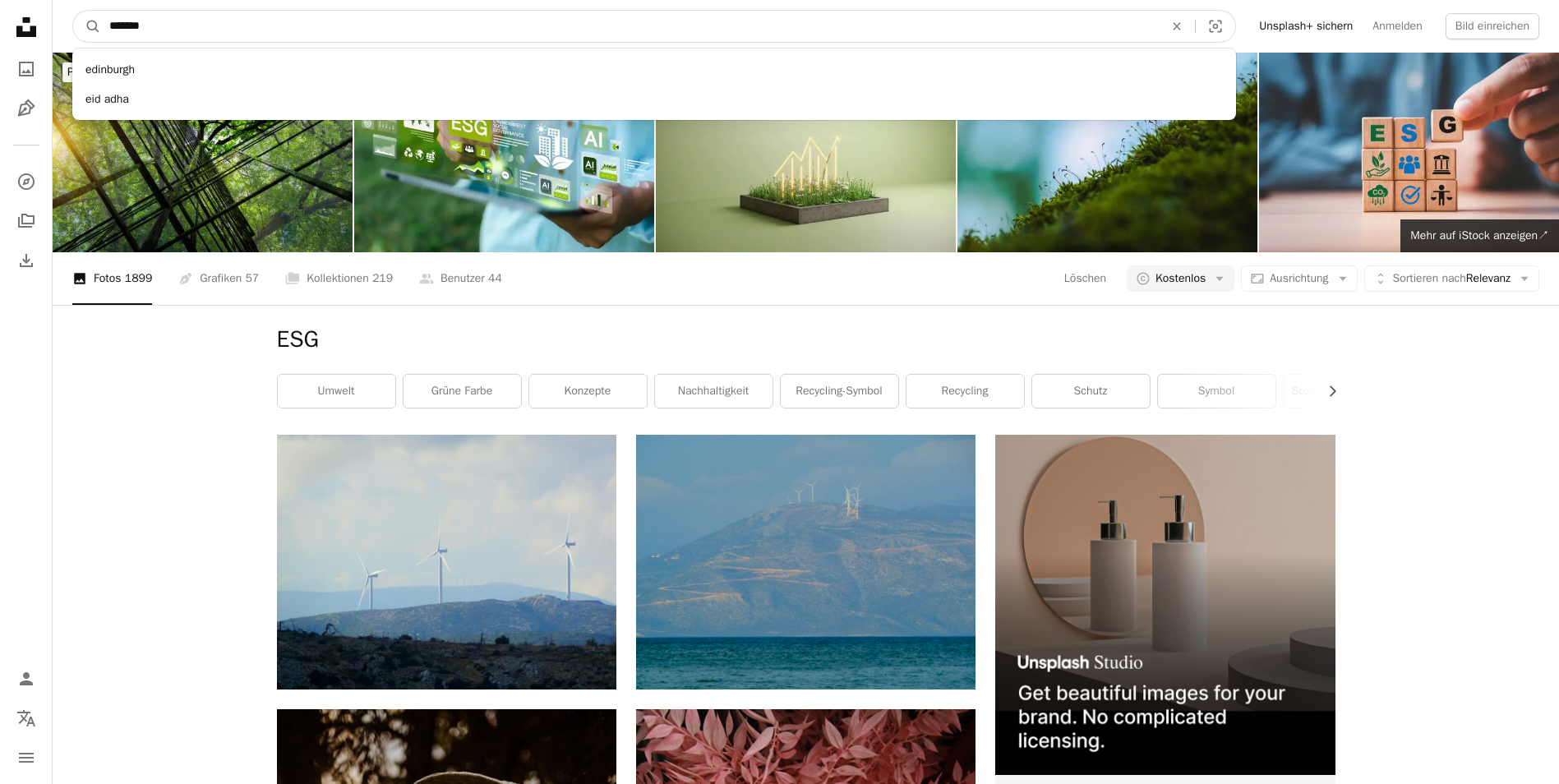 type on "********" 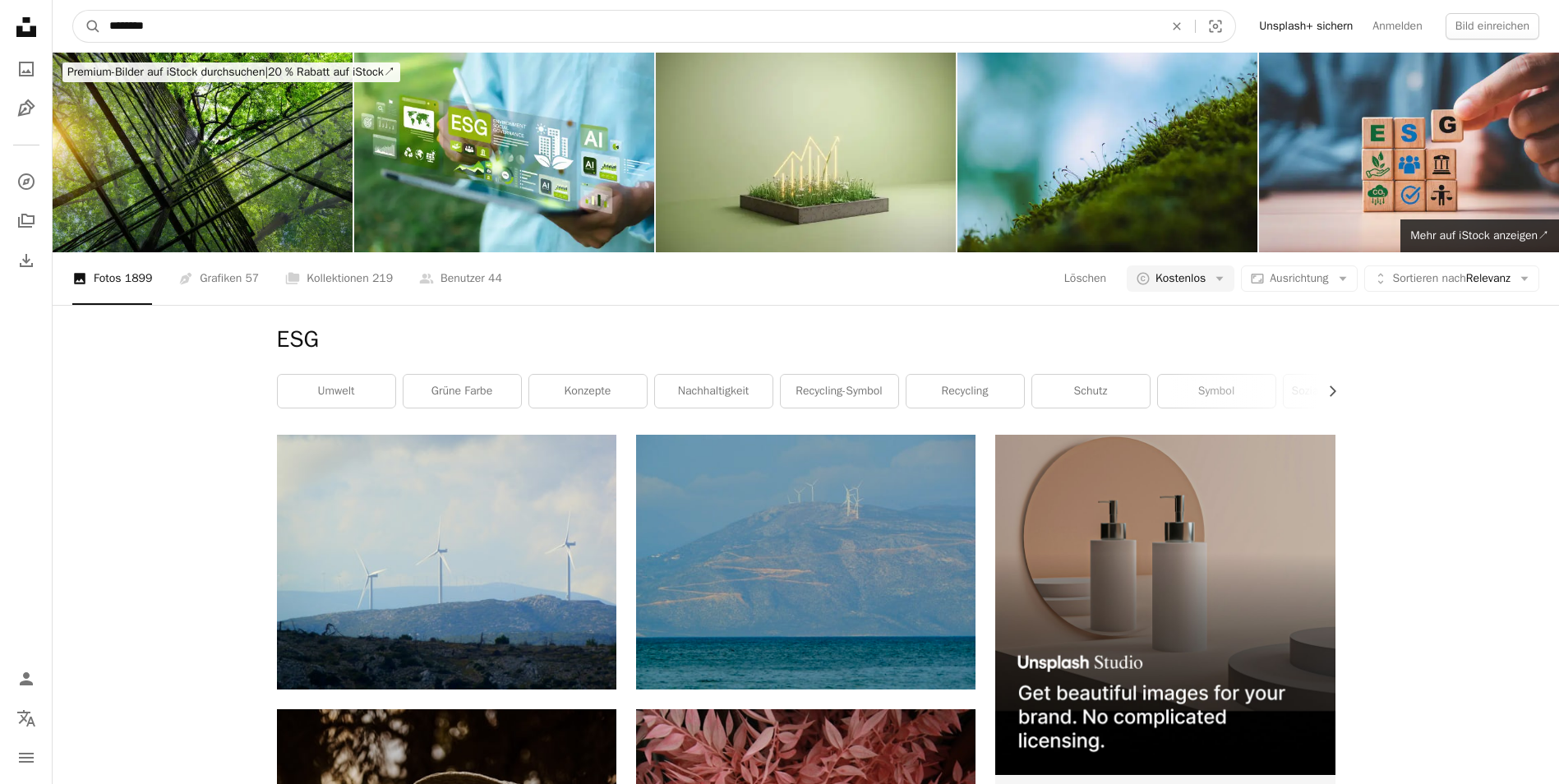 click on "A magnifying glass" at bounding box center (87, 26) 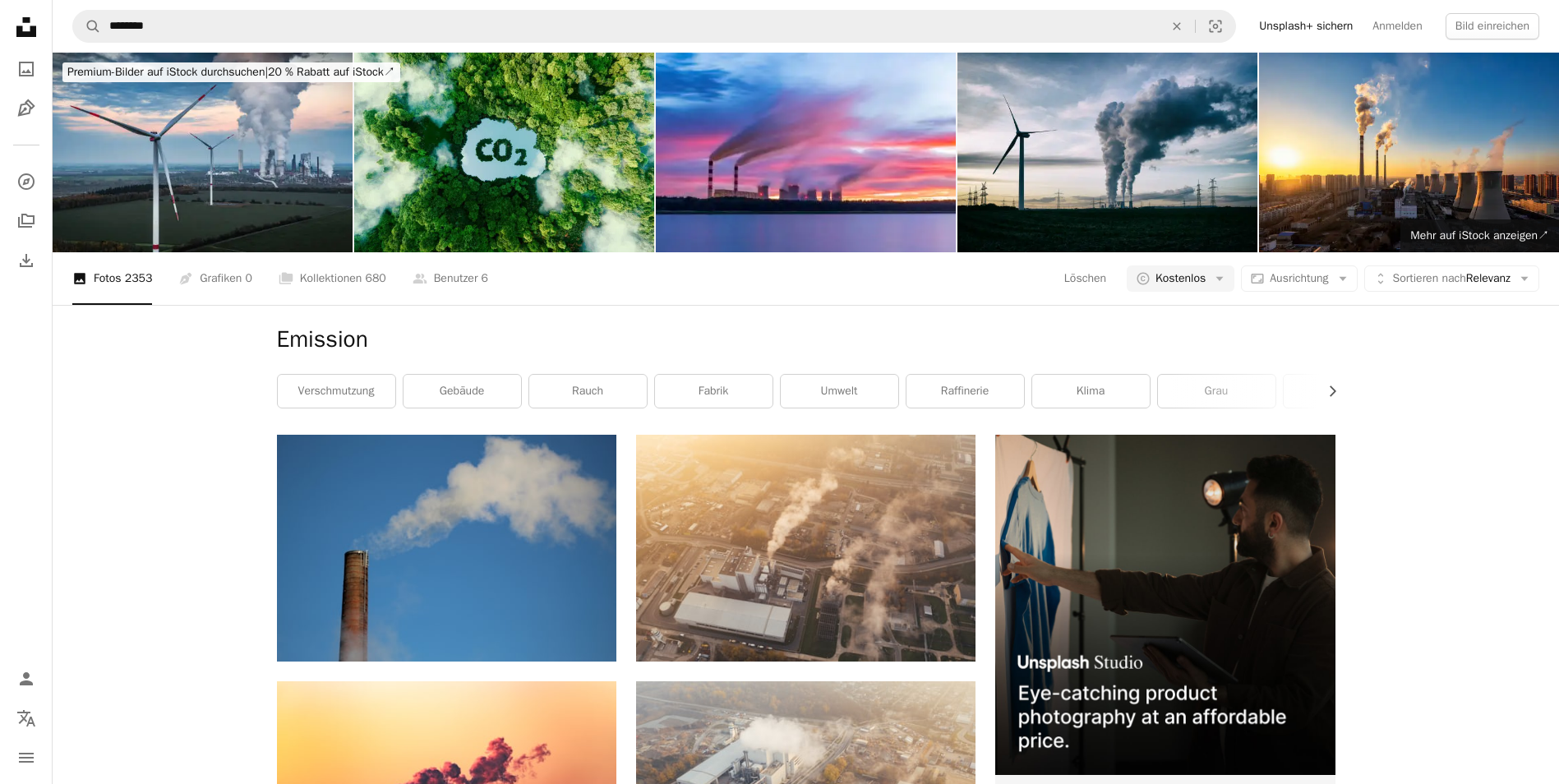 scroll, scrollTop: 740, scrollLeft: 0, axis: vertical 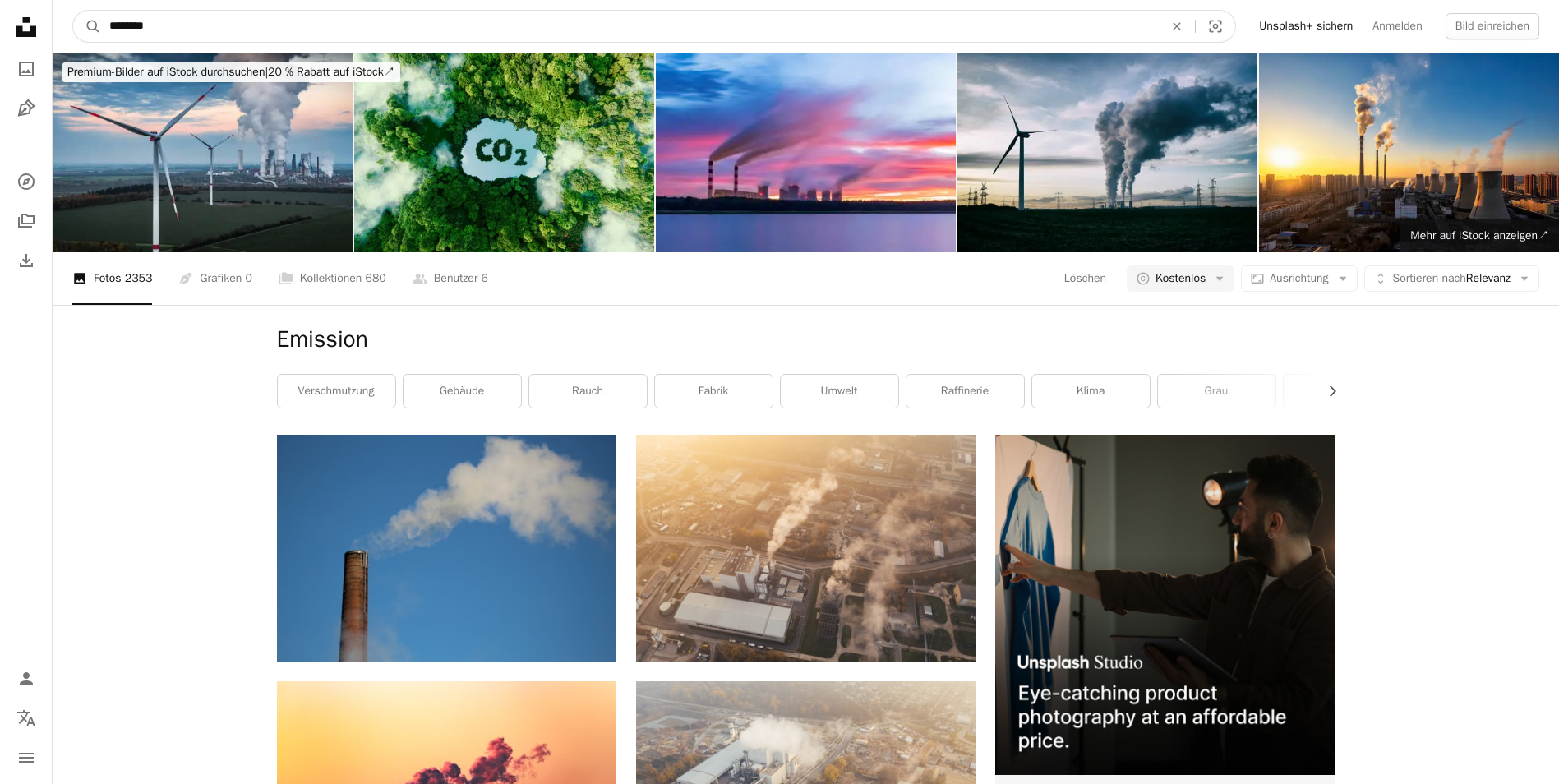 drag, startPoint x: 184, startPoint y: 25, endPoint x: -3, endPoint y: 19, distance: 187.09623 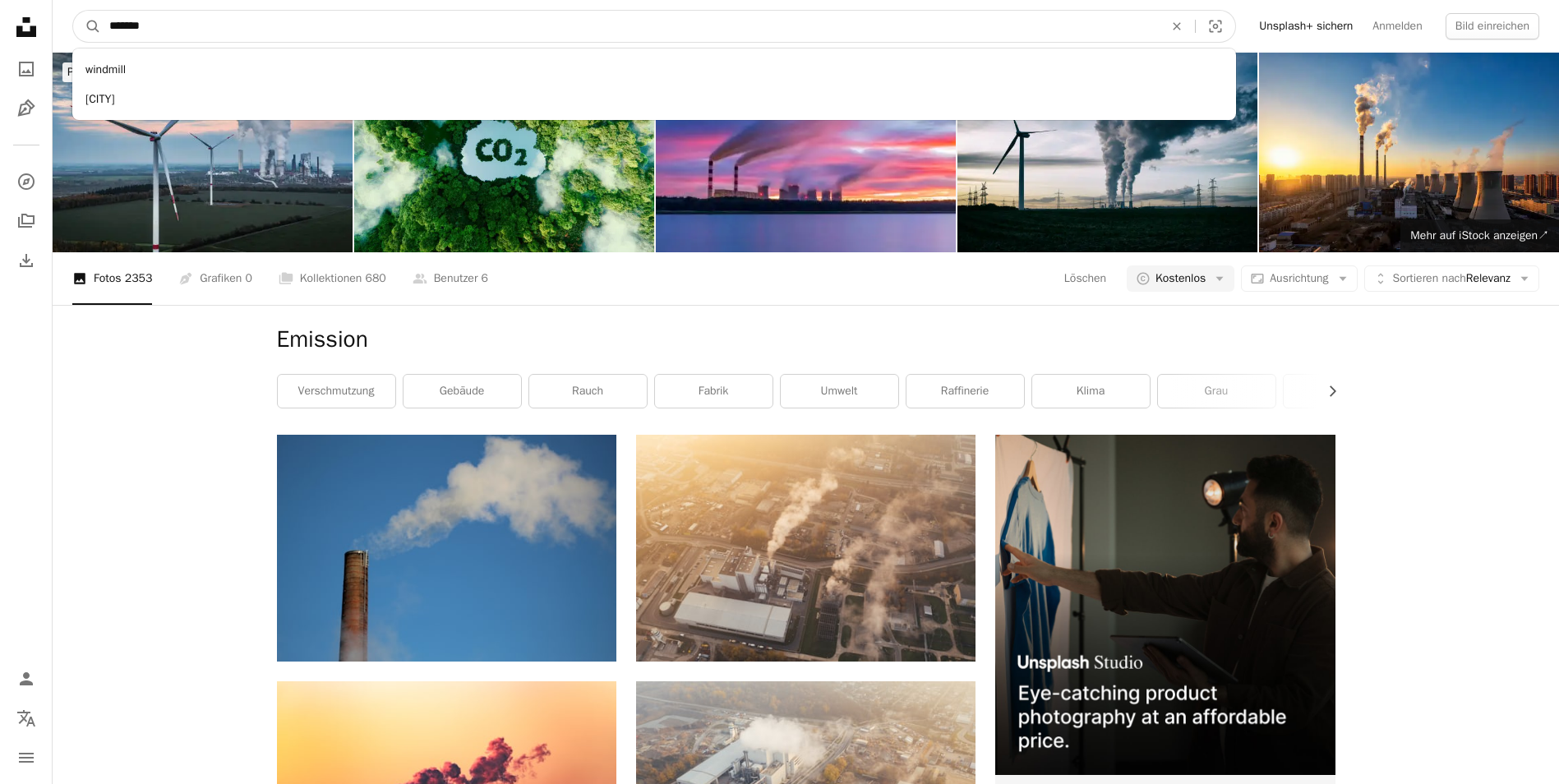 type on "********" 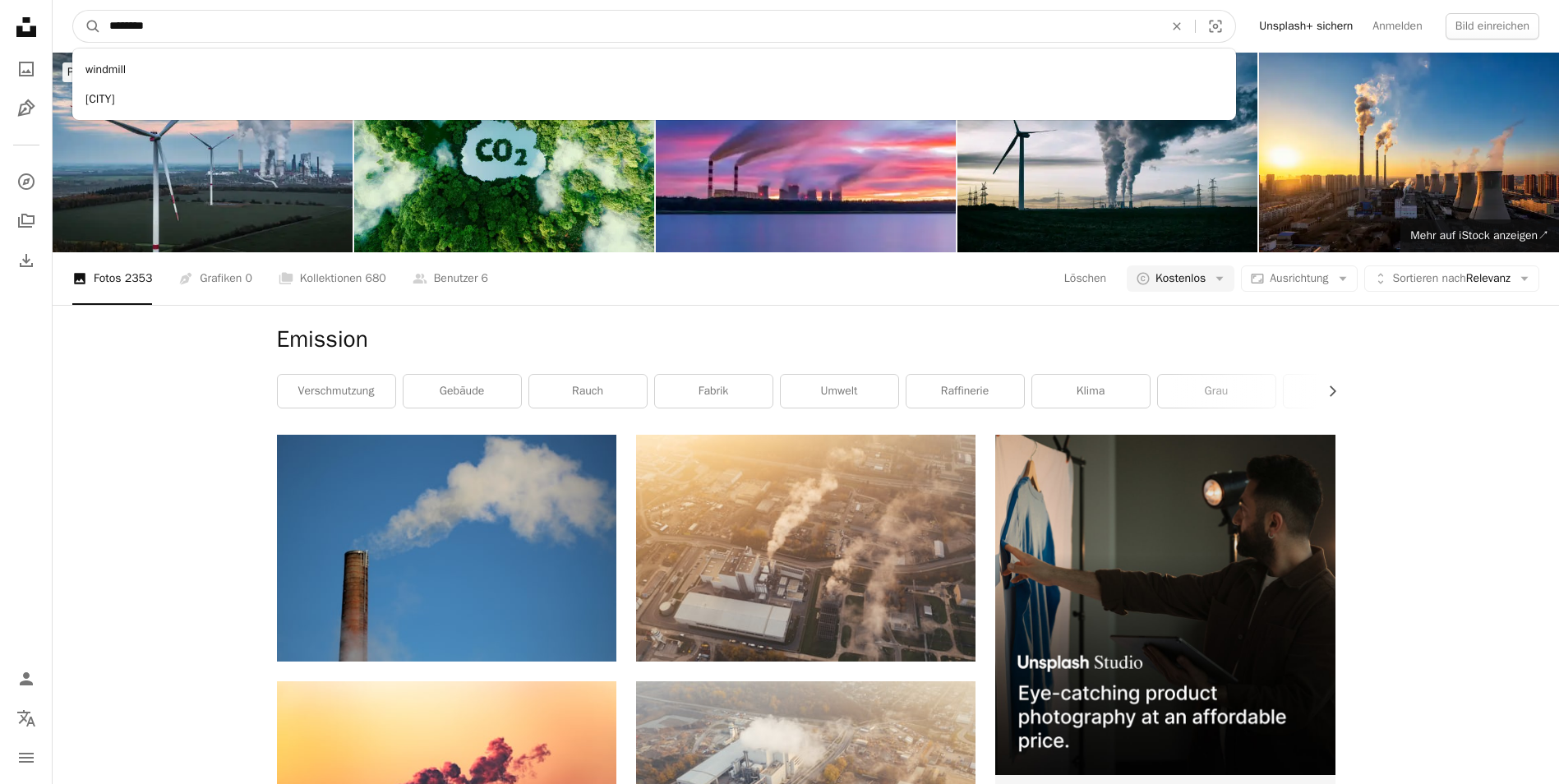 click on "A magnifying glass" at bounding box center (87, 26) 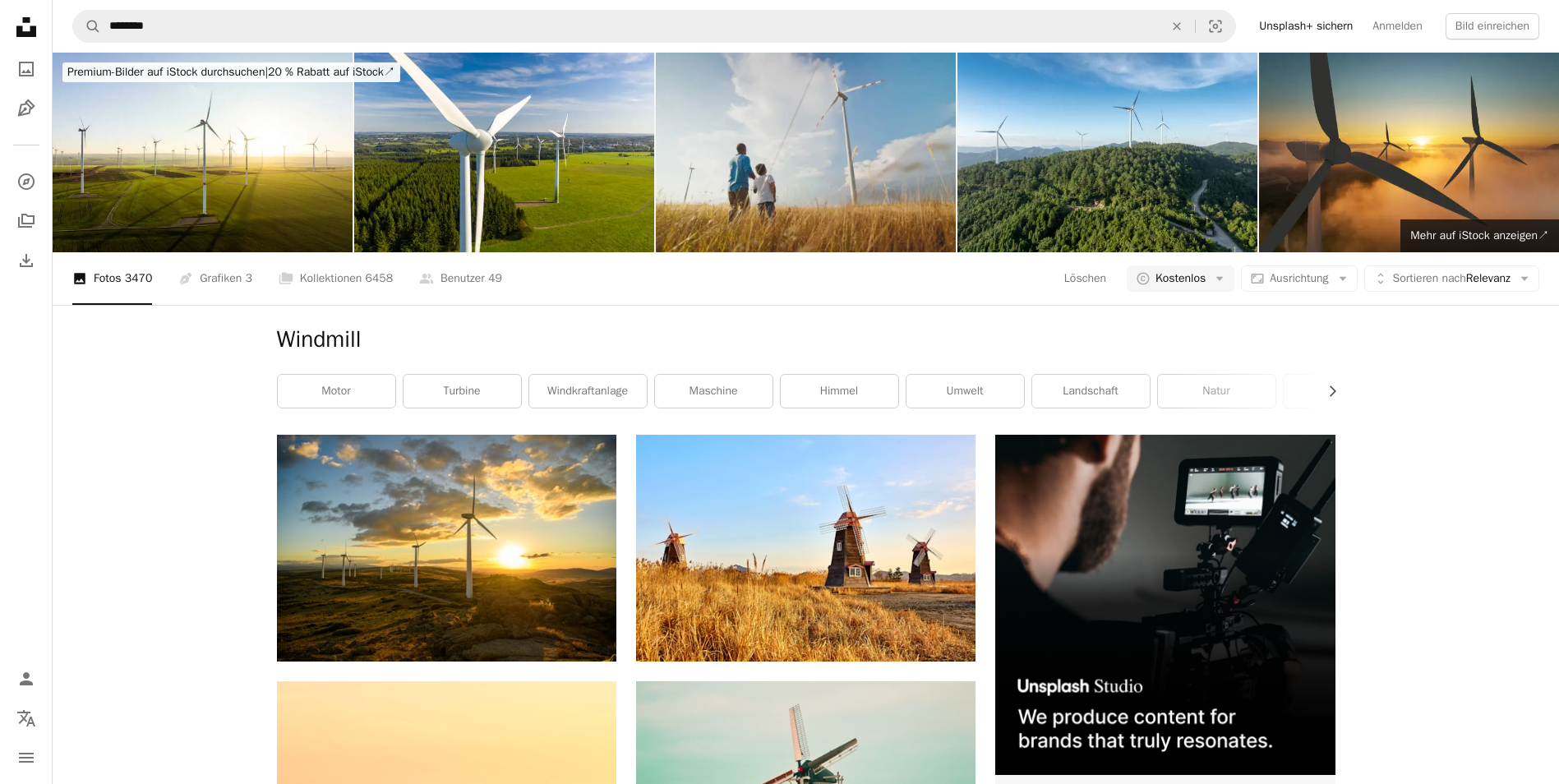 scroll, scrollTop: 575, scrollLeft: 0, axis: vertical 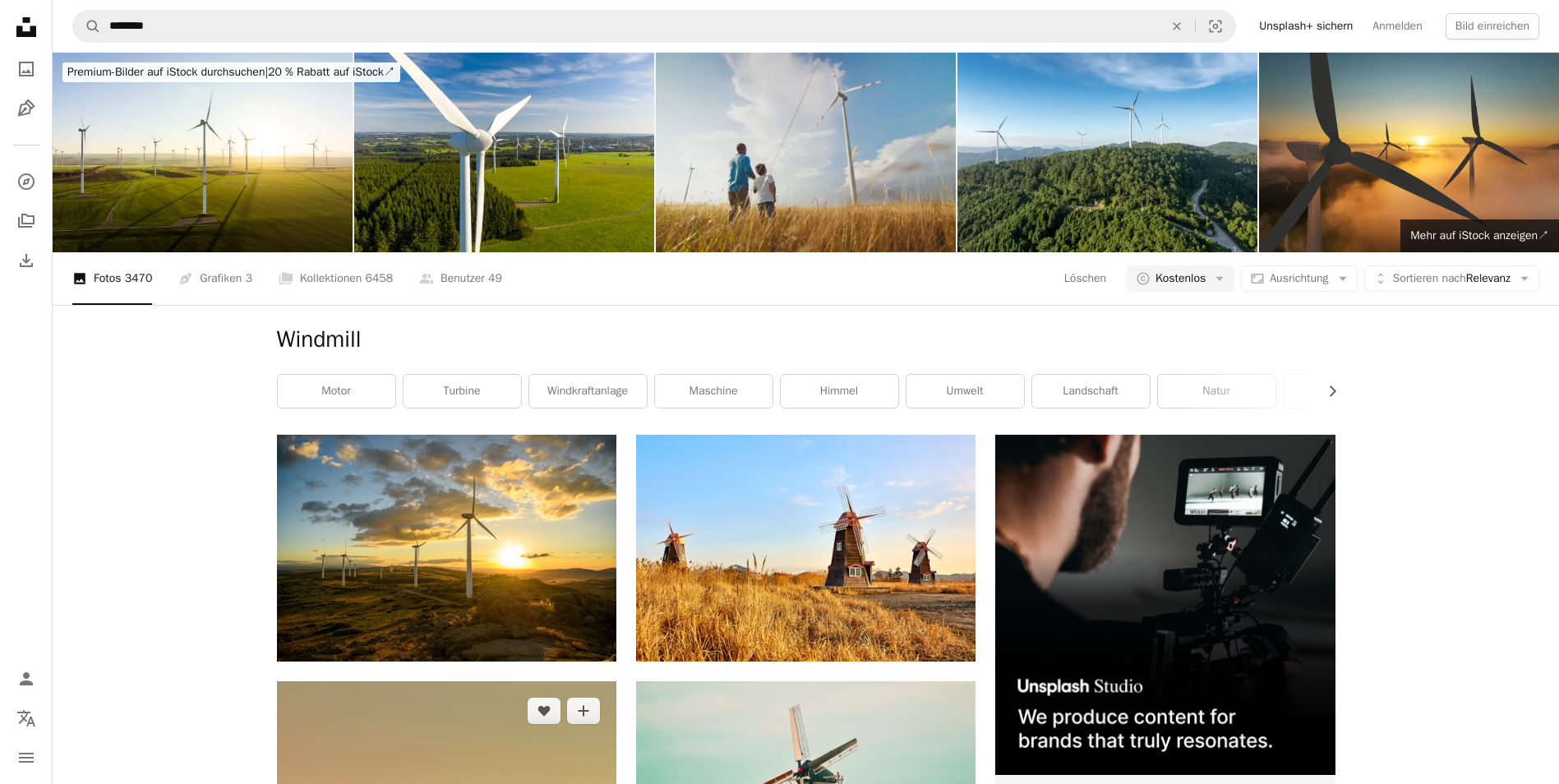 click at bounding box center [446, 936] 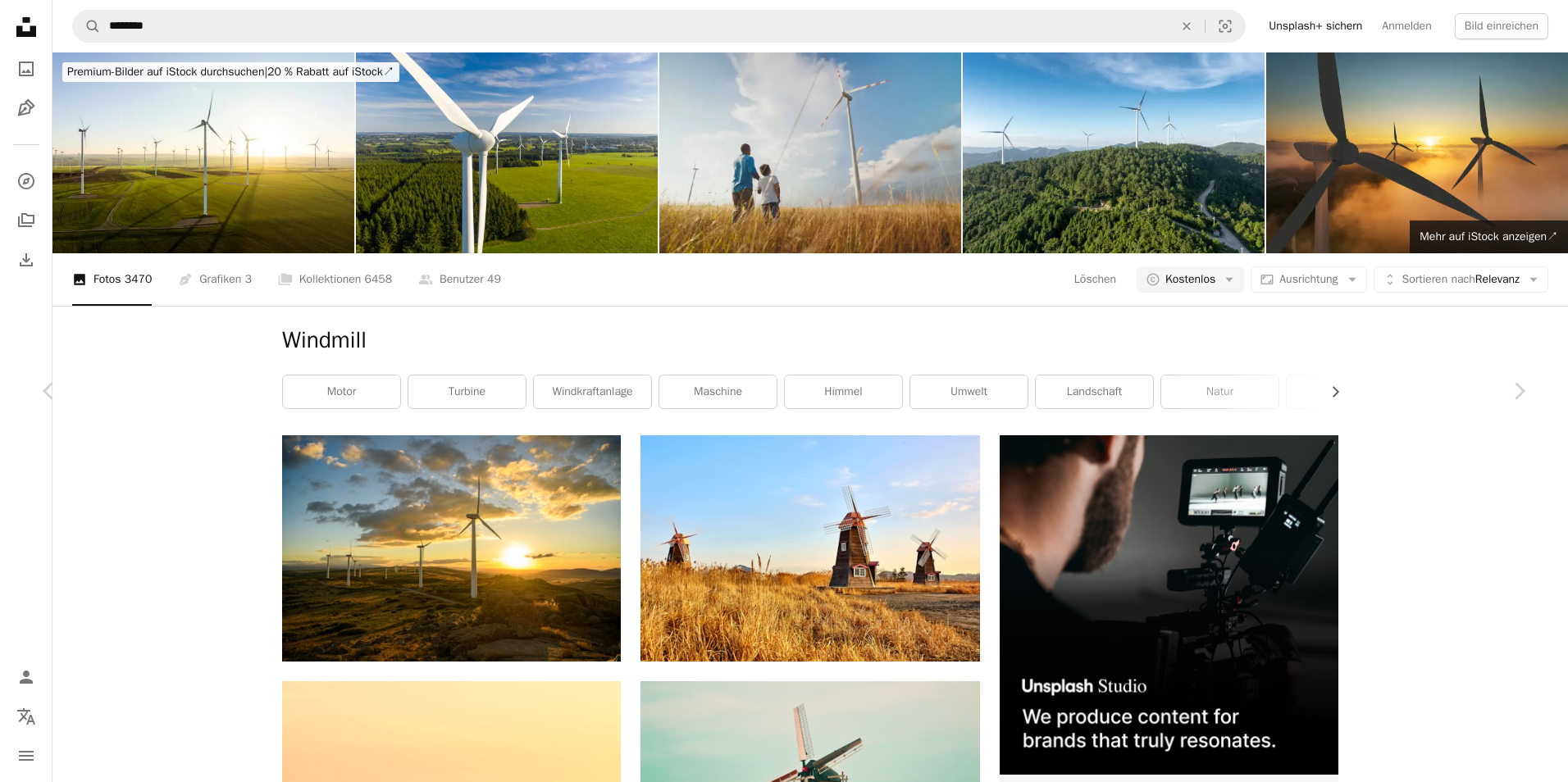 click on "Kostenlos herunterladen" at bounding box center [1338, 3701] 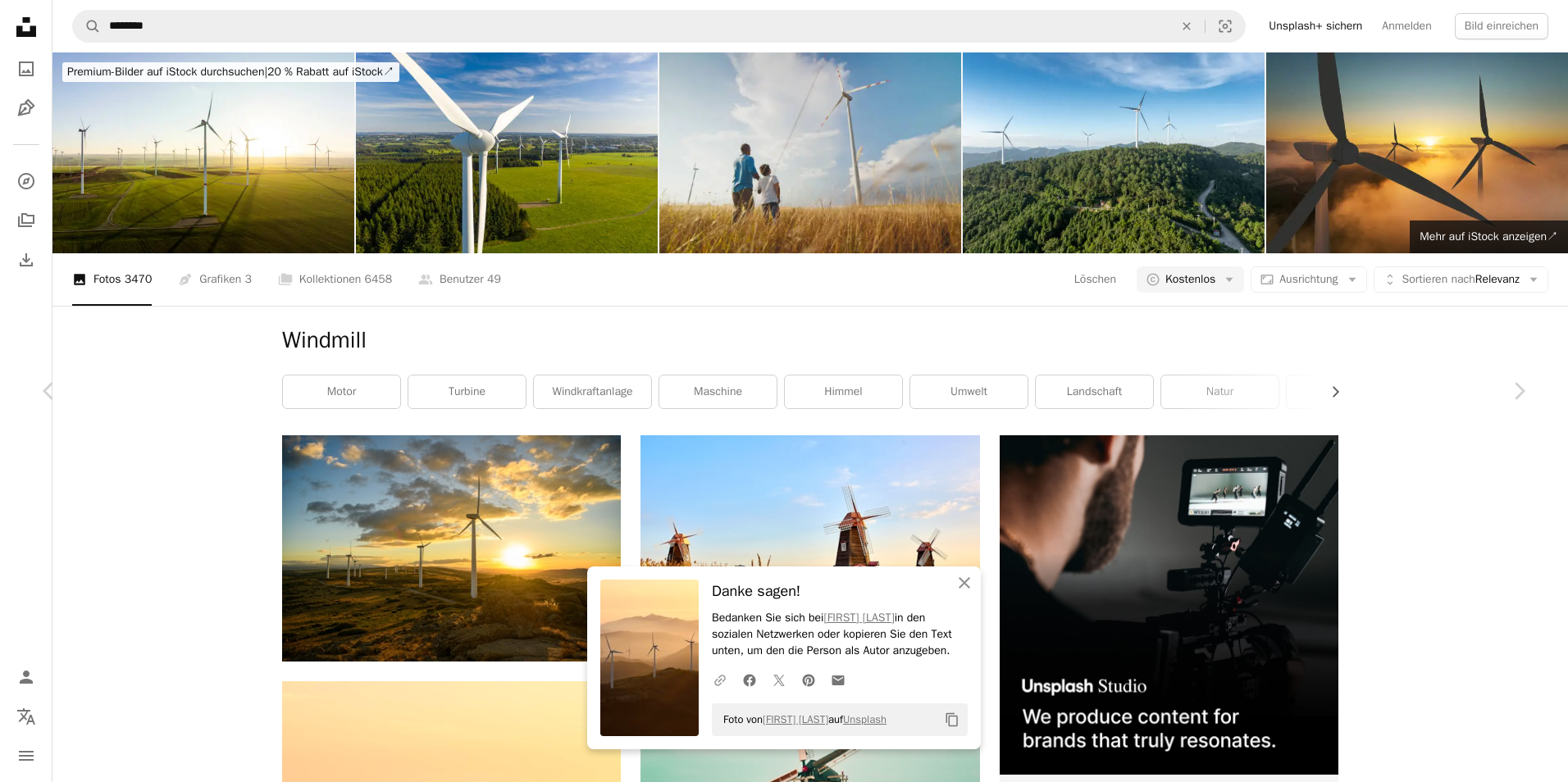 click on "A URL sharing icon (chains)" at bounding box center [720, 680] 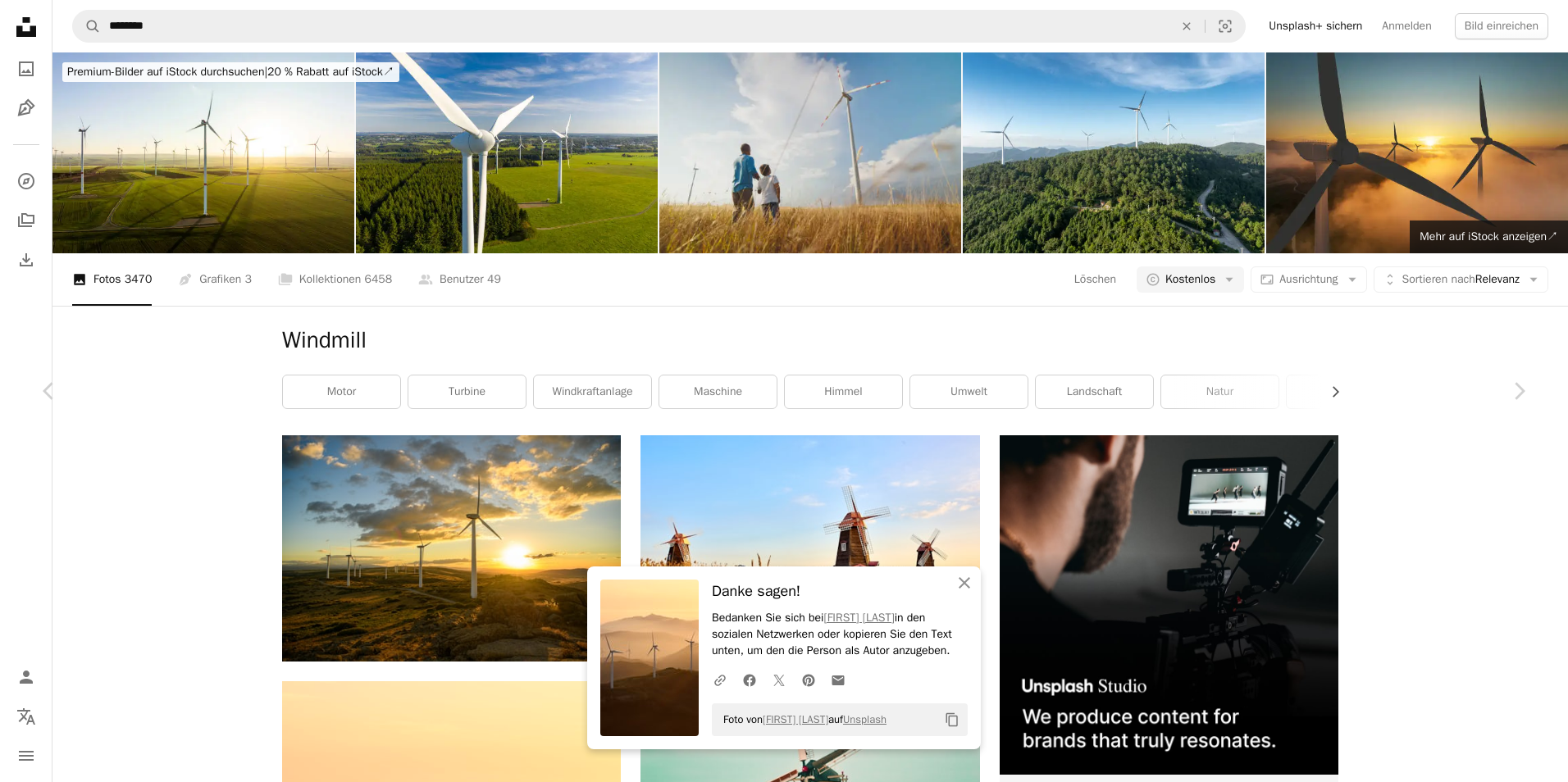 drag, startPoint x: 1427, startPoint y: 118, endPoint x: 1533, endPoint y: 144, distance: 109.14211 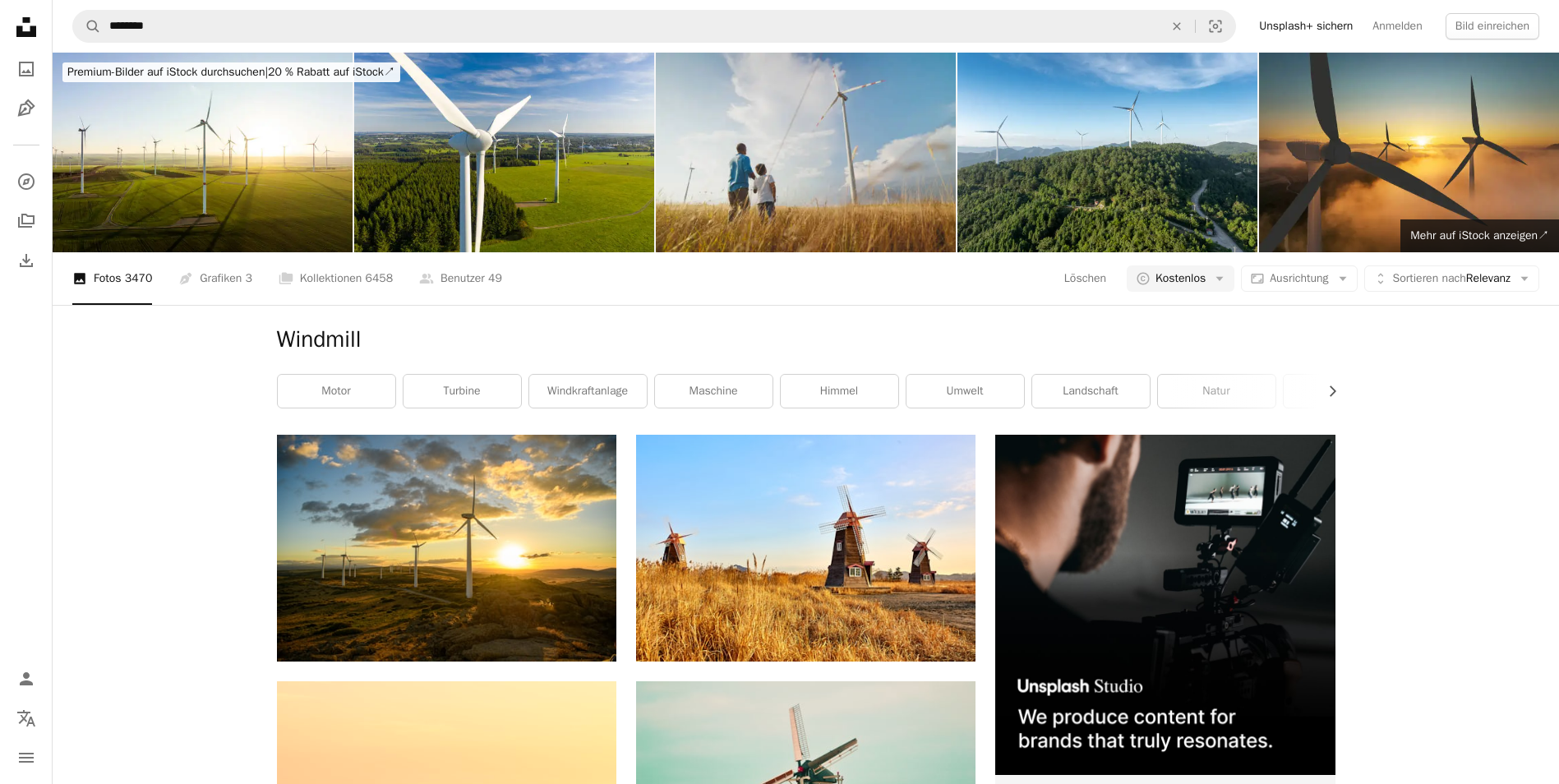 scroll, scrollTop: 1151, scrollLeft: 0, axis: vertical 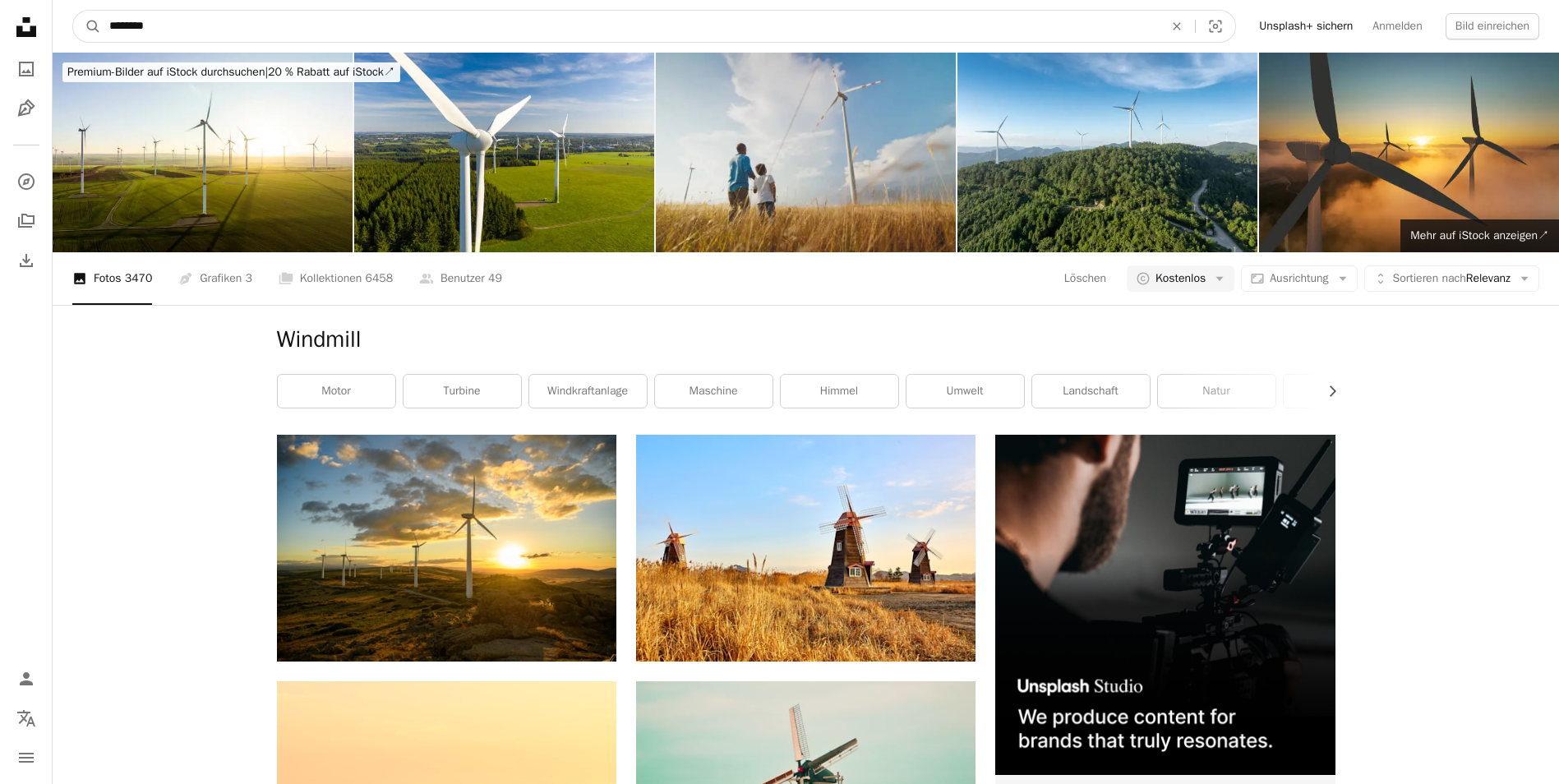 drag, startPoint x: 188, startPoint y: 36, endPoint x: 38, endPoint y: 47, distance: 150.40279 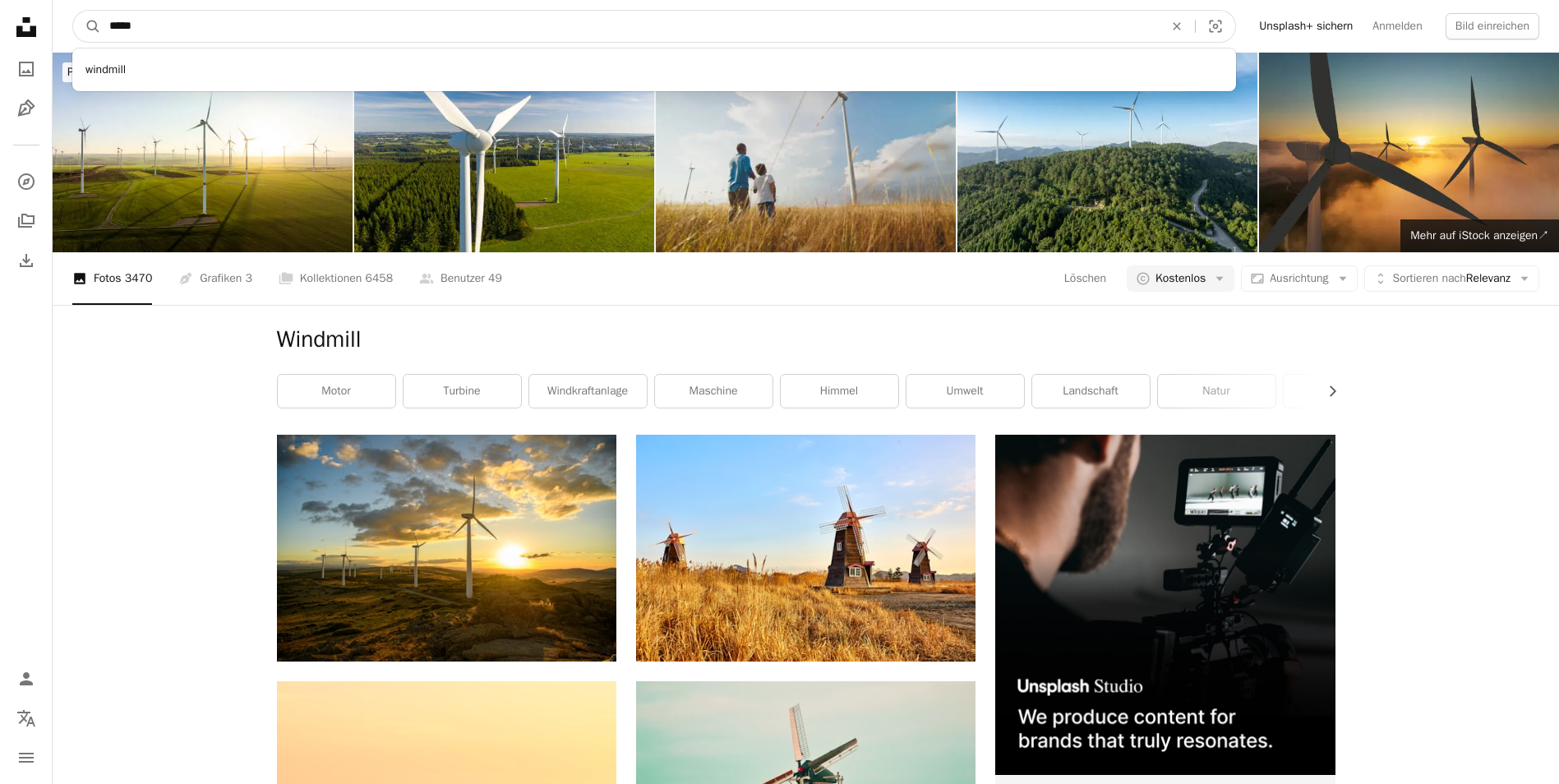 type on "*****" 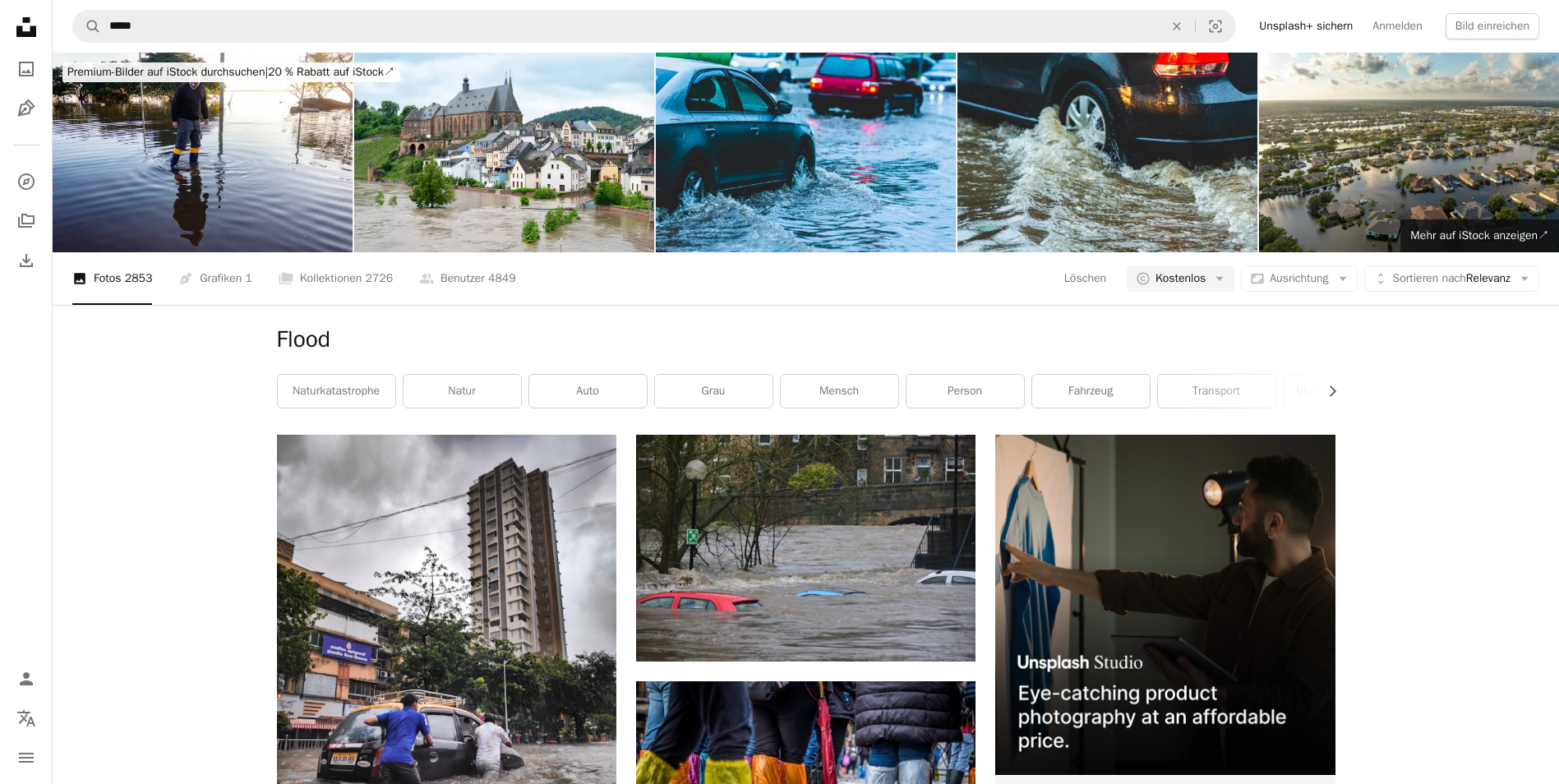 scroll, scrollTop: 1068, scrollLeft: 0, axis: vertical 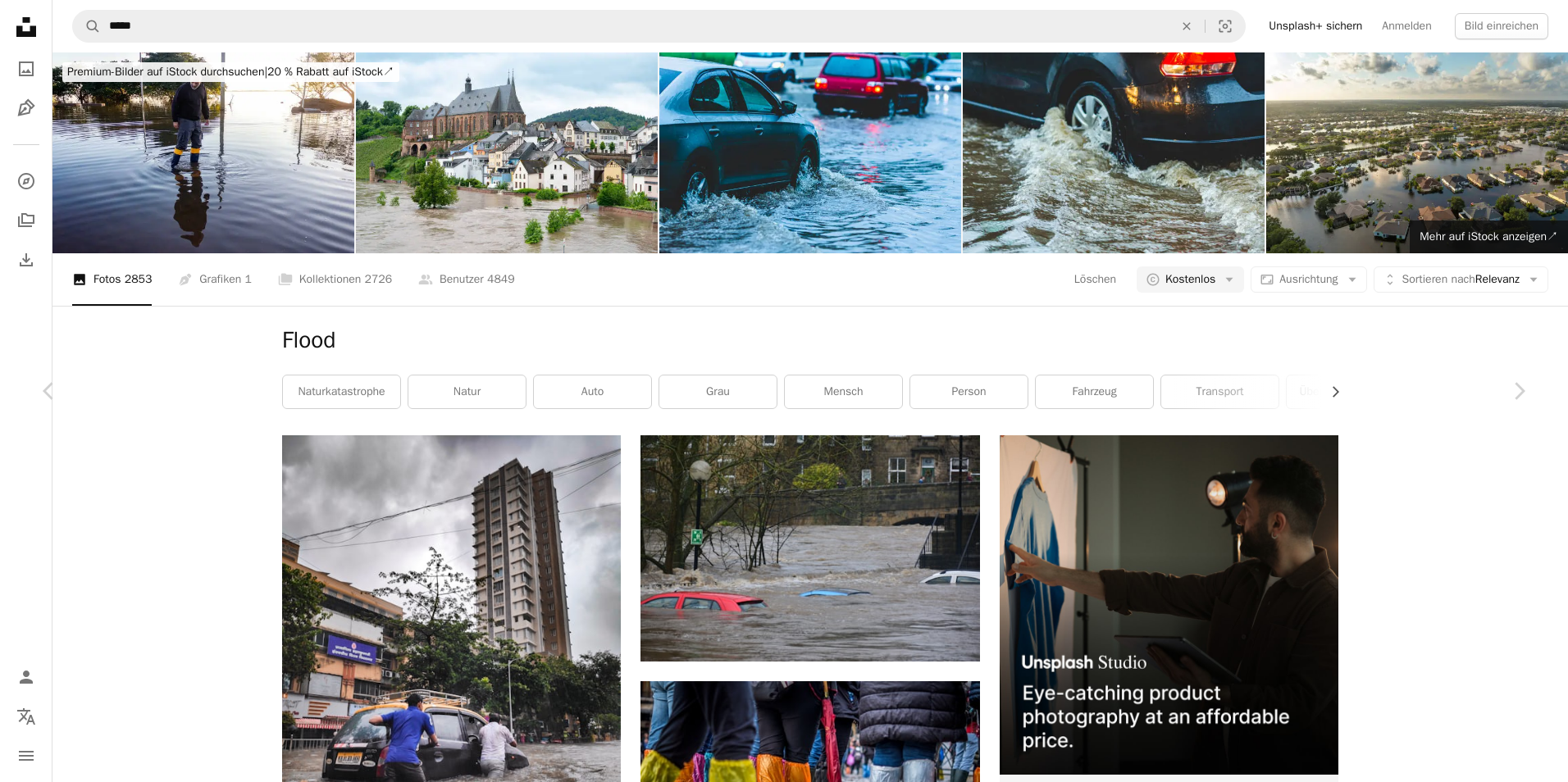 click on "Kostenlos herunterladen" at bounding box center [1338, 3477] 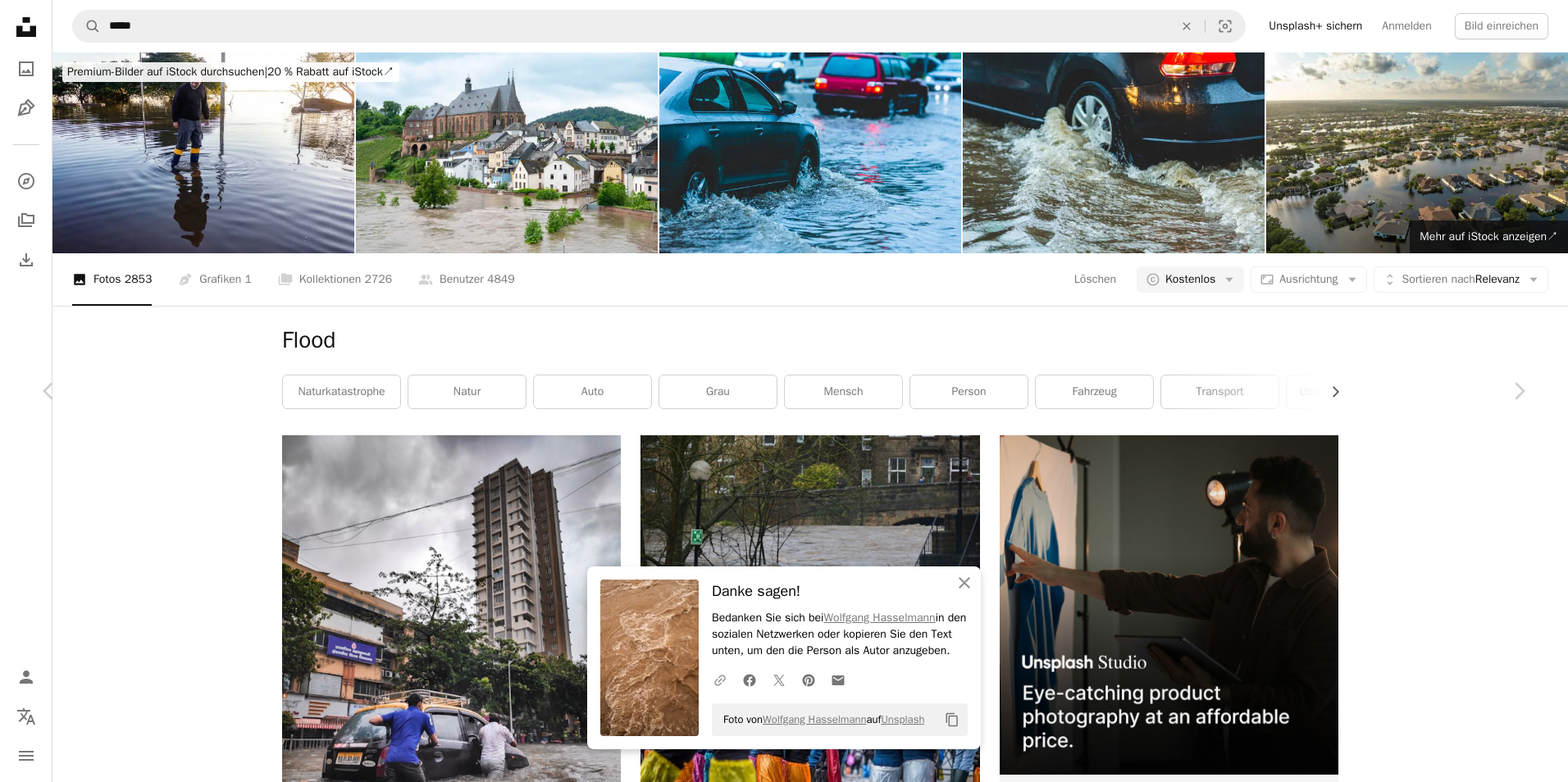 click on "A URL sharing icon (chains)" at bounding box center (720, 680) 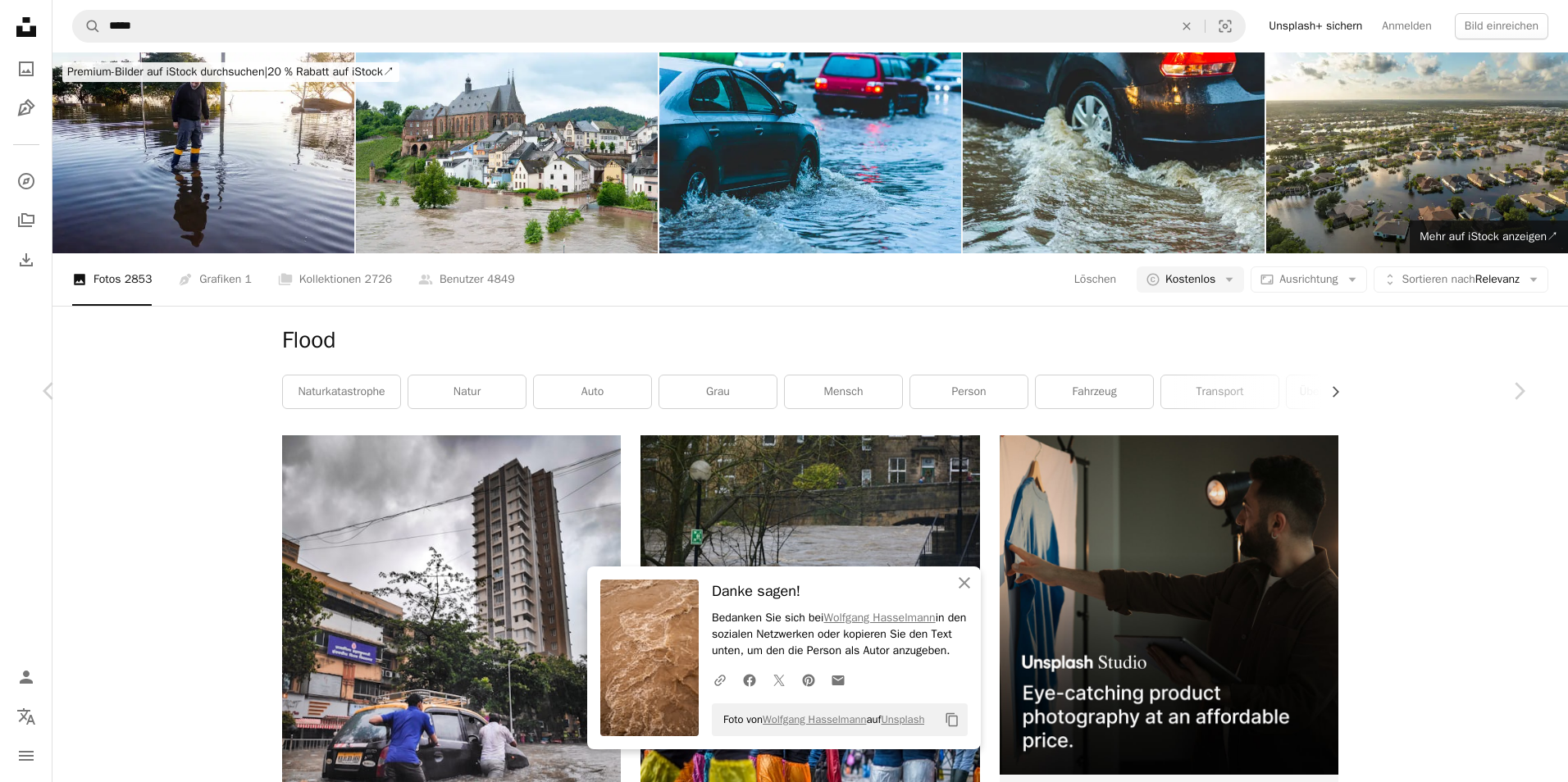 click on "An X shape Chevron left Chevron right An X shape Schließen Danke sagen! Bedanken Sie sich bei  [PERSON]  in den sozialen Netzwerken oder kopieren Sie den Text unten, um den die Person als Autor anzugeben. A URL sharing icon (chains) Facebook icon X (formerly Twitter) icon Pinterest icon An envelope Foto von  [PERSON]  auf  Unsplash
Copy content [PERSON] [USERNAME] A heart A plus sign Kostenlos herunterladen Chevron down Zoom in Aufrufe 756.300 Downloads 12.054 Veröffentlicht in Fotos ,  Gewebe A forward-right arrow Teilen Info icon Info More Actions Calendar outlined Veröffentlicht am  30. Januar 2021 Camera SONY, ILCE-7M3 Safety Kostenlos zu verwenden im Rahmen der  Unsplash Lizenz Textur Muster Flut grün Szenerie draußen Lumpen Luftbild Rhein Hintergrundmotive Ähnliche Premium-Bilder auf iStock durchsuchen  |  20 % Rabatt mit Aktionscode UNSPLASH20 Mehr auf iStock anzeigen  ↗ Ähnliche Bilder A heart A plus sign Wolfgang Hasselmann A heart A heart" at bounding box center (784, 3830) 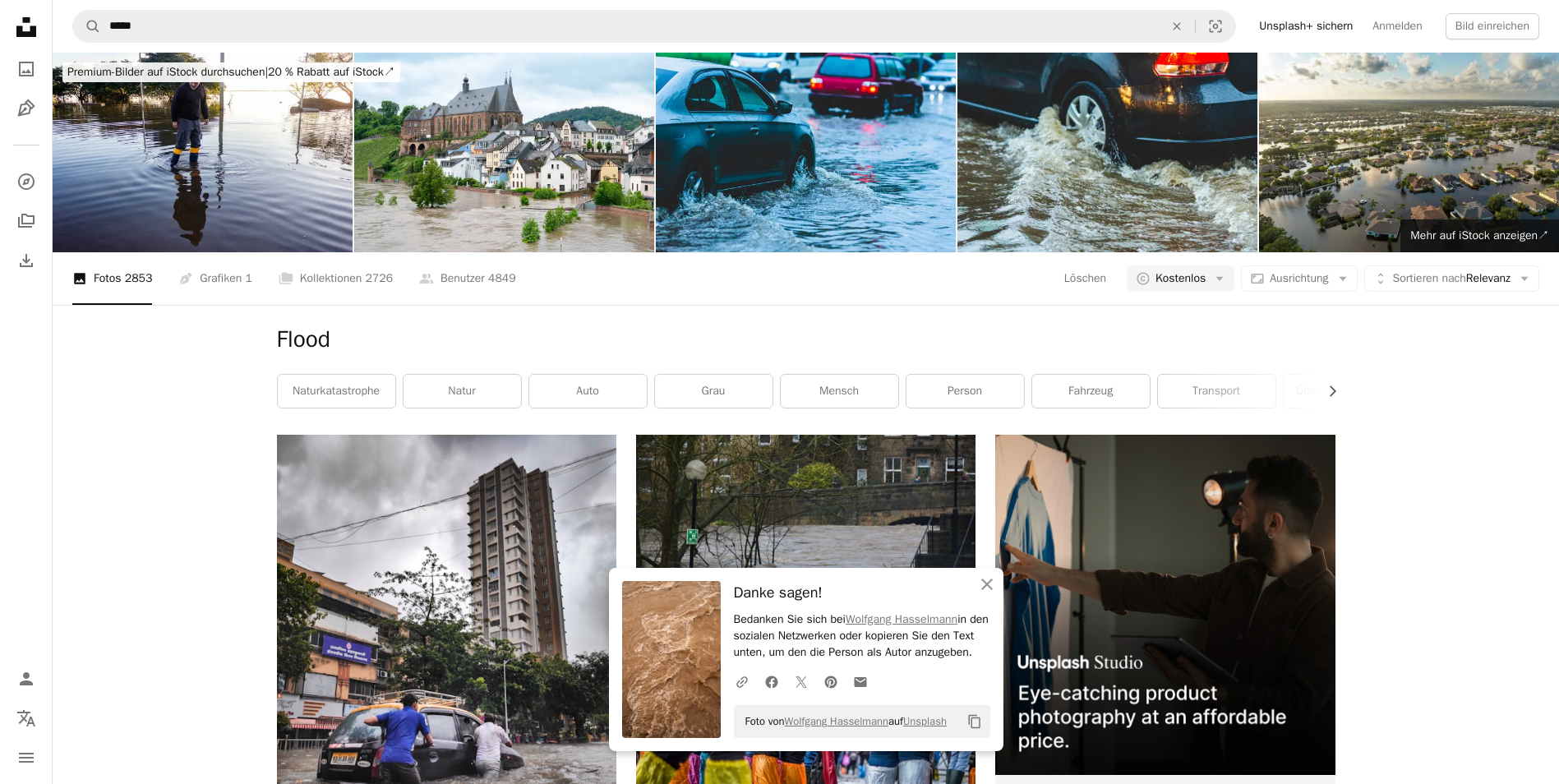 scroll, scrollTop: 2383, scrollLeft: 0, axis: vertical 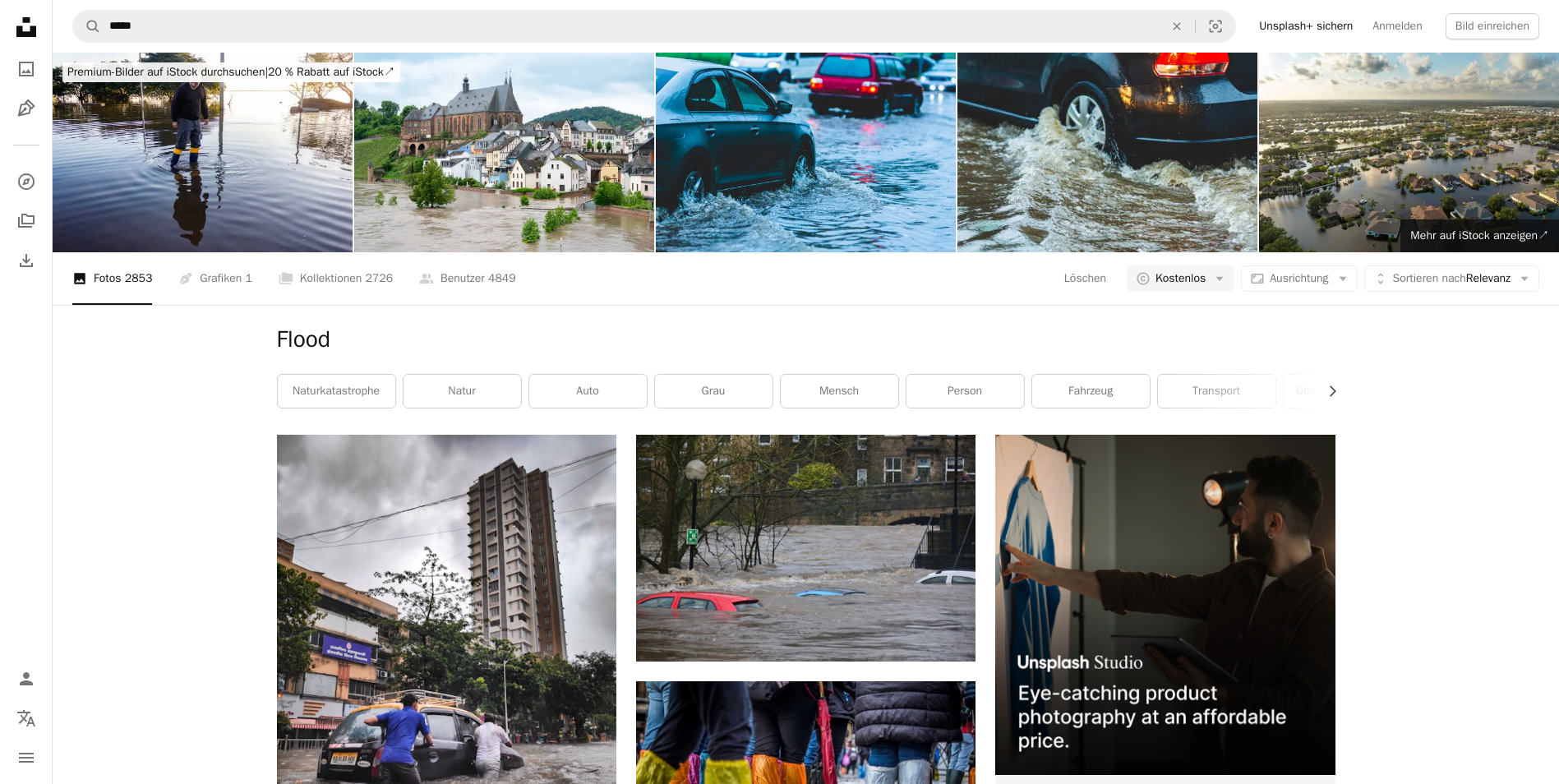 click on "Mehr laden" at bounding box center [806, 2758] 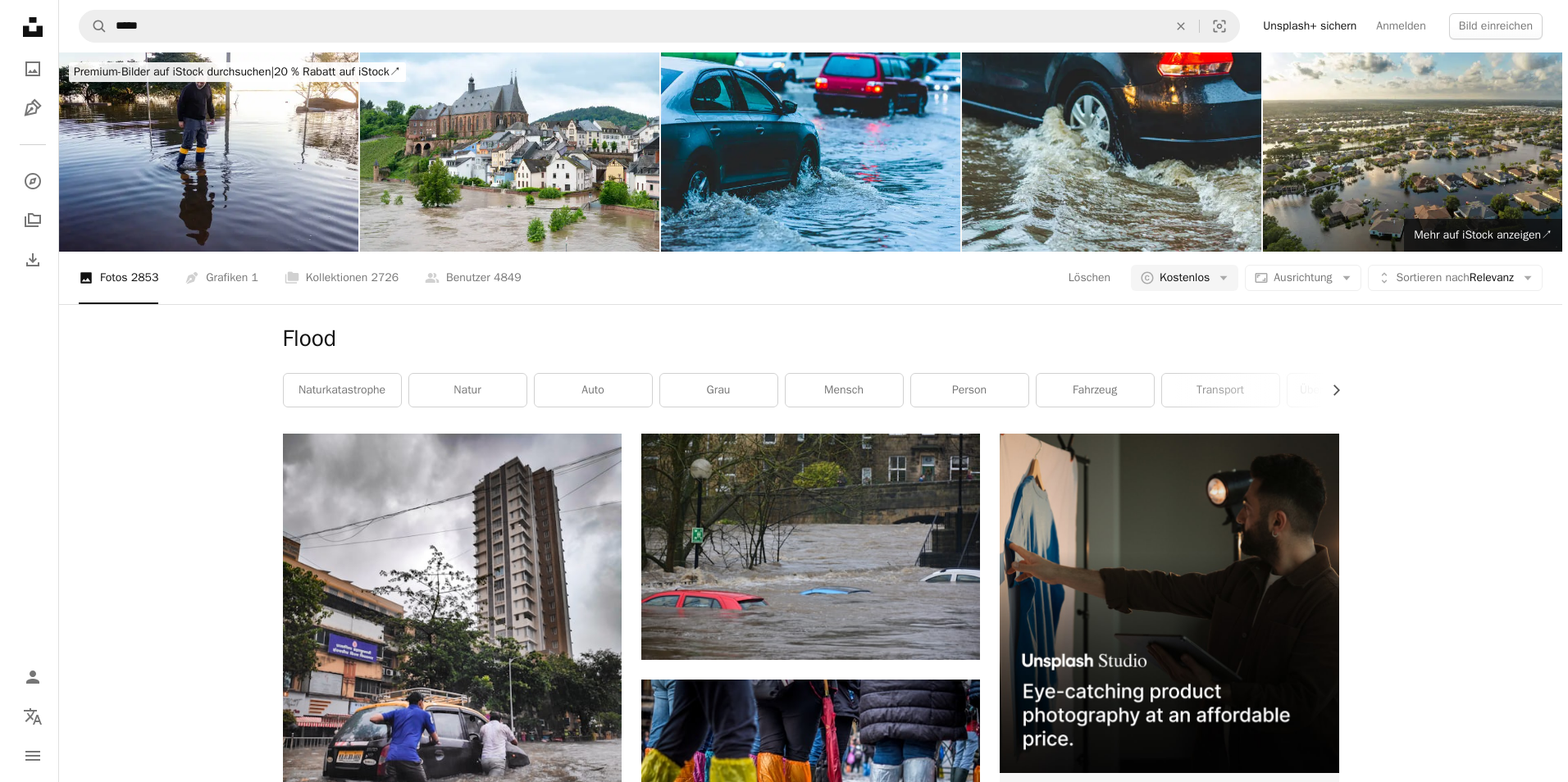 scroll, scrollTop: 10410, scrollLeft: 0, axis: vertical 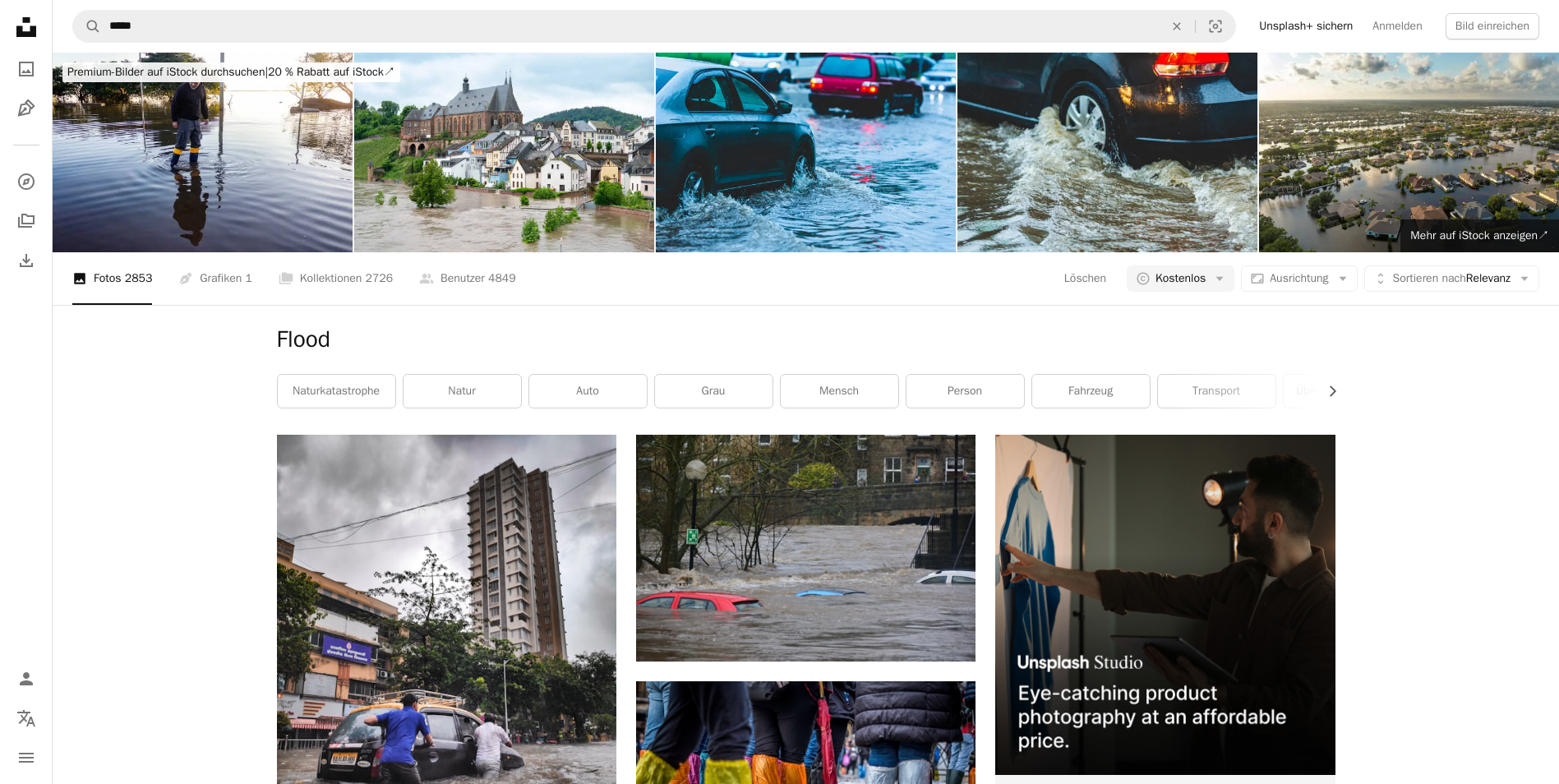 click at bounding box center [446, 10752] 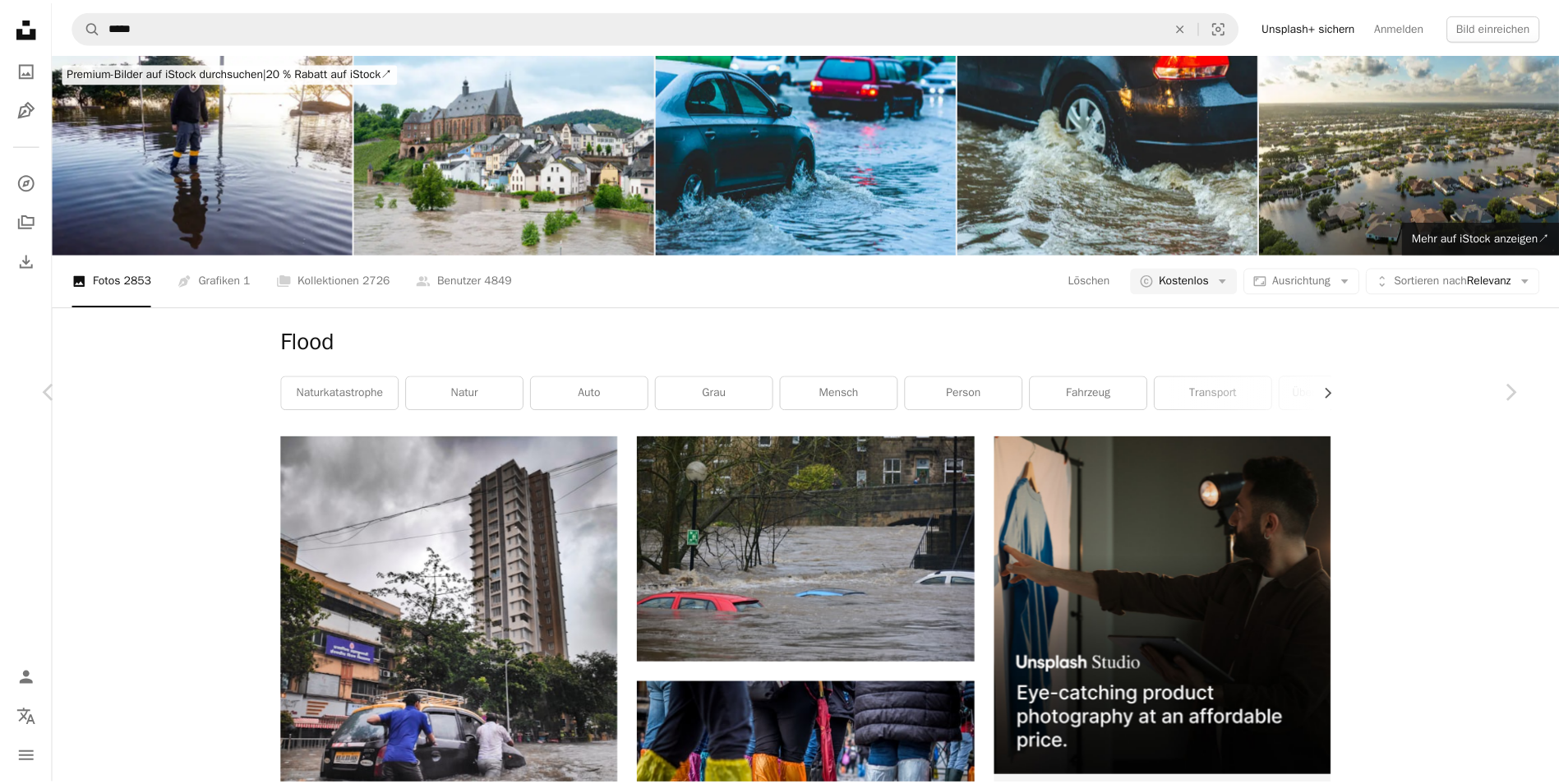 scroll, scrollTop: 904, scrollLeft: 0, axis: vertical 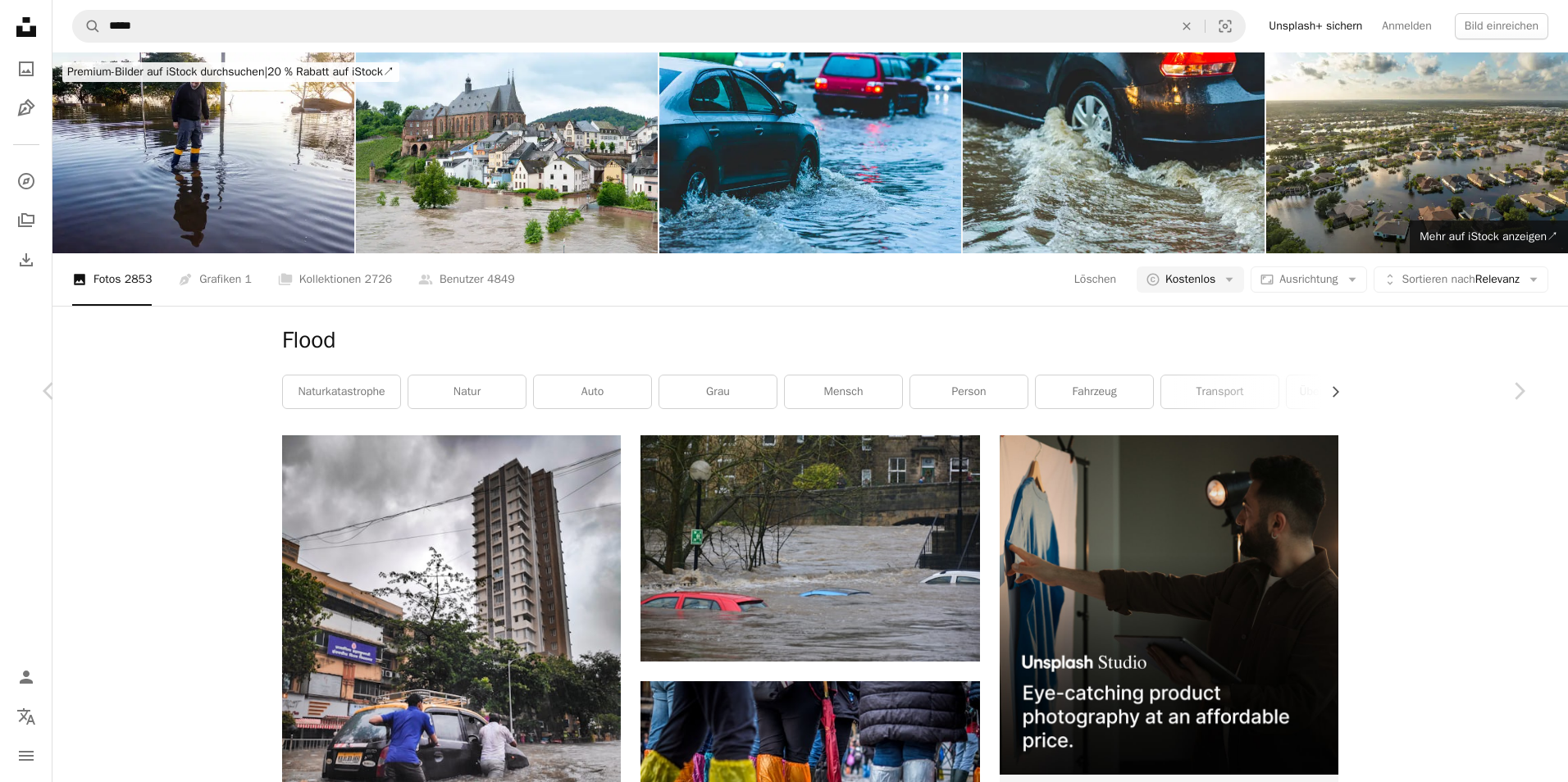 click on "An X shape Chevron left Chevron right [FIRST] [LAST] [FIRST] [LAST] A heart A plus sign Kostenlos herunterladen Chevron down Zoom in Aufrufe 16.292 Downloads 105 A forward-right arrow Teilen Info icon Info More Actions A map marker [STREET], [CITY], [COUNTRY] Calendar outlined Veröffentlicht am  16. April 2023 Camera NIKON CORPORATION, NIKON D7000 Safety Kostenlos zu verwenden im Rahmen der  Unsplash Lizenz Wald Finnland Helsinki Überschwemmung Ostsee Land Szenerie Dschungel Regenwald draußen Teich Vegetation Waldland Sumpf Hafenviertel Hain Kostenlose Bilder Ähnliche Premium-Bilder auf iStock durchsuchen  |  20 % Rabatt mit Aktionscode UNSPLASH20 Mehr auf iStock anzeigen  ↗ Ähnliche Bilder A heart A plus sign [FIRST] [LAST] Arrow pointing down A heart A plus sign [NUMBER]m. above Arrow pointing down A heart A plus sign [FIRST] [LAST] Arrow pointing down A heart A plus sign [FIRST] [LAST] Arrow pointing down A heart" at bounding box center [784, 13976] 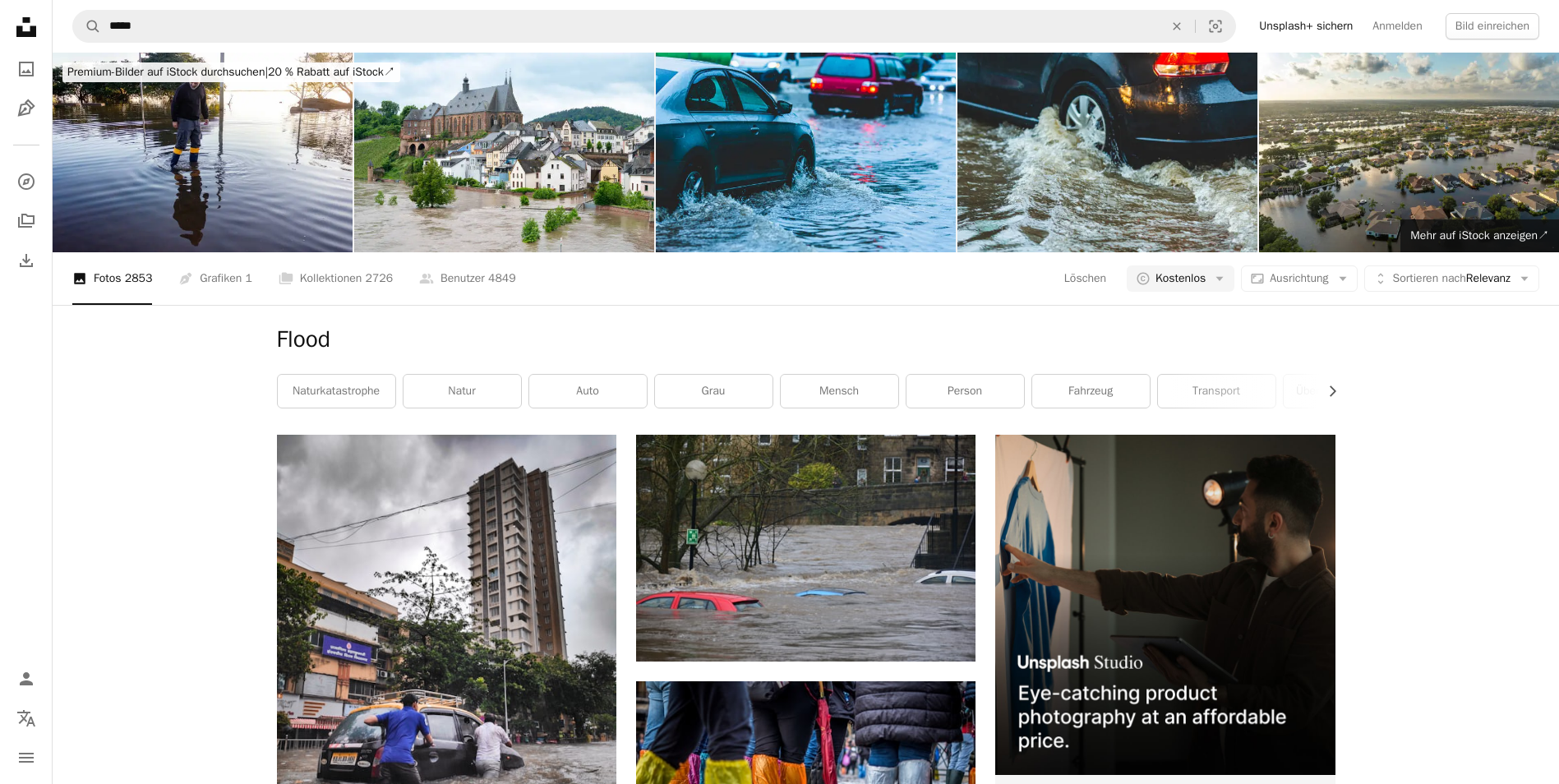 scroll, scrollTop: 12820, scrollLeft: 0, axis: vertical 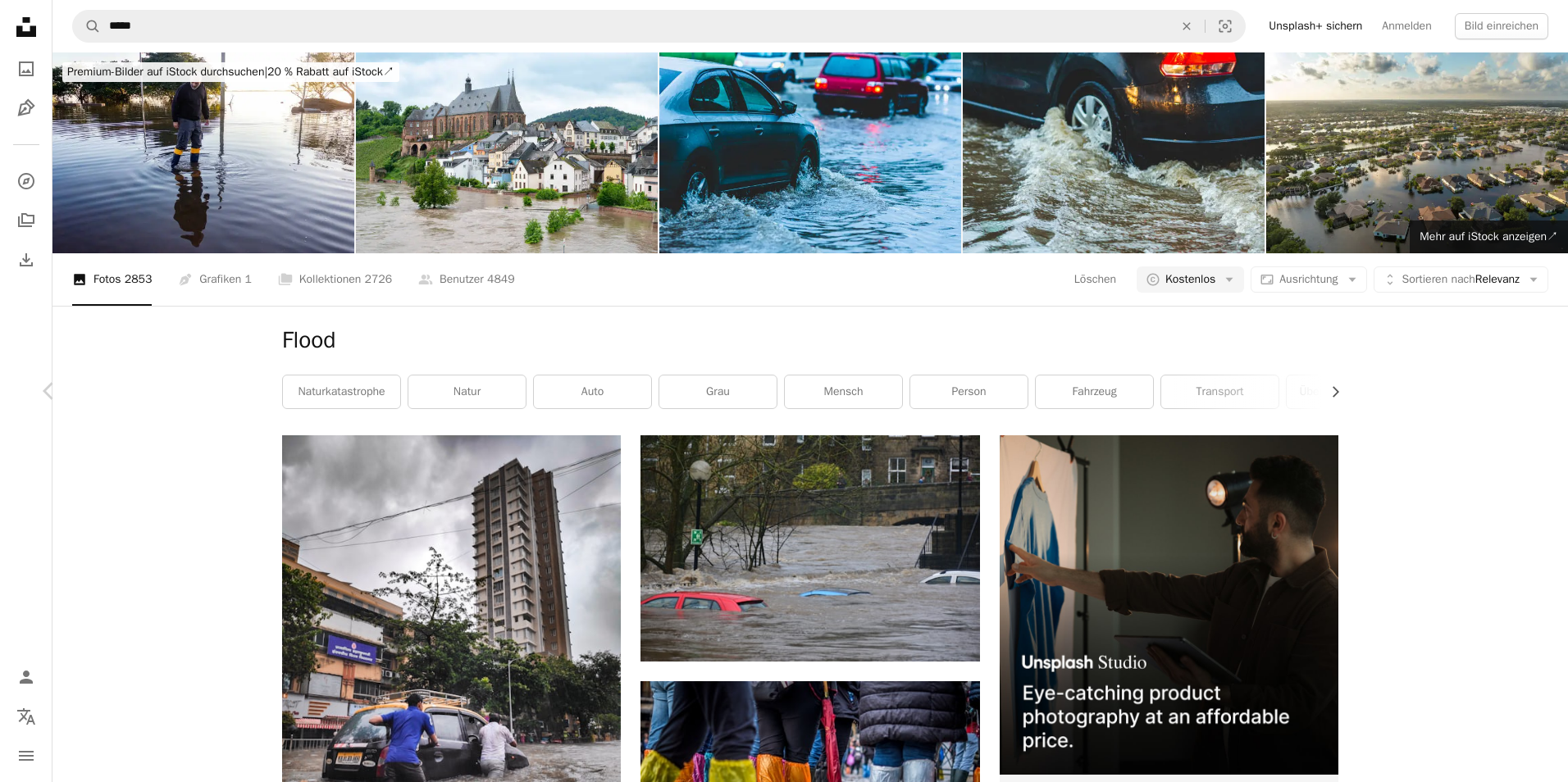 click on "Chevron right" at bounding box center (1519, 391) 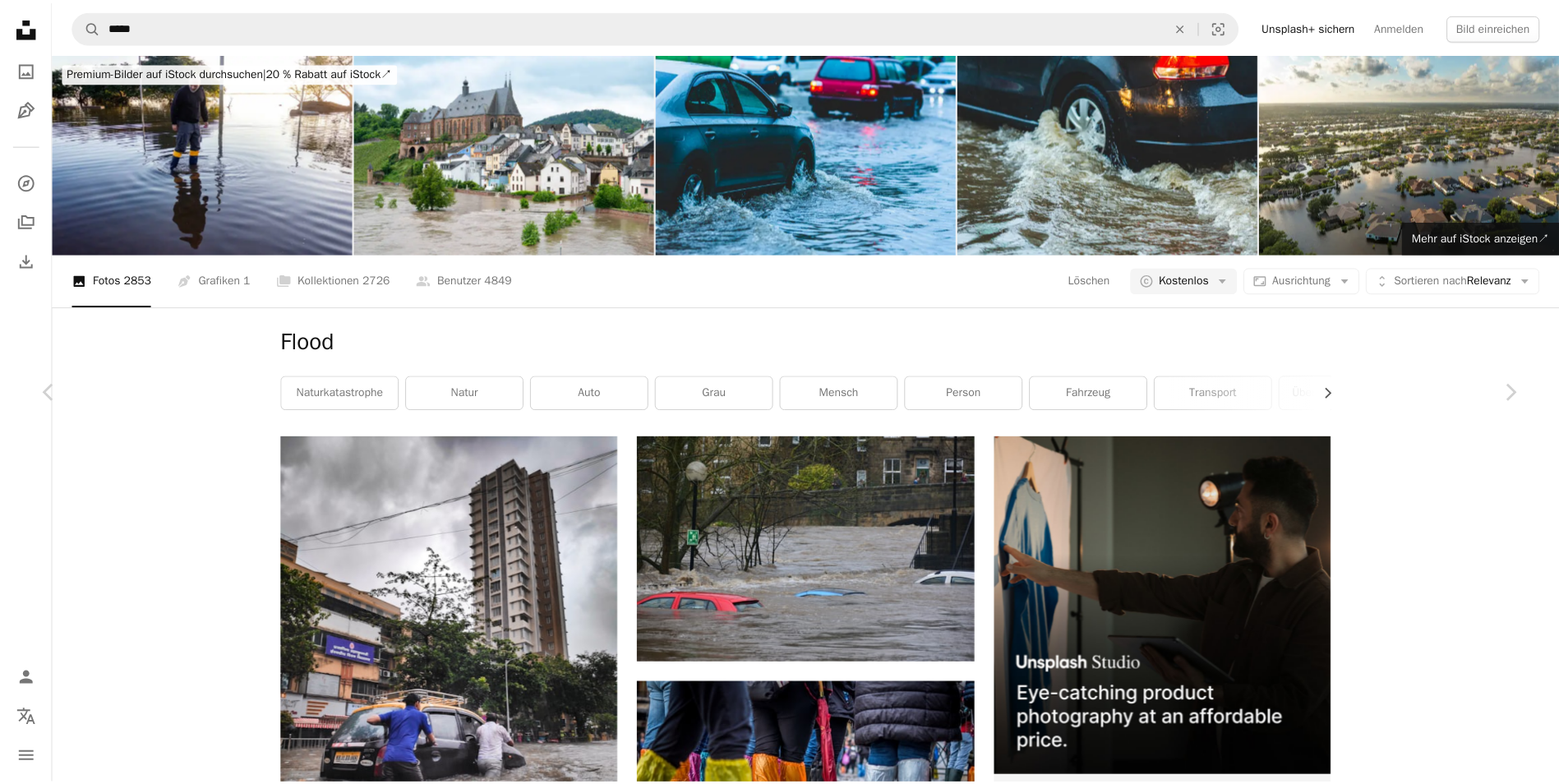 scroll, scrollTop: 0, scrollLeft: 0, axis: both 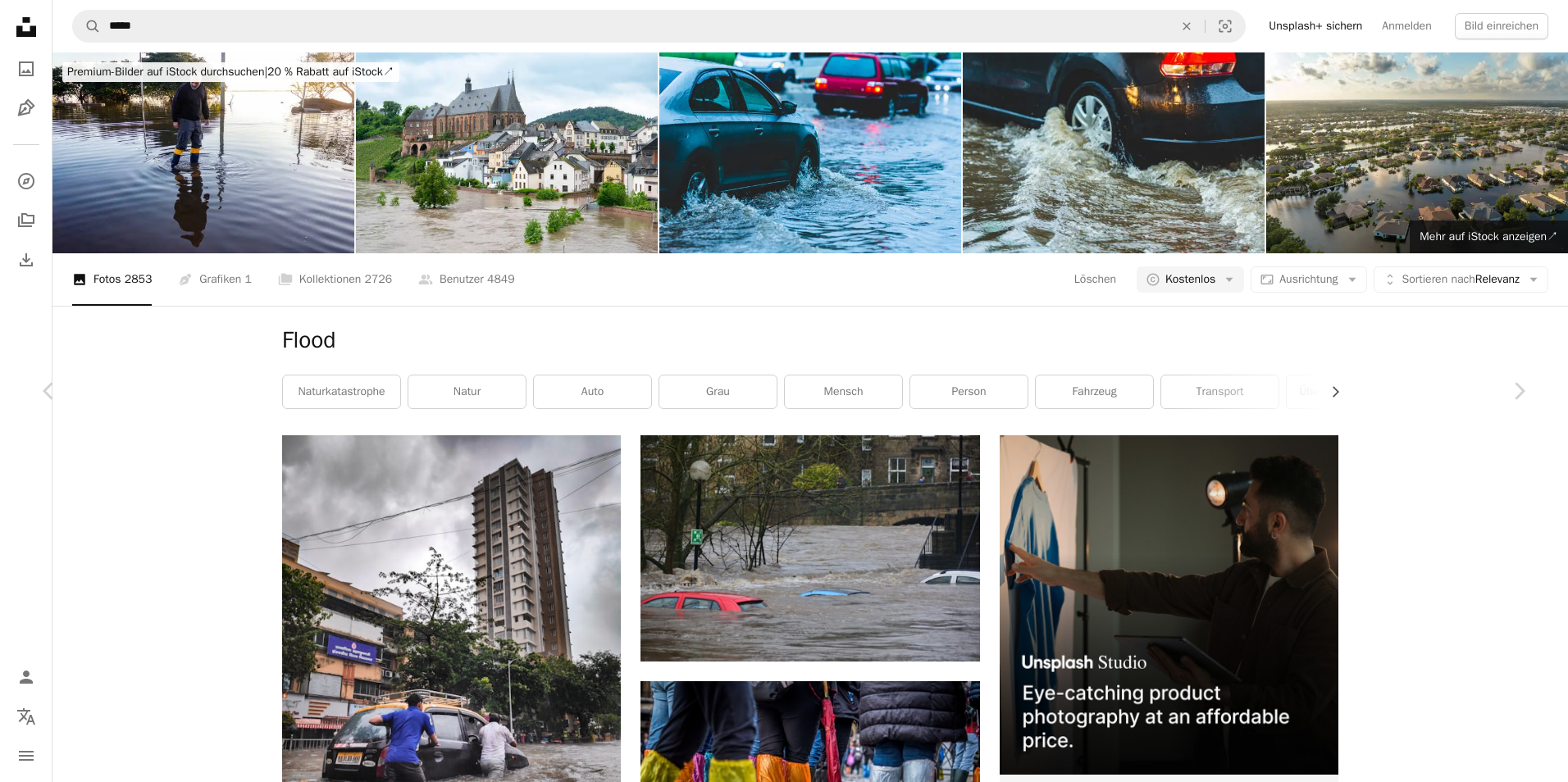 click on "An X shape Chevron left Chevron right An X shape Schließen Danke sagen! Bedanken Sie sich bei  [FIRST] [LAST]  in den sozialen Netzwerken oder kopieren Sie den Text unten, um den die Person als Autor anzugeben. A URL sharing icon (chains) Facebook icon X (formerly Twitter) icon Pinterest icon An envelope Foto von  [FIRST] [LAST]  auf  Unsplash
Copy content [FIRST] [LAST] [FIRST] [LAST] A heart A plus sign Kostenlos herunterladen Chevron down Zoom in Aufrufe 258.824 Downloads 2.720 A forward-right arrow Teilen Info icon Info More Actions A map marker [STREET], [CITY], [COUNTRY] Calendar outlined Veröffentlicht am  24. Mai 2021 Camera Apple, iPhone 6s Safety Kostenlos zu verwenden im Rahmen der  Unsplash Lizenz schwarz Straße Gebäude Umwelt Flut Straßenfotografie Wasserhintergrund Weg Alleine zu Fuß Autofahren Gebäude Mensch Tier Vogel grau städtisch draußen [COUNTRY] [CITY] Kostenlose Bilder Ähnliche Premium-Bilder auf iStock durchsuchen  |  20 % Rabatt mit Aktionscode UNSPLASH20 Ähnliche Bilder A heart A plus sign [FIRST] [LAST] Für Anfragen verfügbar A checkmark inside of a circle Arrow pointing down Plus sign for Unsplash+ A heart A plus sign [FIRST] [LAST] Für  Unsplash+ A lock Herunterladen A heart A plus sign [FIRST] [LAST] Für Anfragen verfügbar A heart Für" at bounding box center [784, 16308] 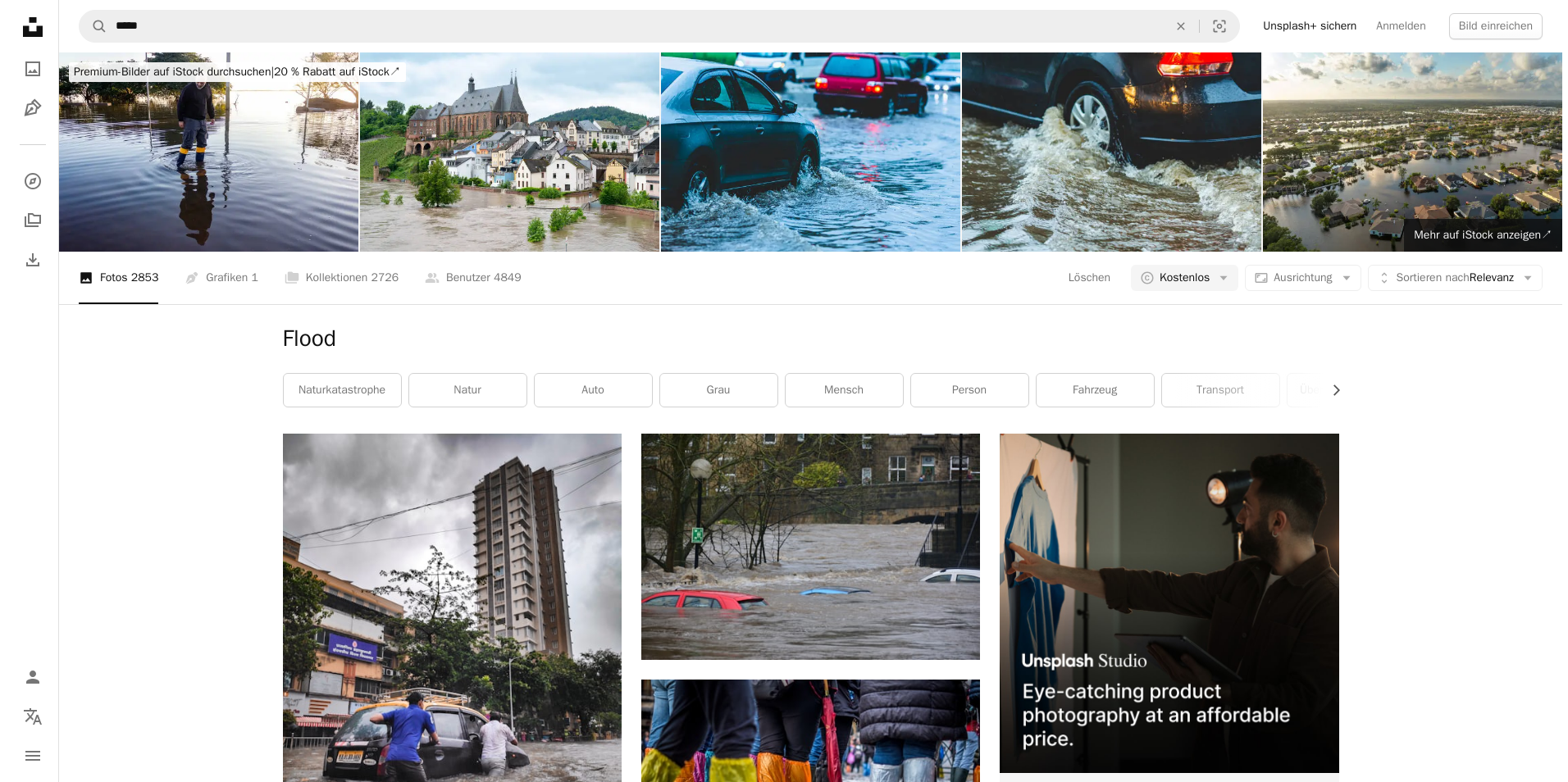 scroll, scrollTop: 6394, scrollLeft: 0, axis: vertical 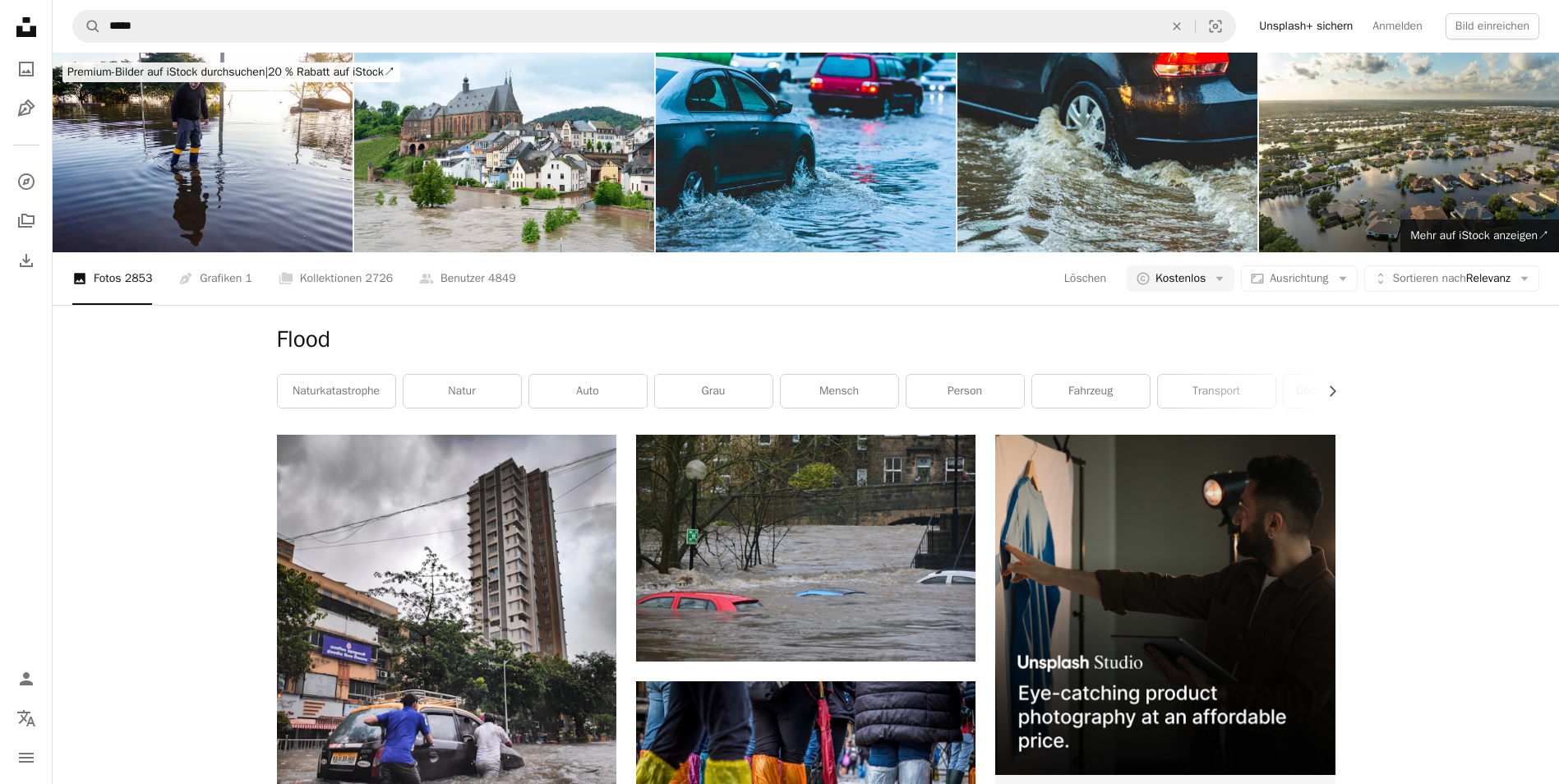 click at bounding box center (446, 6933) 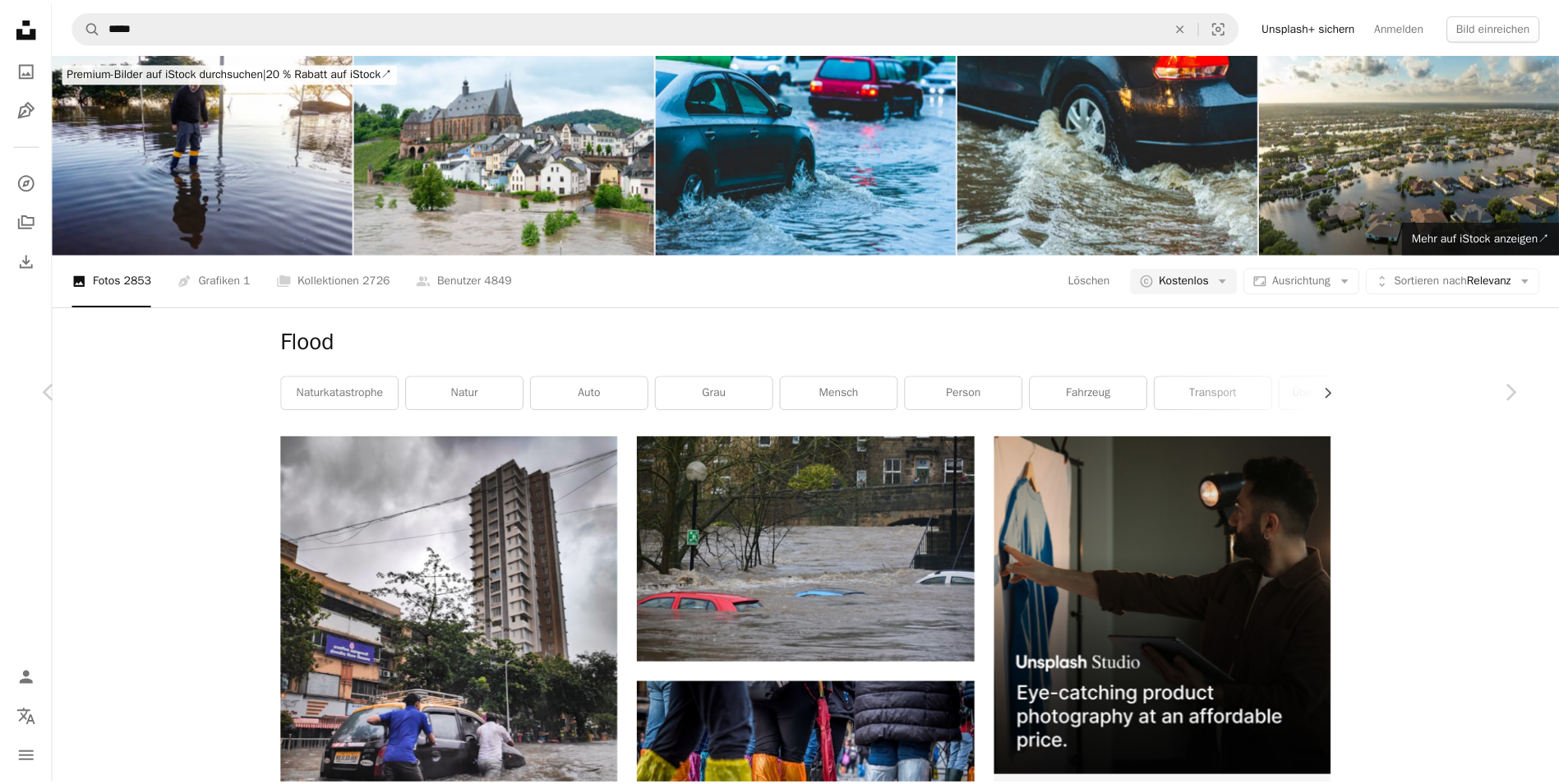 scroll, scrollTop: 3780, scrollLeft: 0, axis: vertical 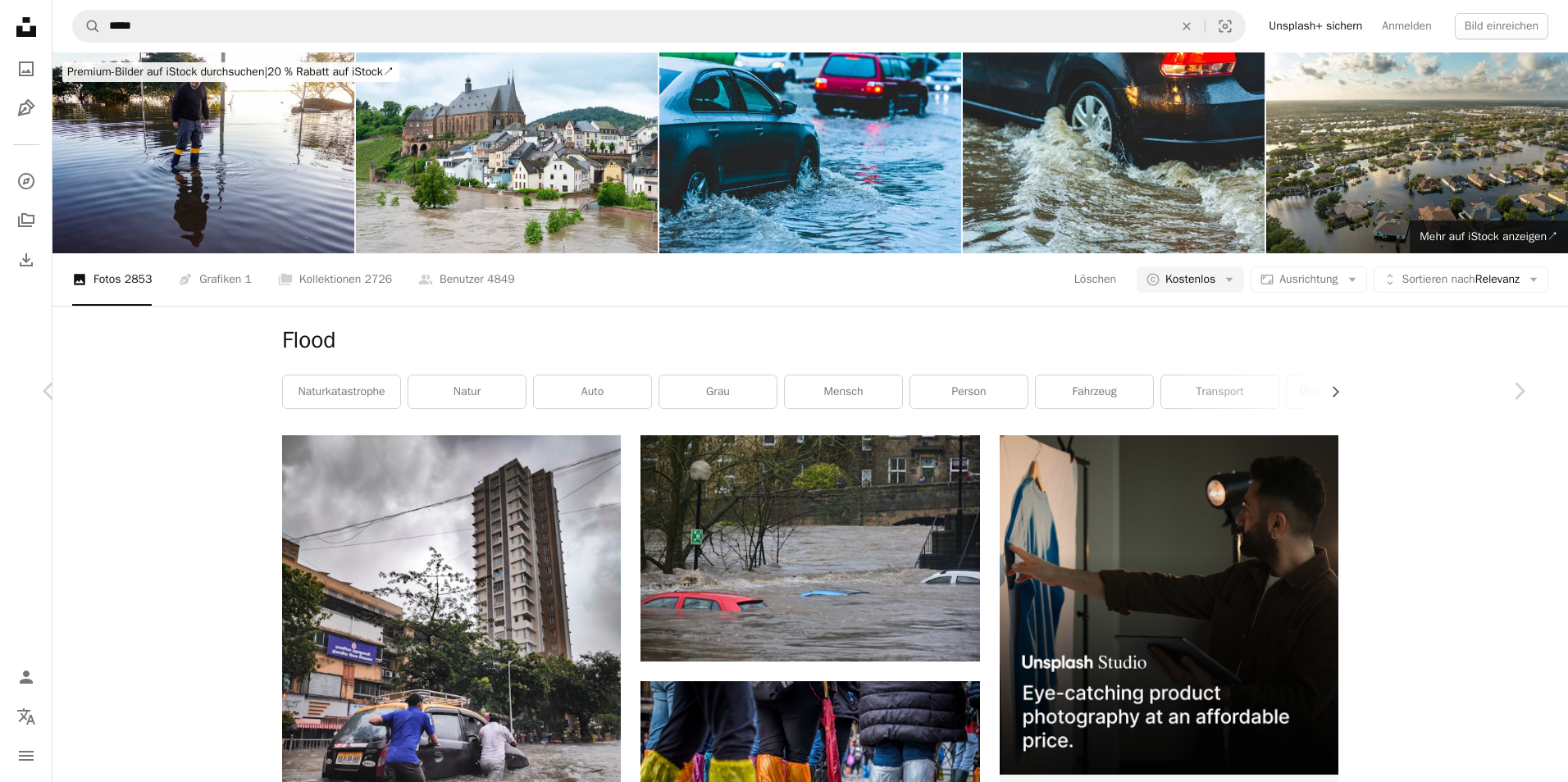 click on "An X shape Chevron left Chevron right Claudio Schwarz Für Anfragen verfügbar A checkmark inside of a circle A heart A plus sign Kostenlos herunterladen Chevron down Zoom in Aufrufe 62.752 Downloads 192 A forward-right arrow Teilen Info icon Info More Actions Calendar outlined Veröffentlicht am  18. Juli 2021 Camera SONY, ILCE-1 Safety Kostenlos zu verwenden im Rahmen der  Unsplash Lizenz Flut Bern Gebäude grau Boot Fahrzeug Transport draußen Land ländlich Schutz Creative Commons-Bilder Ähnliche Premium-Bilder auf iStock durchsuchen  |  20 % Rabatt mit Aktionscode UNSPLASH20 Mehr auf iStock anzeigen  ↗ Ähnliche Bilder A heart A plus sign iwin Für Anfragen verfügbar A checkmark inside of a circle Arrow pointing down A heart A plus sign Hugo Clément Für Anfragen verfügbar A checkmark inside of a circle Arrow pointing down A heart A plus sign Gaman Alice Für Anfragen verfügbar A checkmark inside of a circle Arrow pointing down A heart A plus sign Barbara Burgess Für Anfragen verfügbar A heart" at bounding box center (784, 16308) 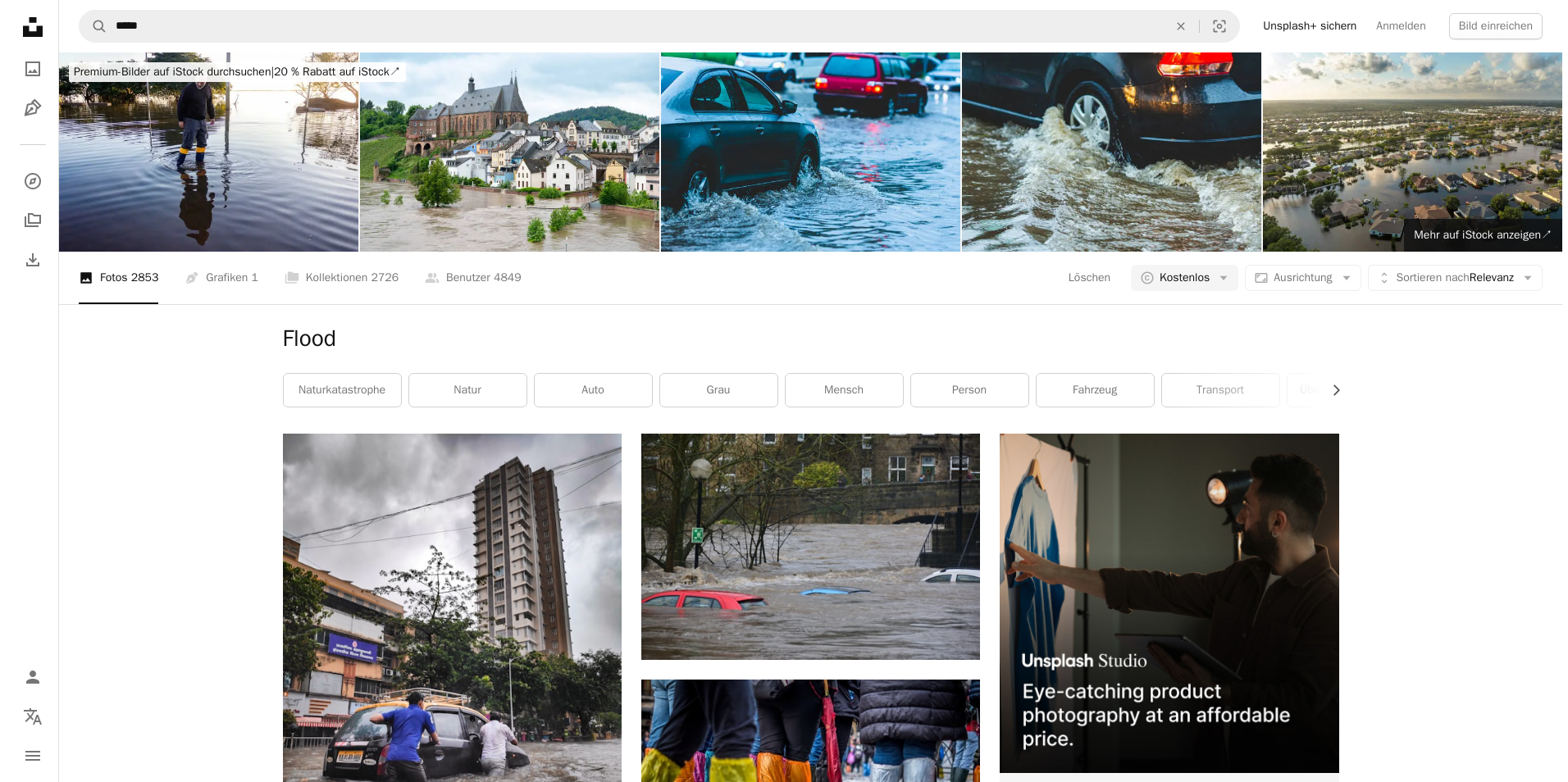 scroll, scrollTop: 3033, scrollLeft: 0, axis: vertical 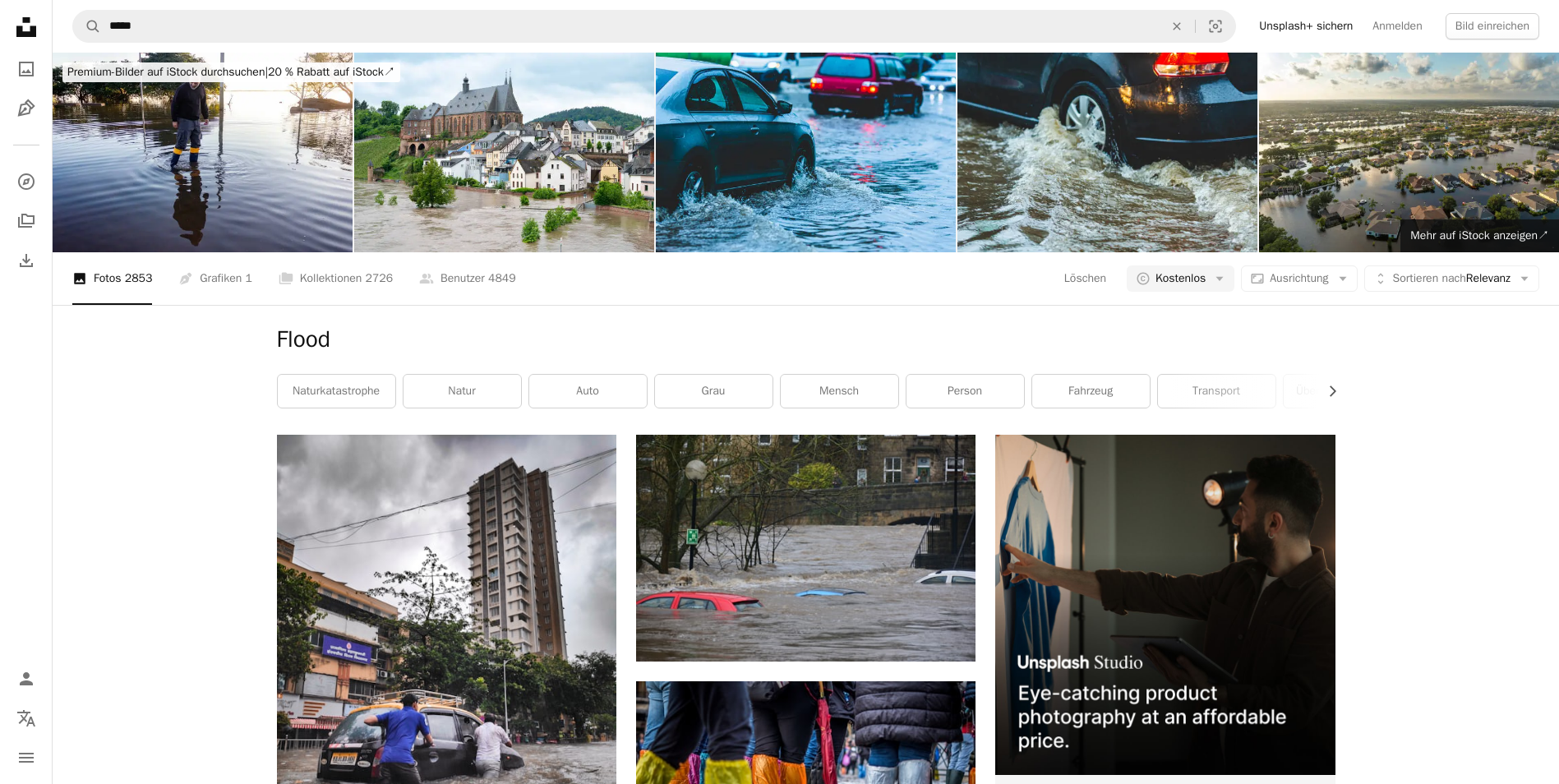 click on "A heart" 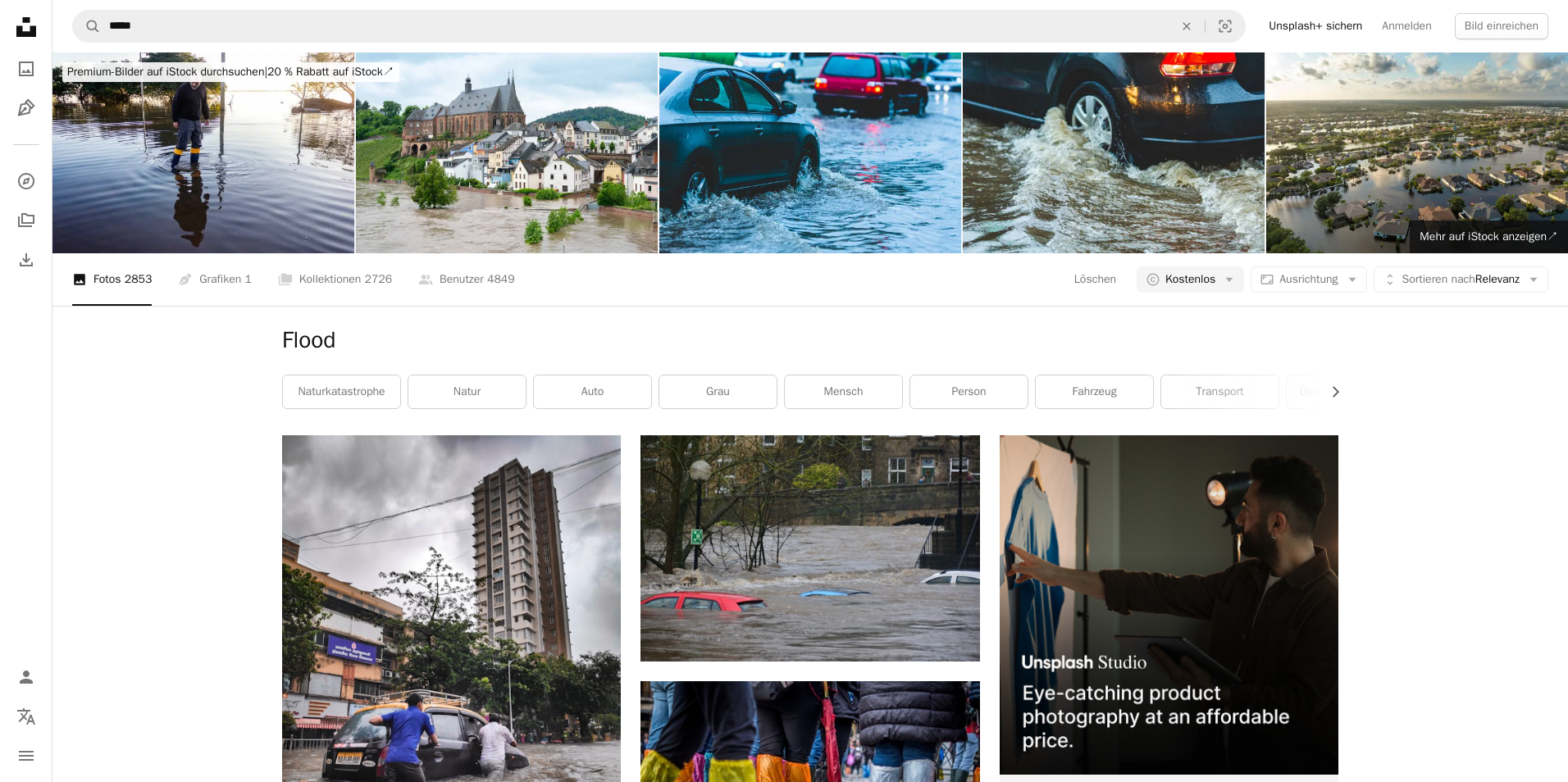 click on "An X shape Bei Unsplash registrieren Sie haben bereits ein Konto?  Anmelden [FIRST] [LAST] [EMAIL] [USERNAME]  (nur Buchstaben, Zahlen und Unterstriche) Passwort  (mind. 8 Zeichen) Registrieren Mit Ihrer Anmeldung stimmen Sie den  Nutzungsbedingungen  und den  Datenschutzregelungen  zu." at bounding box center (784, 16308) 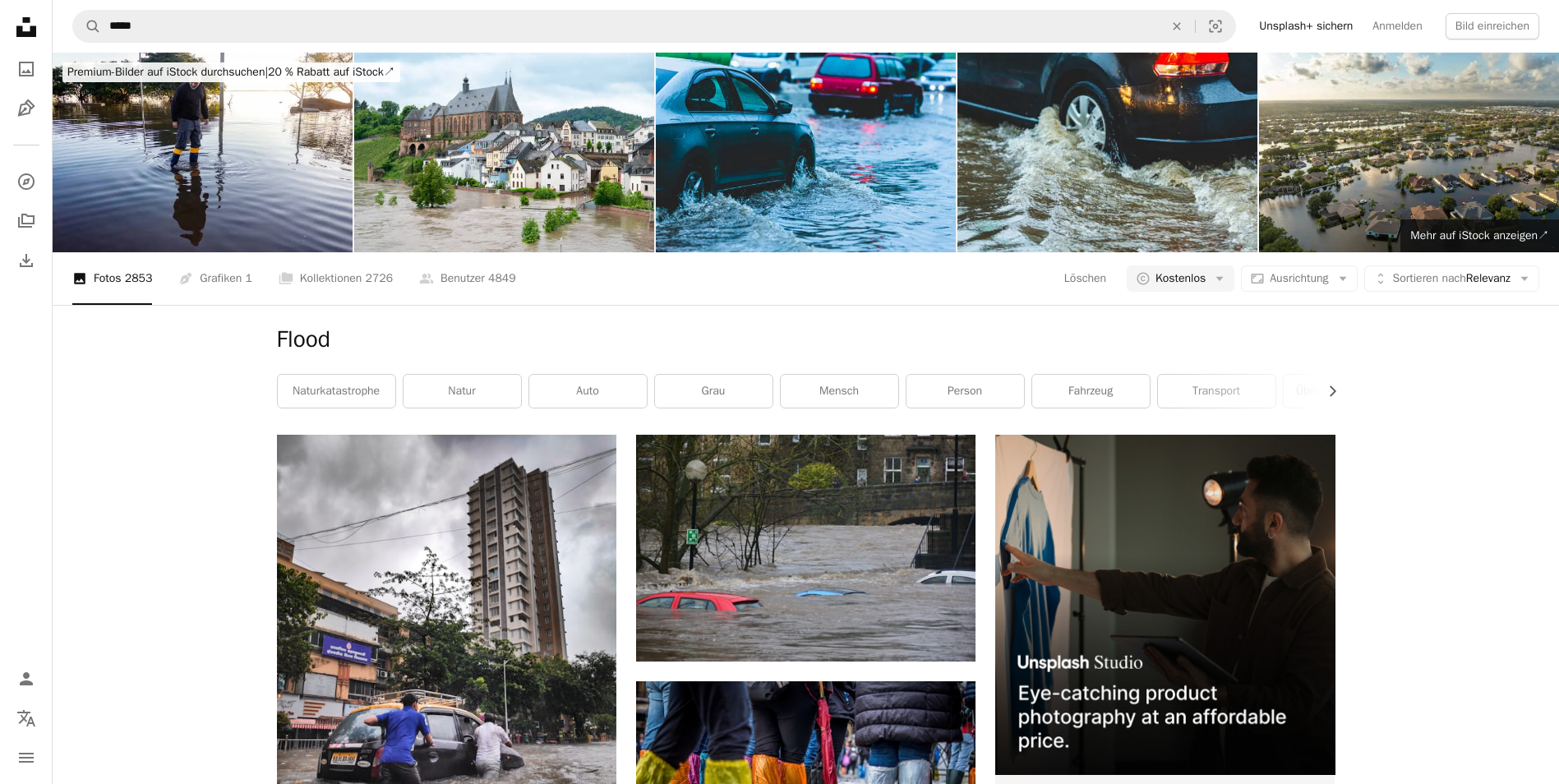 click at bounding box center (805, 3599) 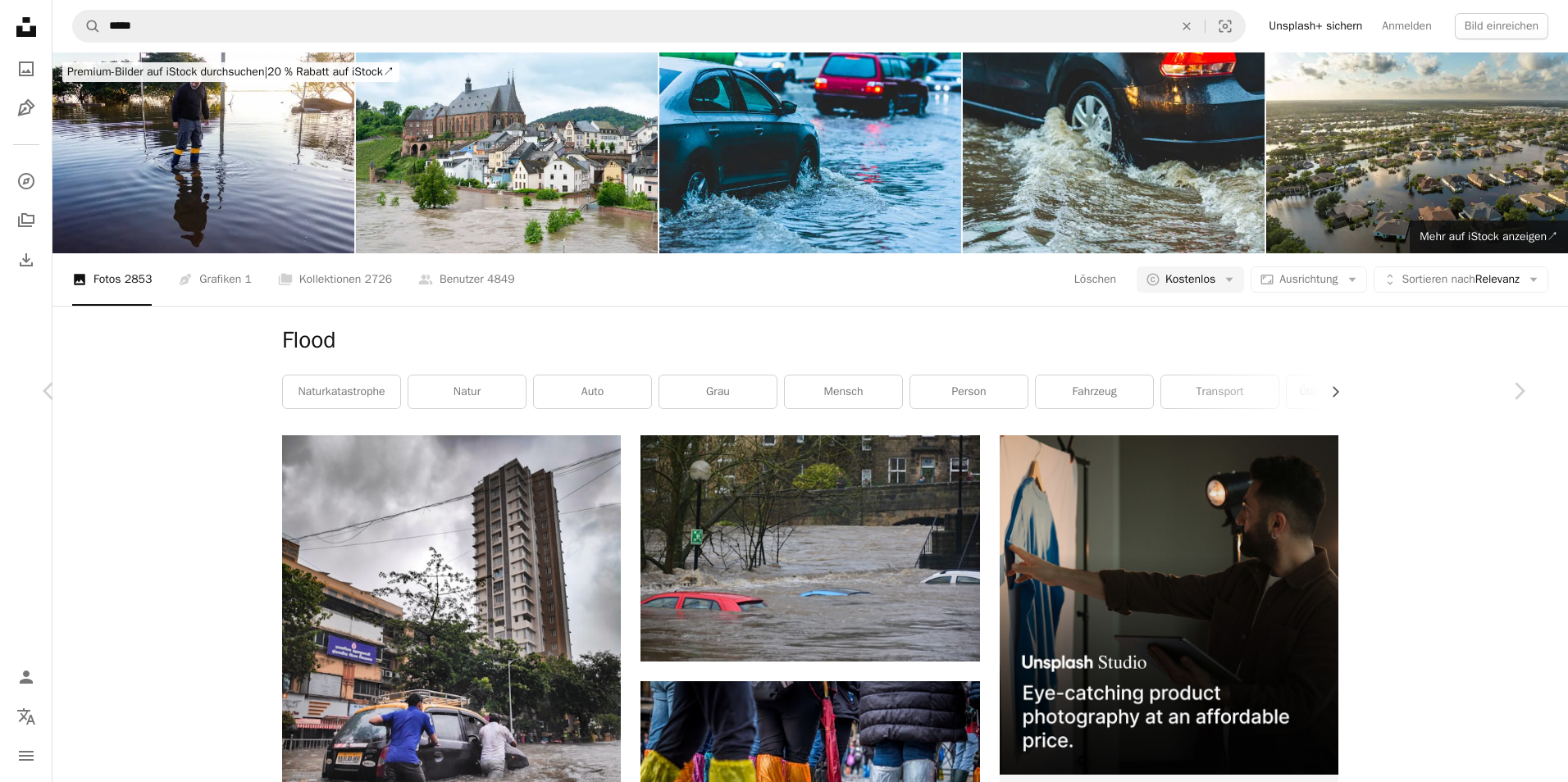 scroll, scrollTop: 0, scrollLeft: 0, axis: both 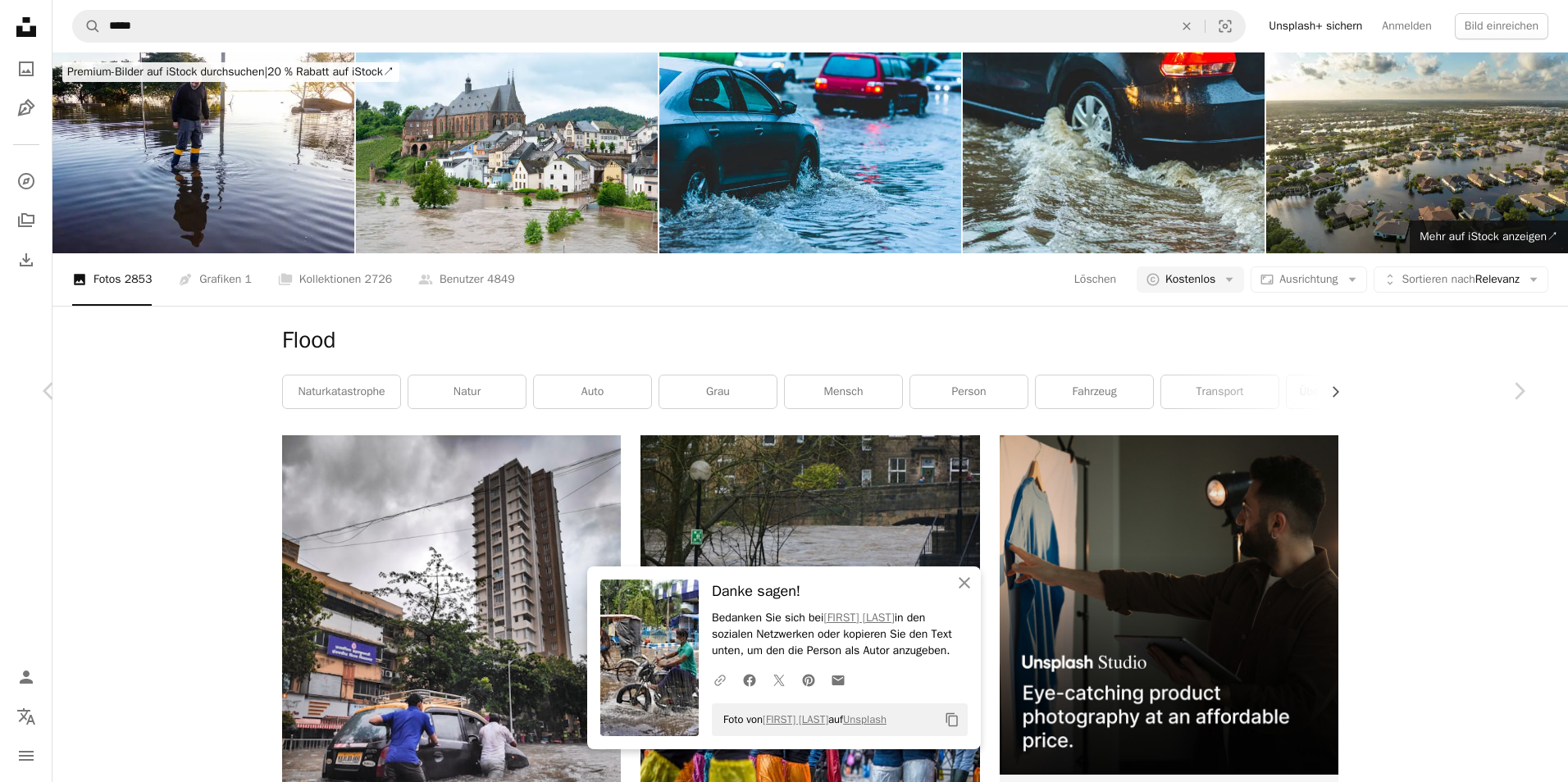 click on "A URL sharing icon (chains)" at bounding box center [720, 680] 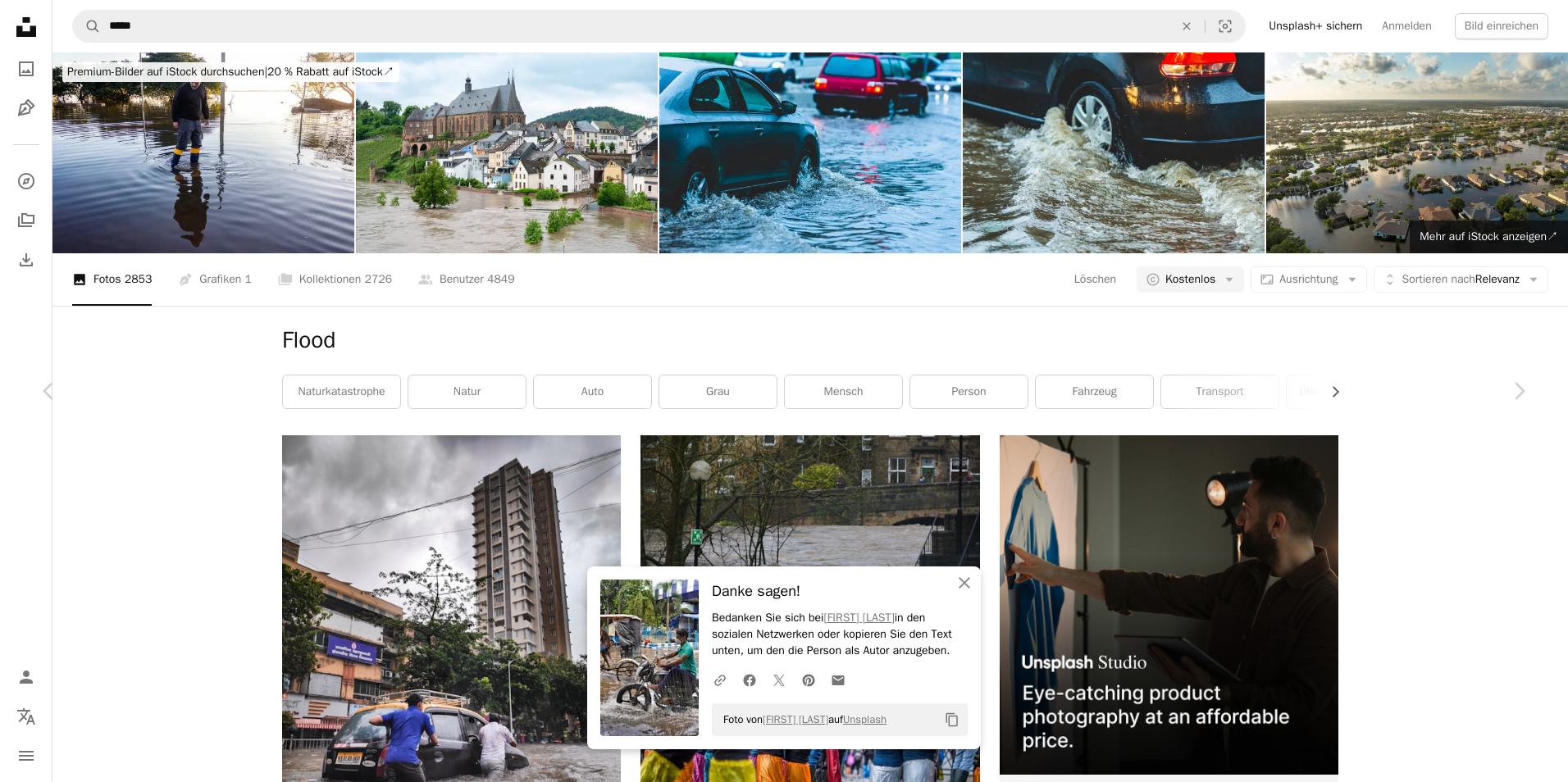scroll, scrollTop: 2787, scrollLeft: 0, axis: vertical 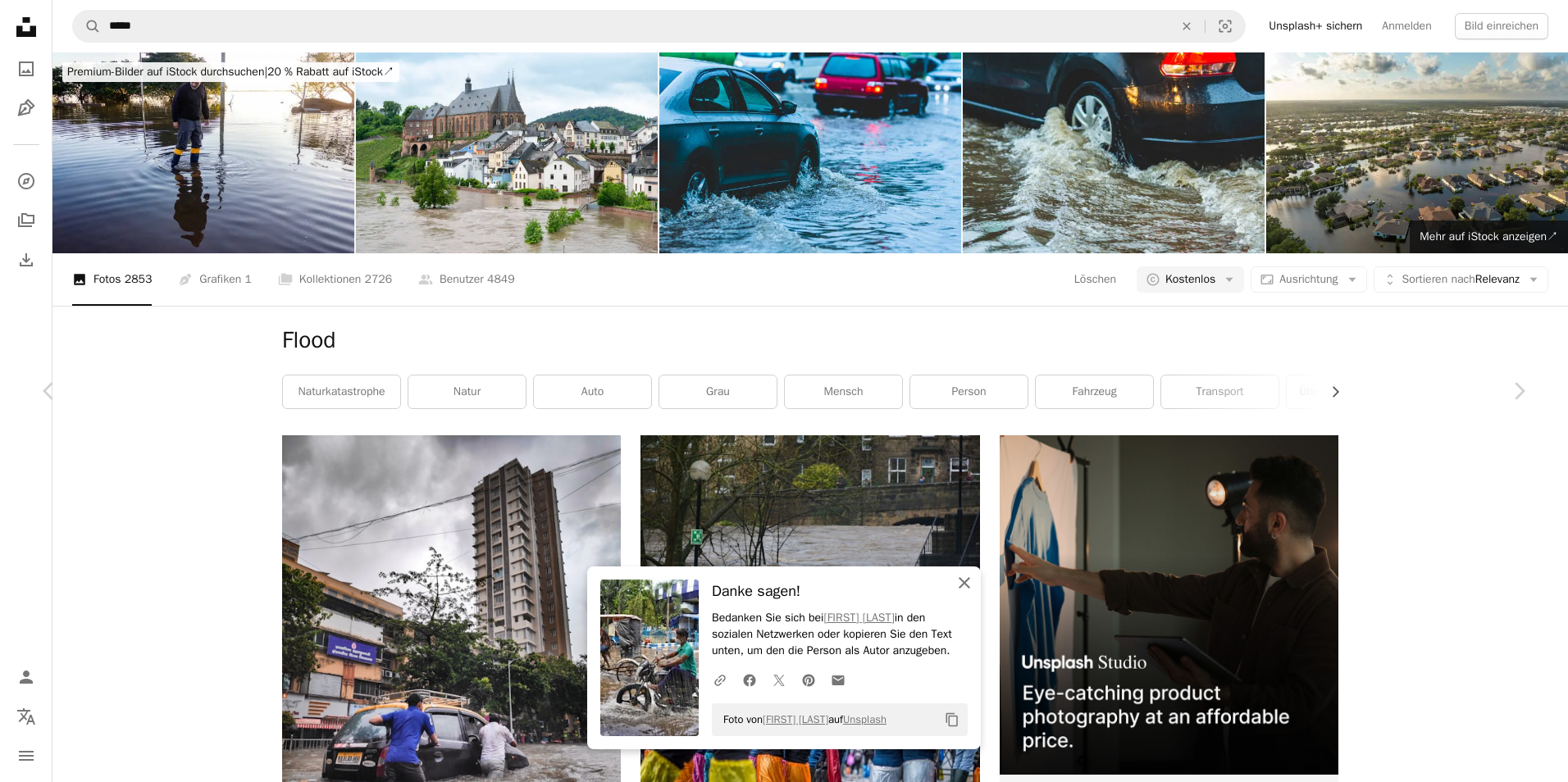 click 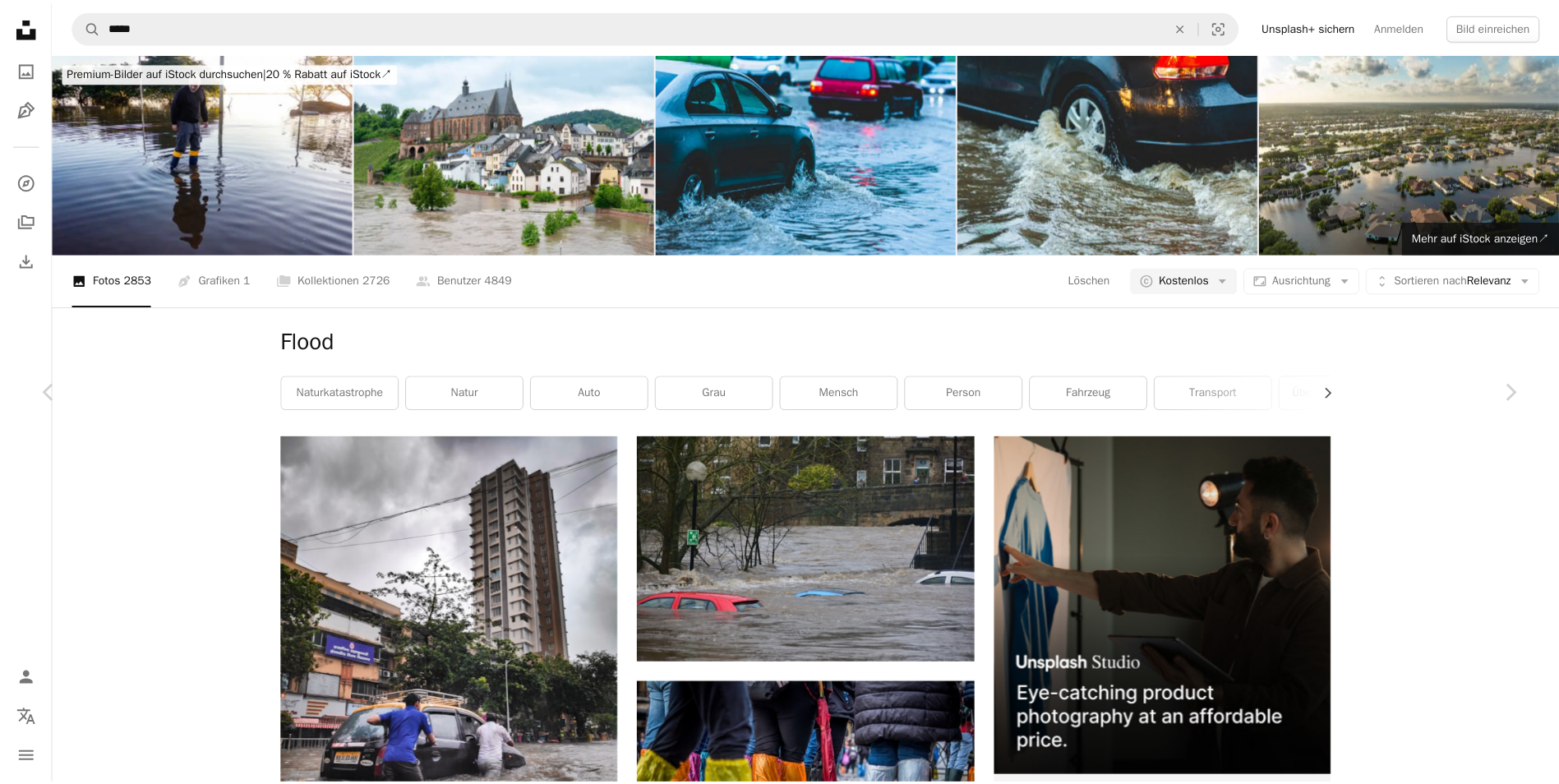 scroll, scrollTop: 1068, scrollLeft: 0, axis: vertical 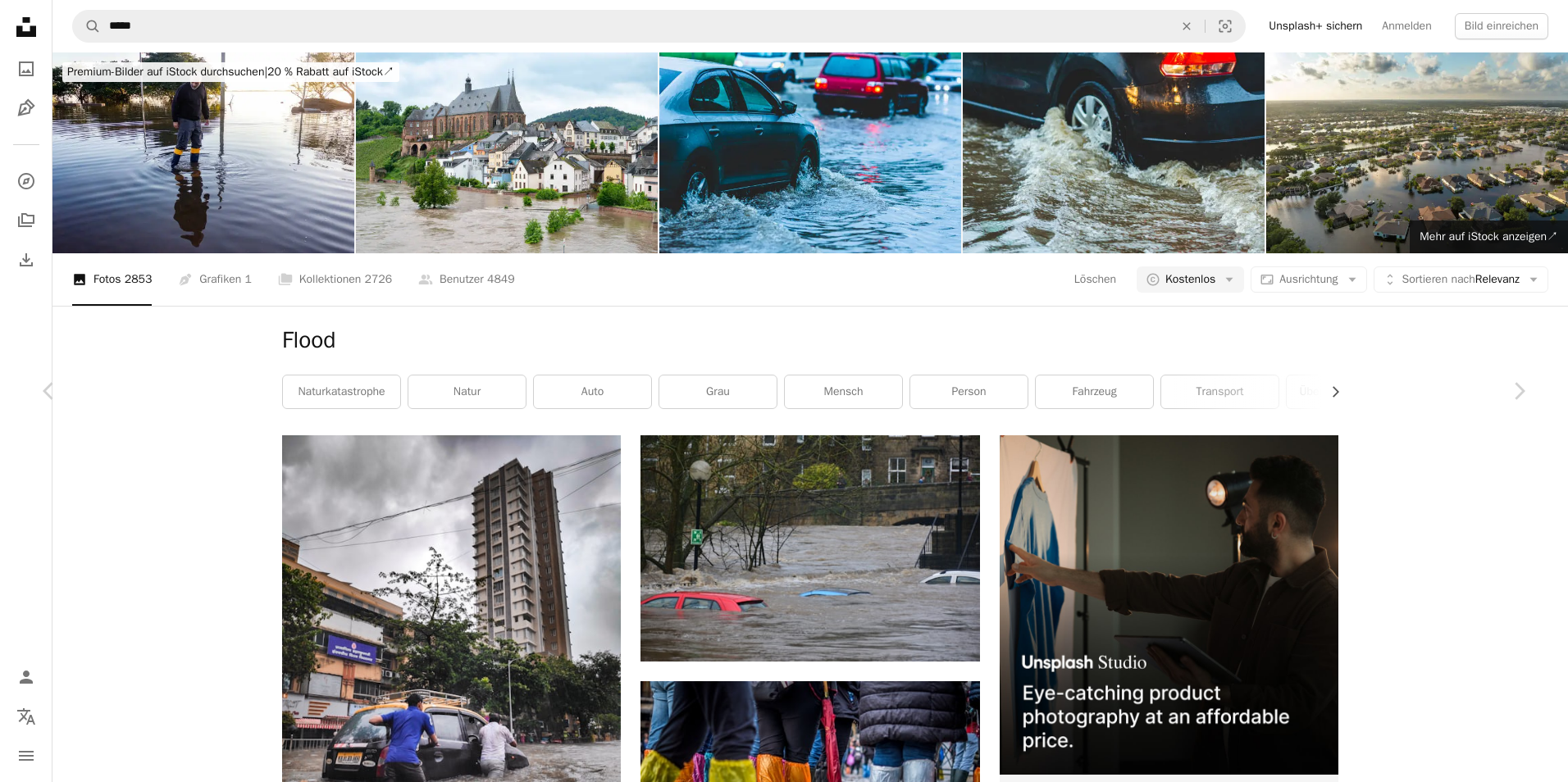 click on "An X shape Bei Unsplash registrieren Sie haben bereits ein Konto?  Anmelden Vorname Nachname E-Mail Benutzername  (nur Buchstaben, Zahlen und Unterstriche) Passwort  (mind. 8 Zeichen) Registrieren Mit Ihrer Anmeldung stimmen Sie den  Nutzungsbedingungen  und den  Datenschutzregelungen  zu." at bounding box center [784, 16308] 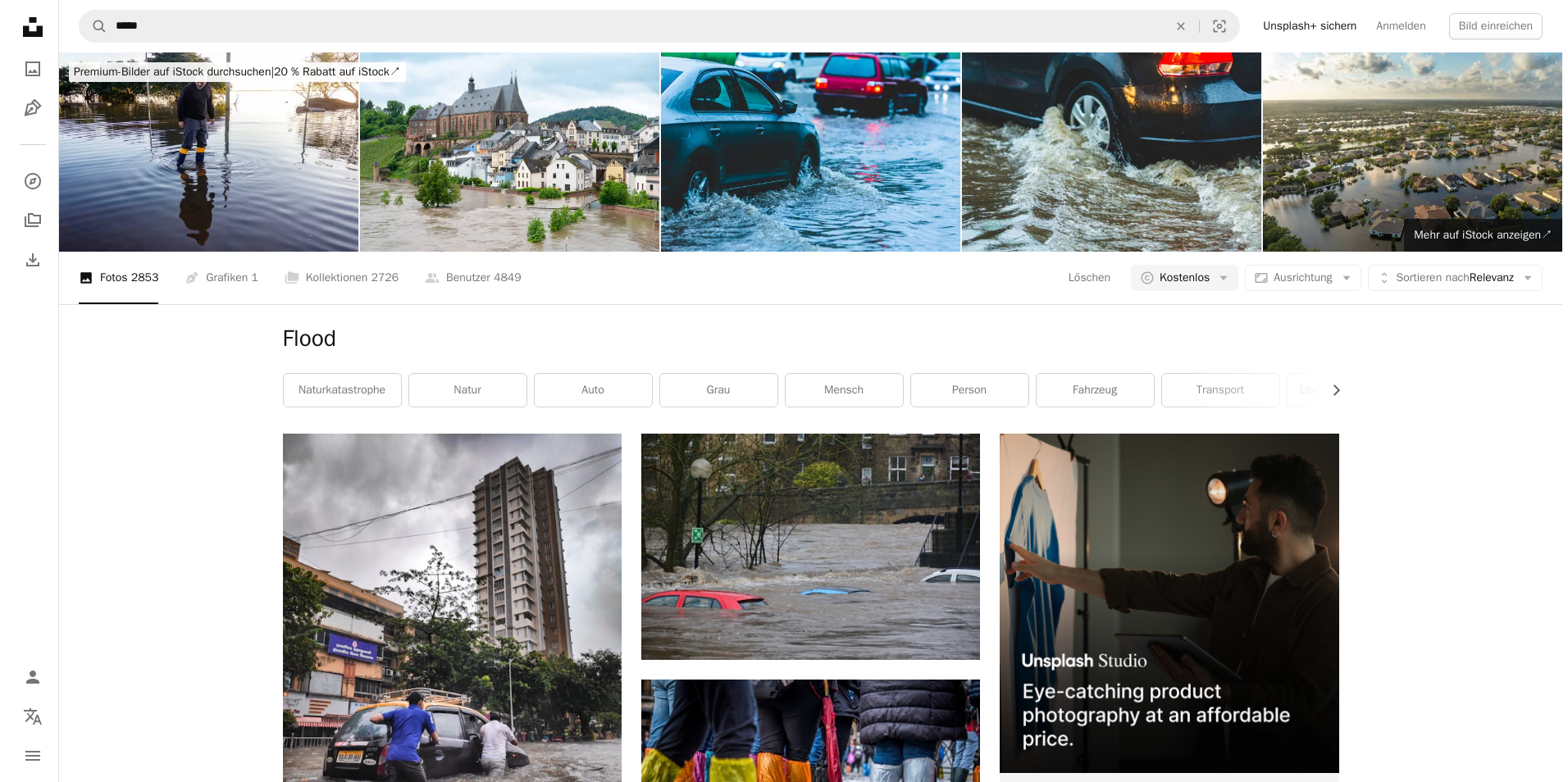 scroll, scrollTop: 3033, scrollLeft: 0, axis: vertical 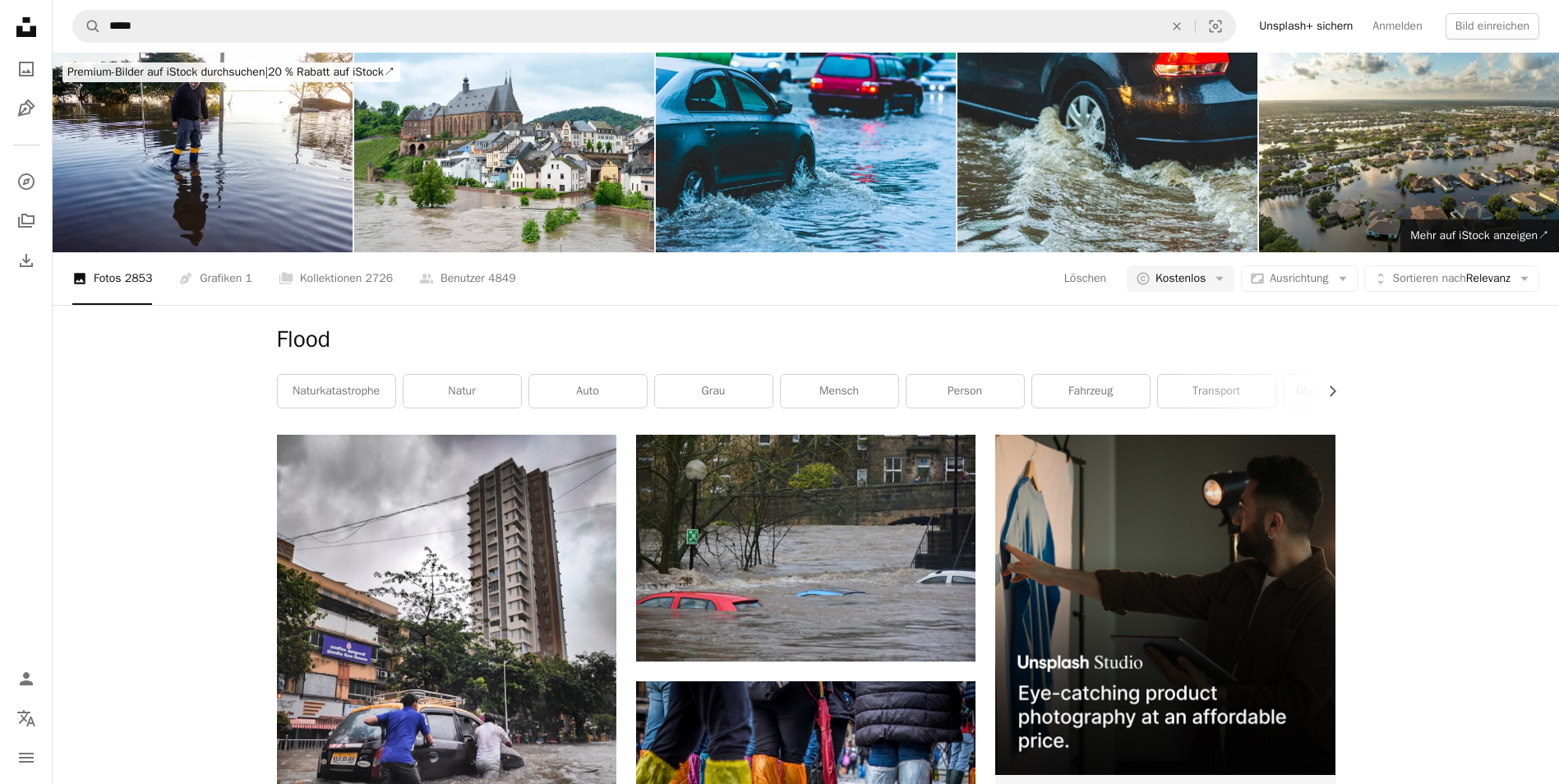 click at bounding box center (446, 3406) 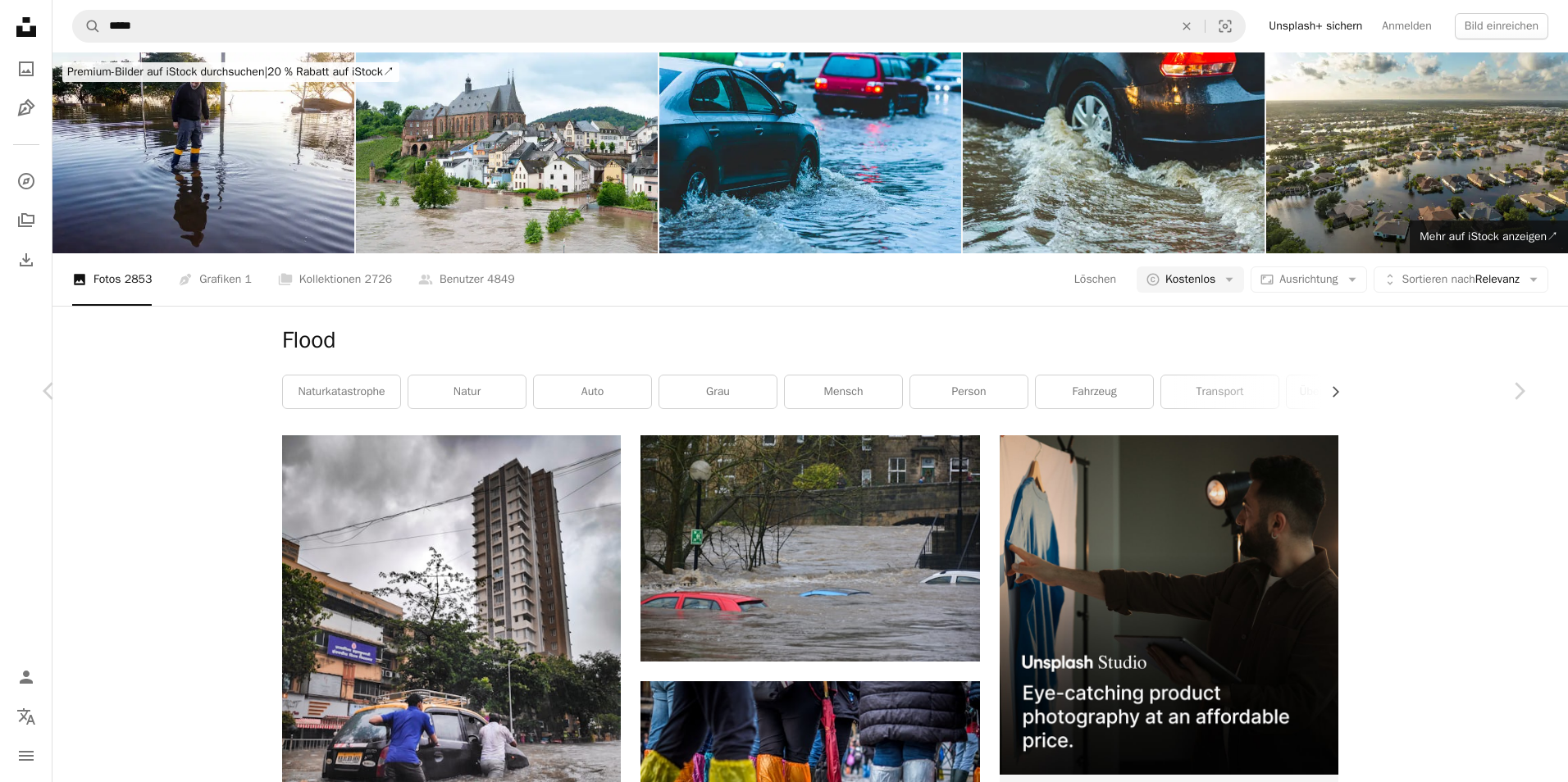 scroll, scrollTop: 656, scrollLeft: 0, axis: vertical 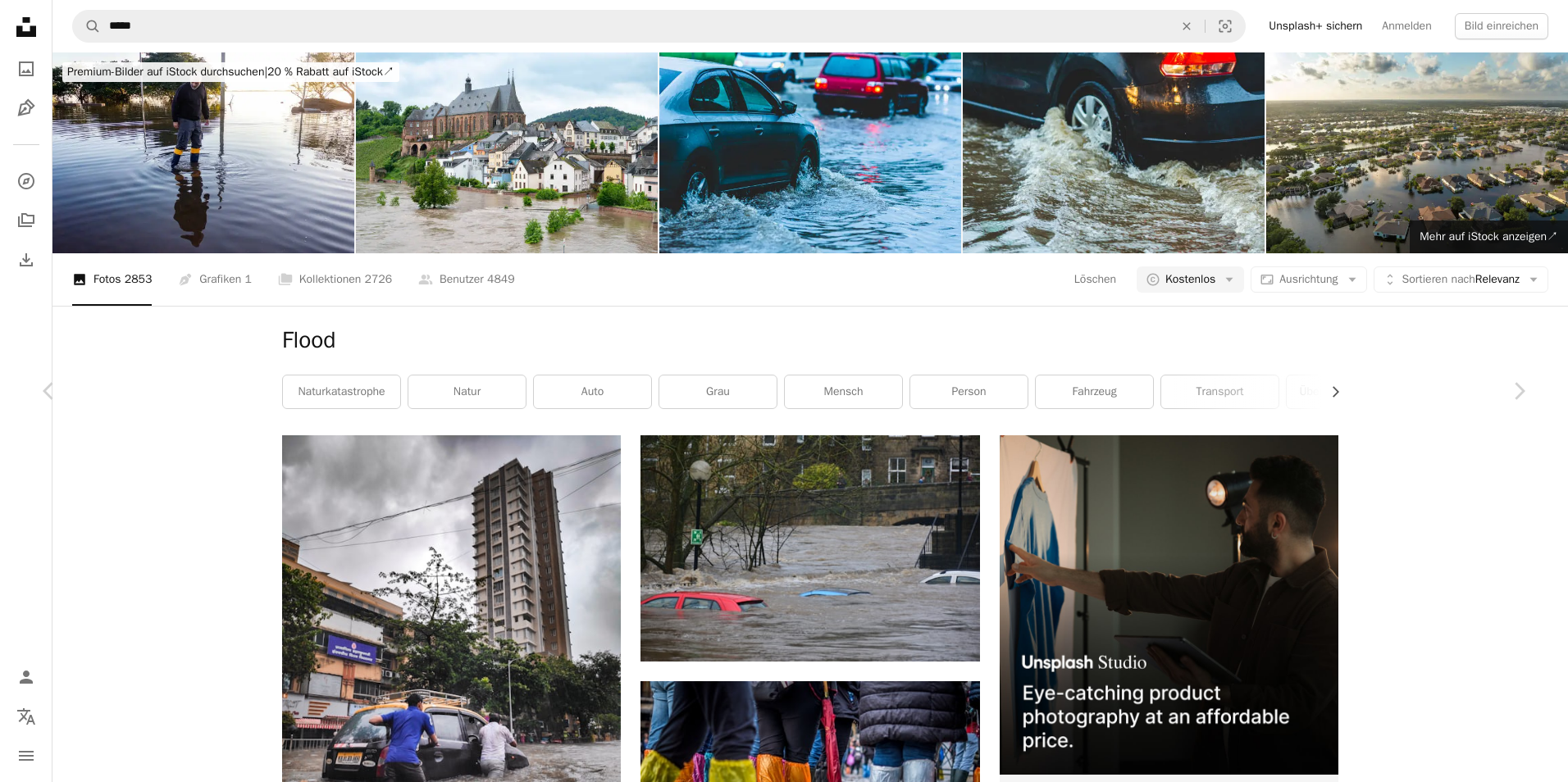 click at bounding box center [375, 16350] 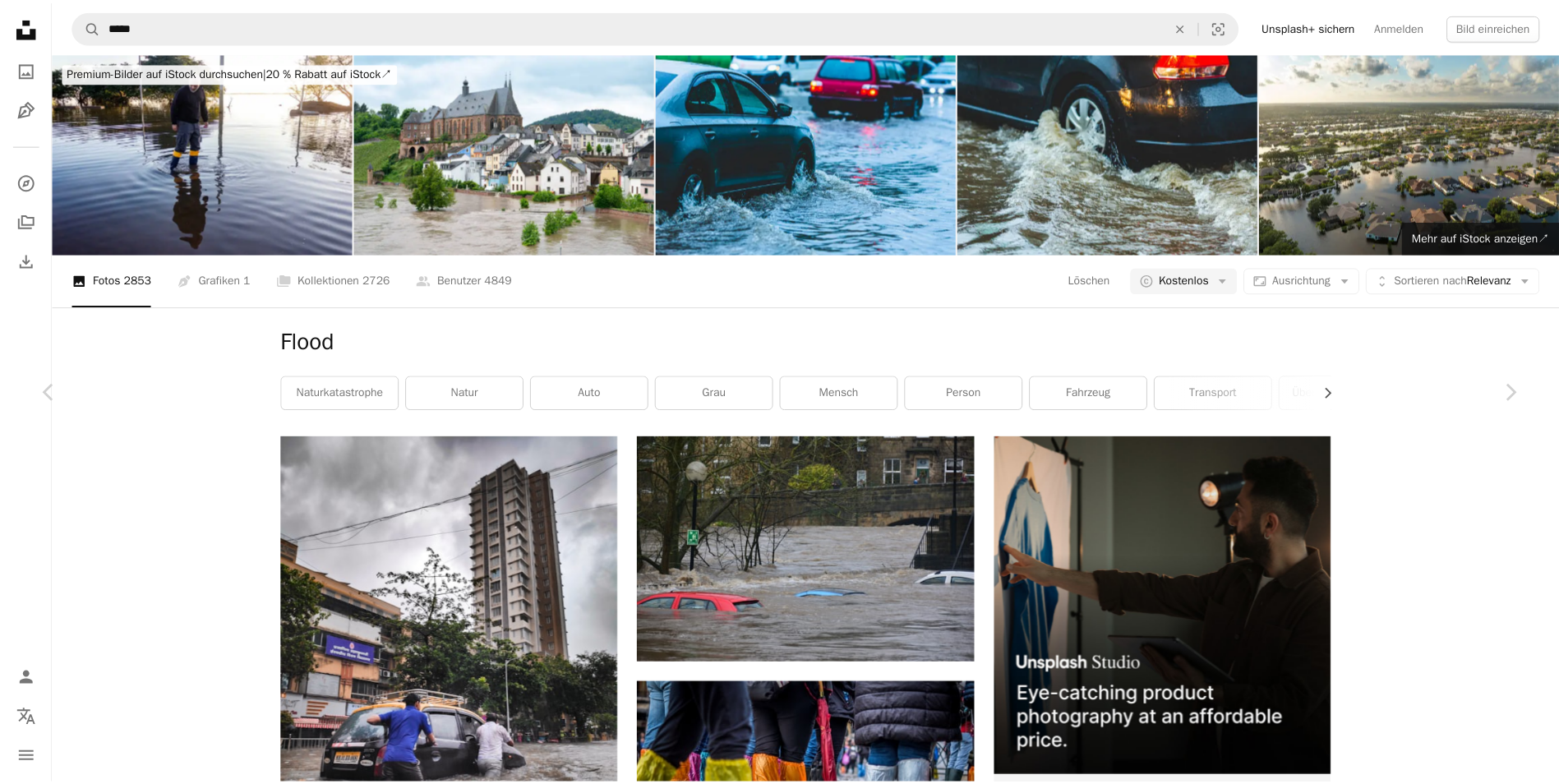 scroll, scrollTop: 164, scrollLeft: 0, axis: vertical 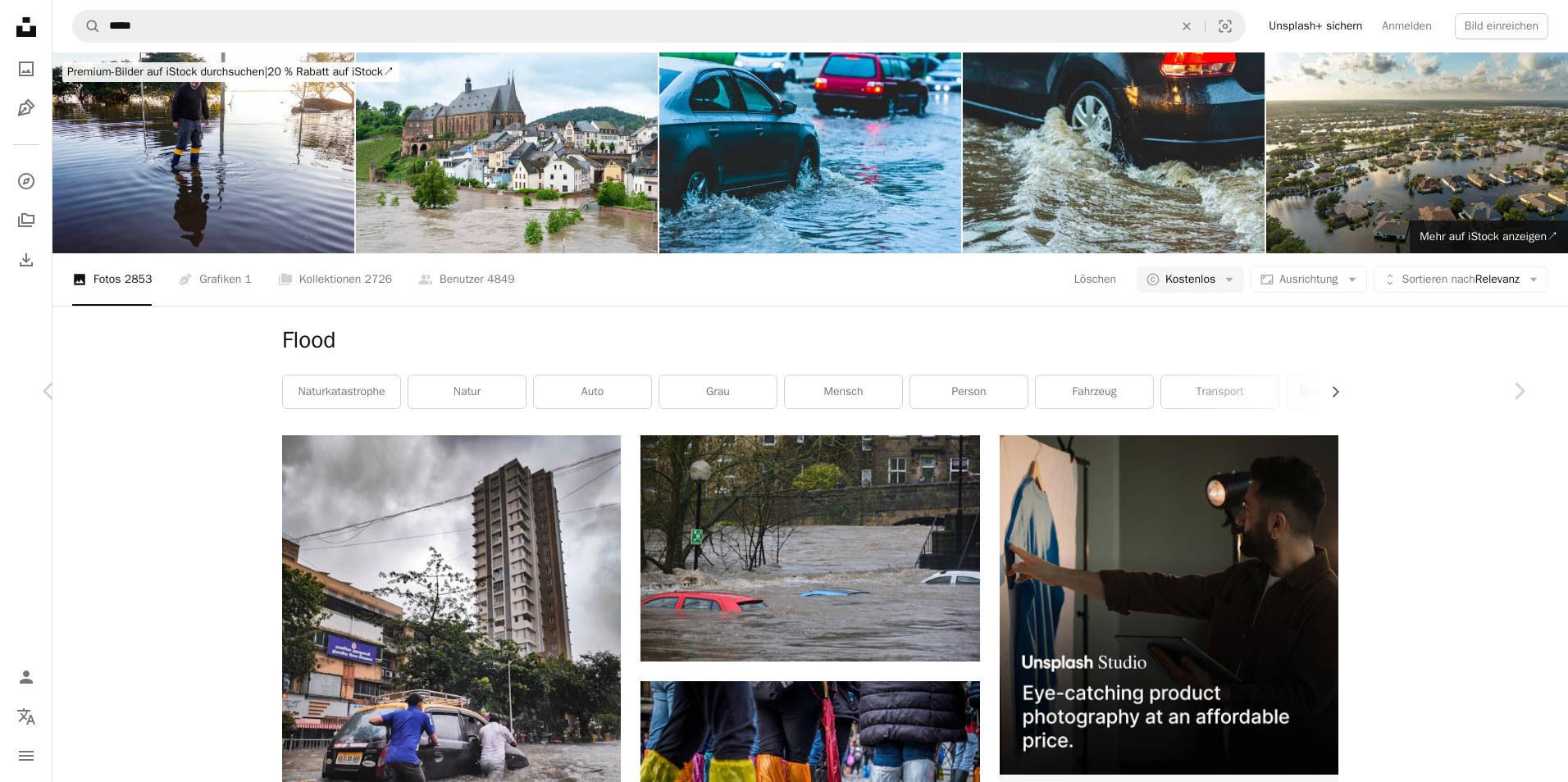 click on "An X shape Chevron left Chevron right [PERSON] [USERNAME] A heart A plus sign Kostenlos herunterladen Chevron down Zoom in Aufrufe 94.691 Downloads 1.042 A forward-right arrow Teilen Info icon Info More Actions Calendar outlined Veröffentlicht am  10. Dezember 2021 Camera NIKON CORPORATION, NIKON D750 Safety Kostenlos zu verwenden im Rahmen der  Unsplash Lizenz Flut Überschwemmung Abwasserkanal Stadtflut Hochwasserstadt Mensch Tier Vogel grau draußen Kostenlose Fotos Ähnliche Premium-Bilder auf iStock durchsuchen  |  20 % Rabatt mit Aktionscode UNSPLASH20 Mehr auf iStock anzeigen  ↗ Ähnliche Bilder A heart A plus sign Jonathan Kemper Für Anfragen verfügbar A checkmark inside of a circle Arrow pointing down Plus sign for Unsplash+ A heart A plus sign Julius Drost Für  Unsplash+ A lock Herunterladen A heart A plus sign Daniel Splisser Für Anfragen verfügbar A checkmark inside of a circle Arrow pointing down A heart A plus sign Константин Мартынов Für Anfragen verfügbar" at bounding box center (784, 16308) 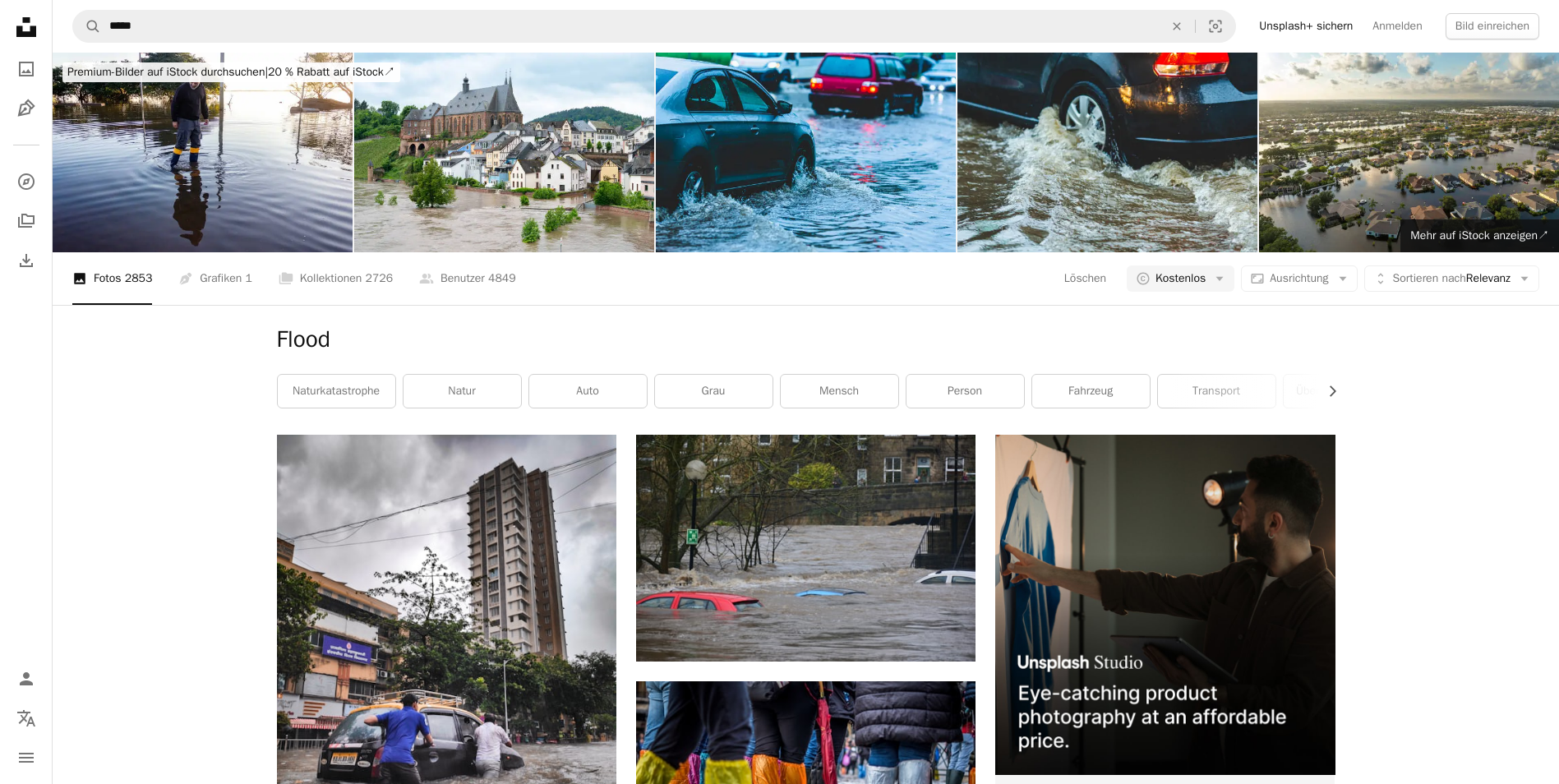 scroll, scrollTop: 2630, scrollLeft: 0, axis: vertical 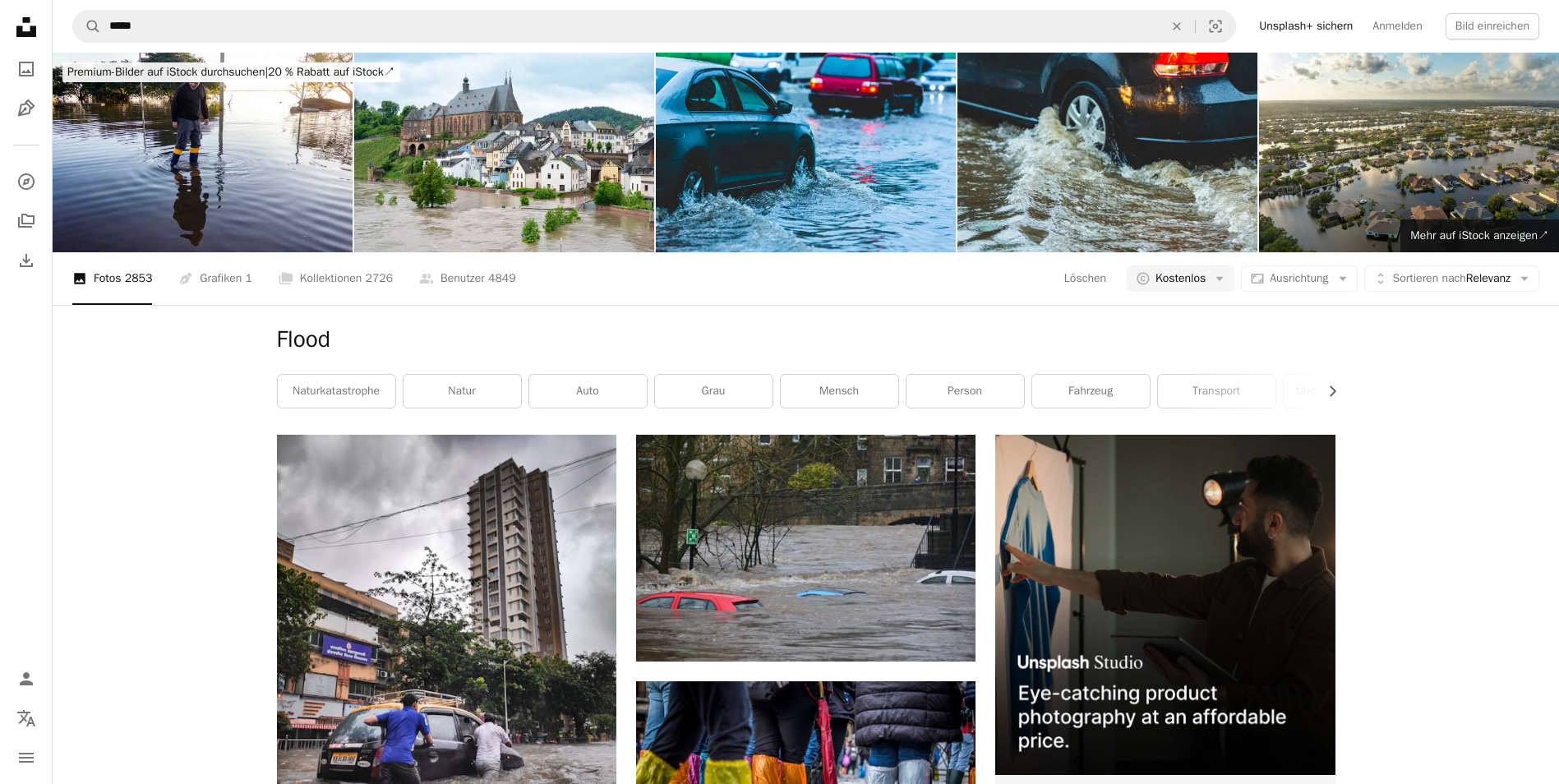 click at bounding box center [1165, 1671] 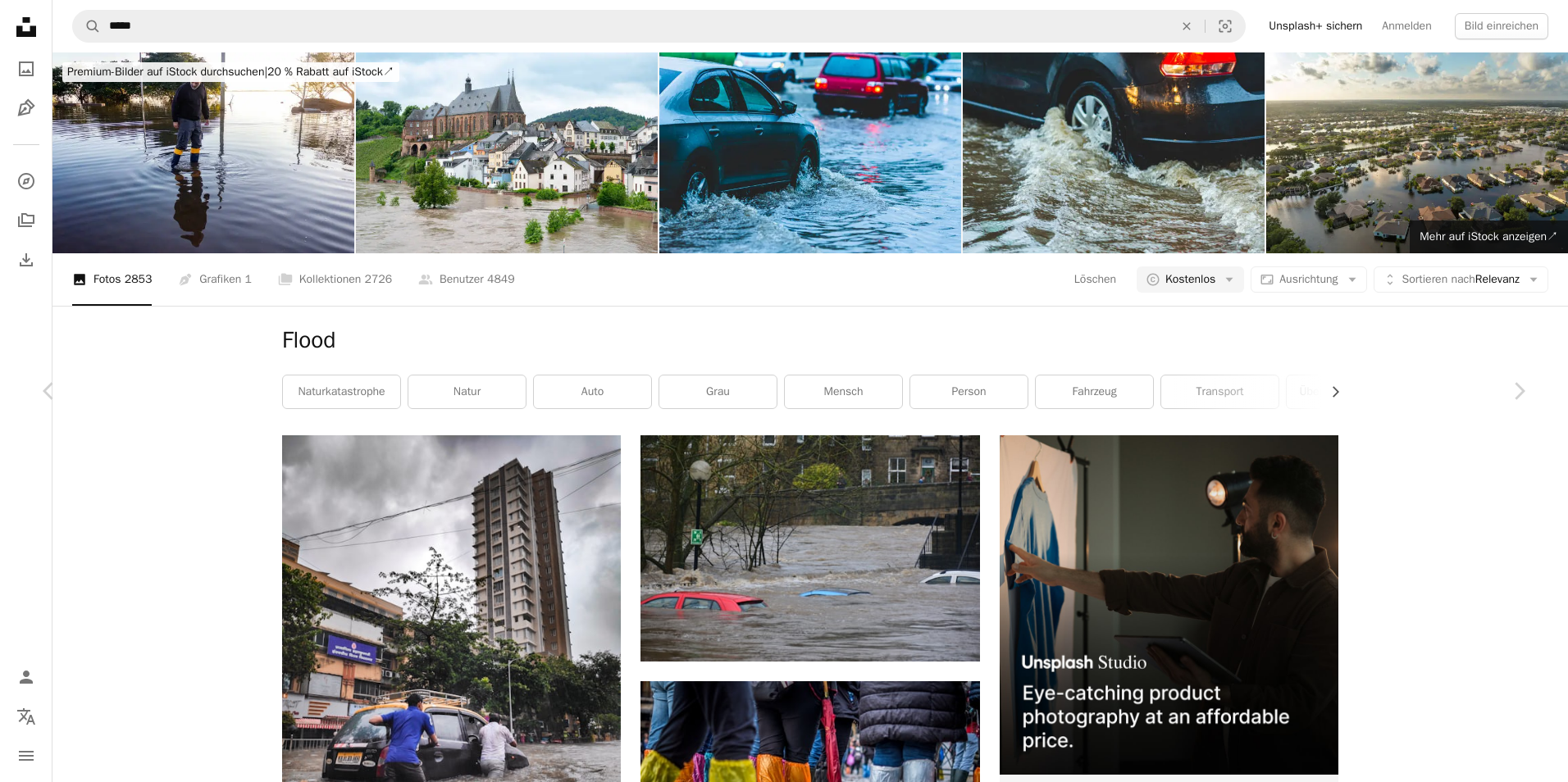 scroll, scrollTop: 1394, scrollLeft: 0, axis: vertical 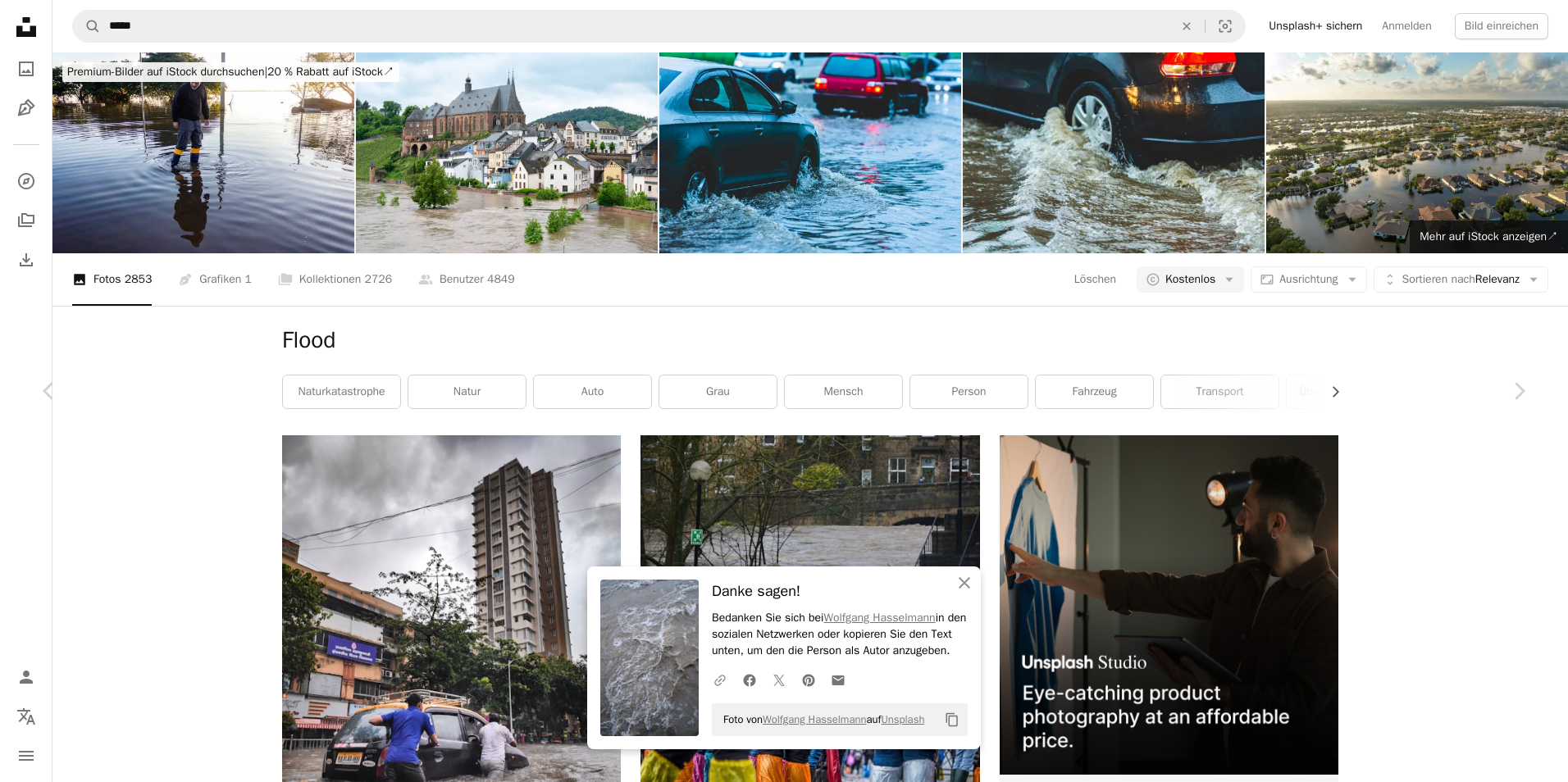 click on "A URL sharing icon (chains)" 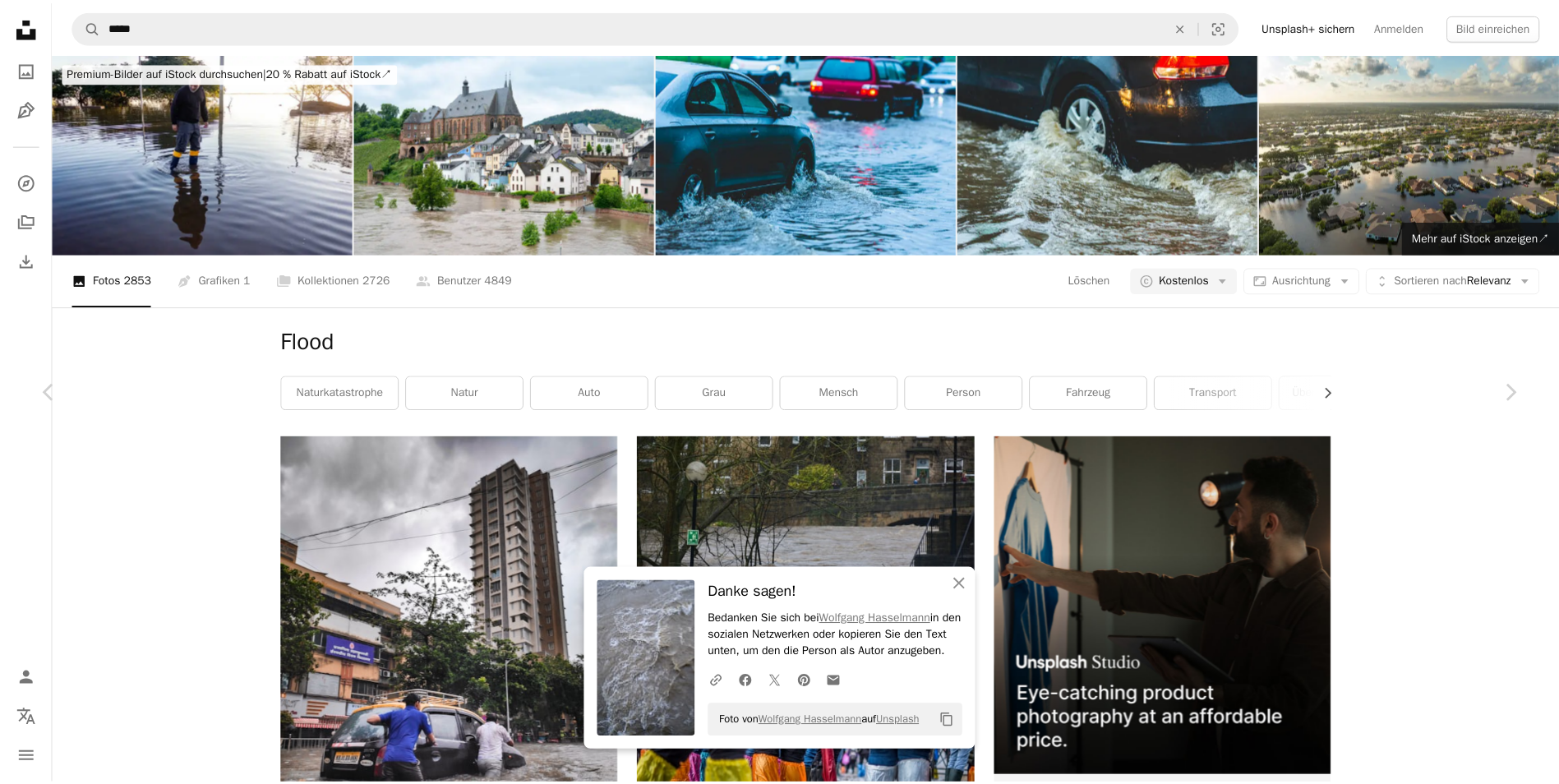 scroll, scrollTop: 6279, scrollLeft: 0, axis: vertical 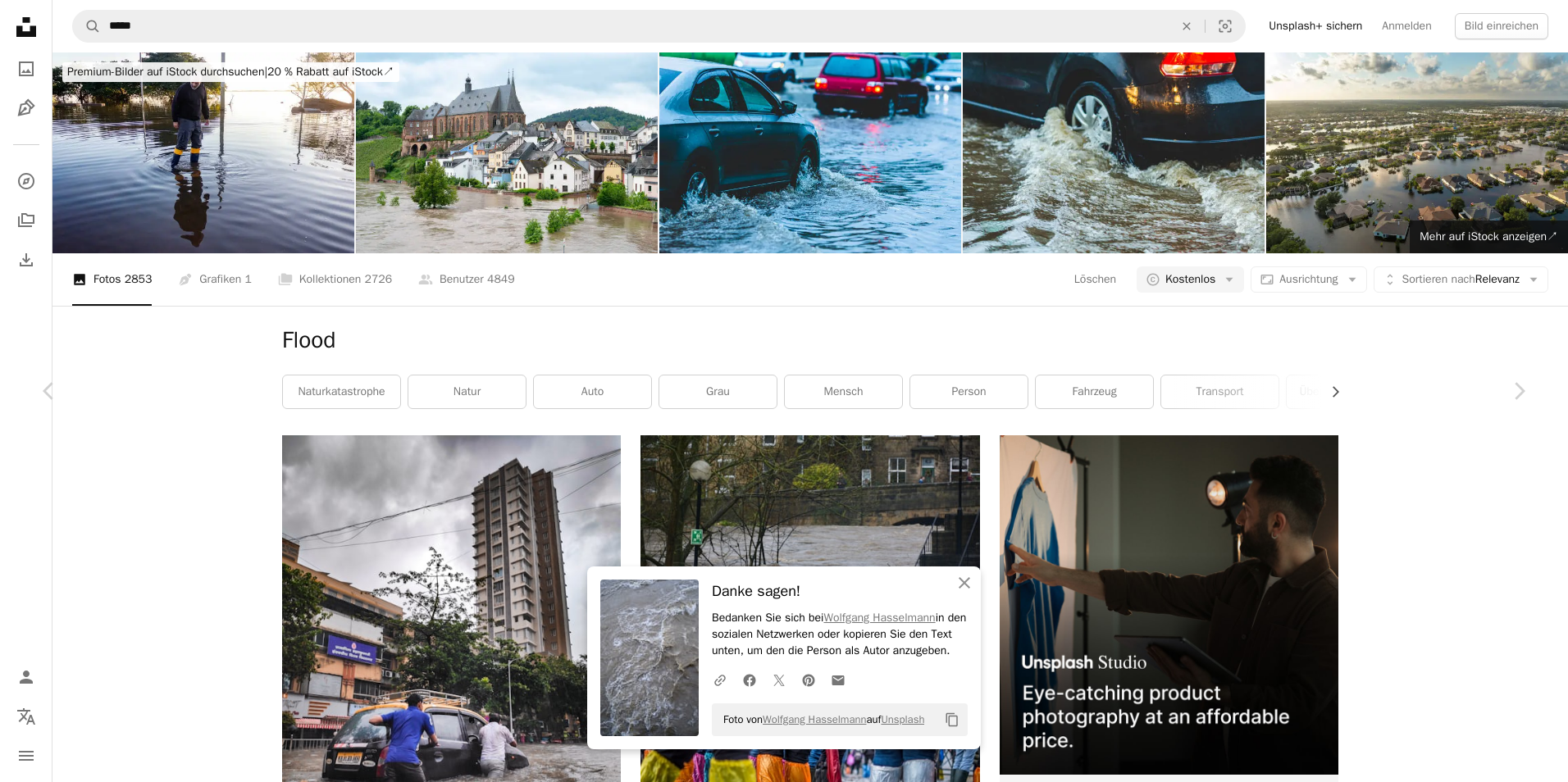 drag, startPoint x: 1484, startPoint y: 215, endPoint x: 1474, endPoint y: 216, distance: 10.0498756 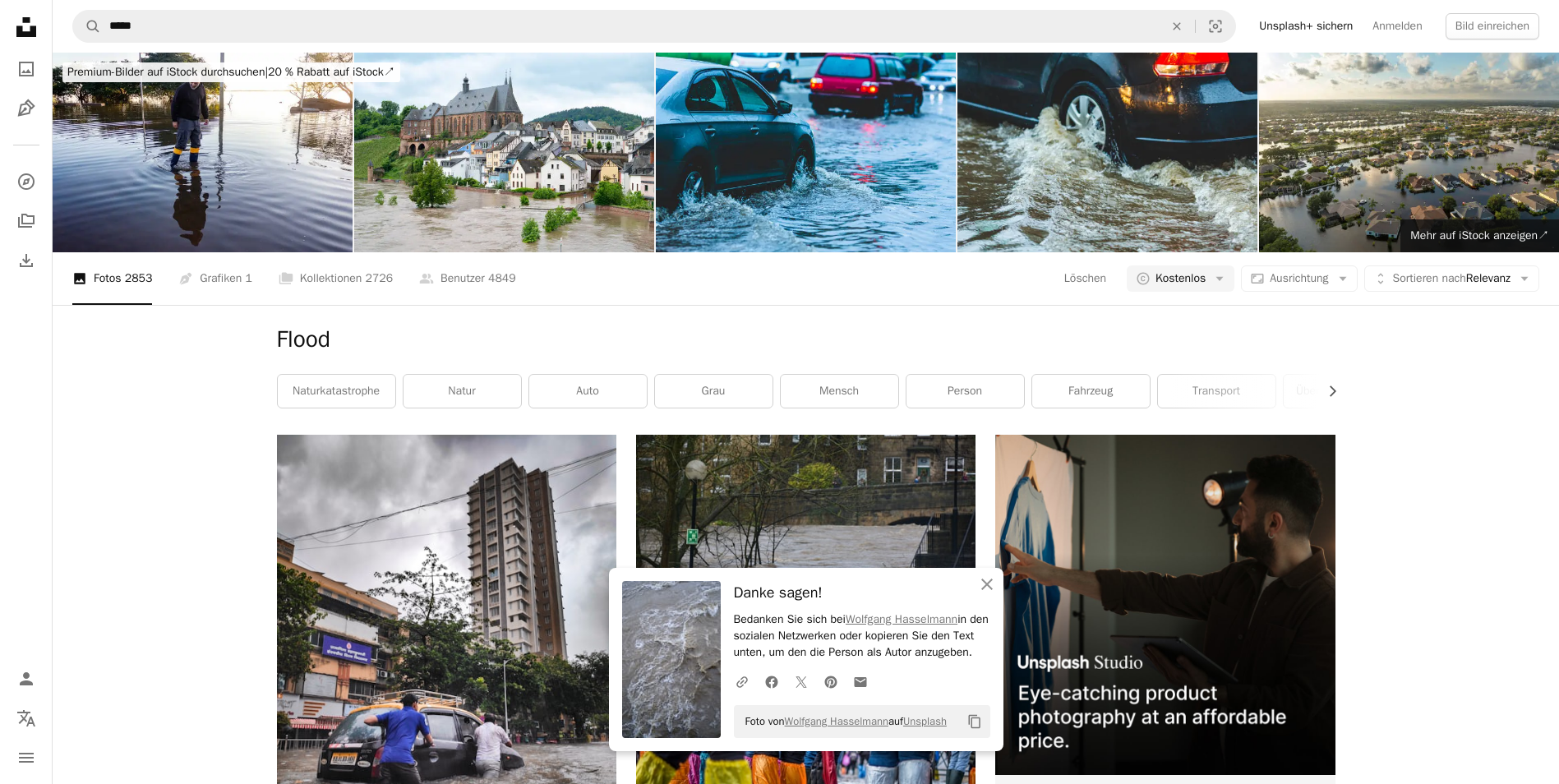 scroll, scrollTop: 0, scrollLeft: 0, axis: both 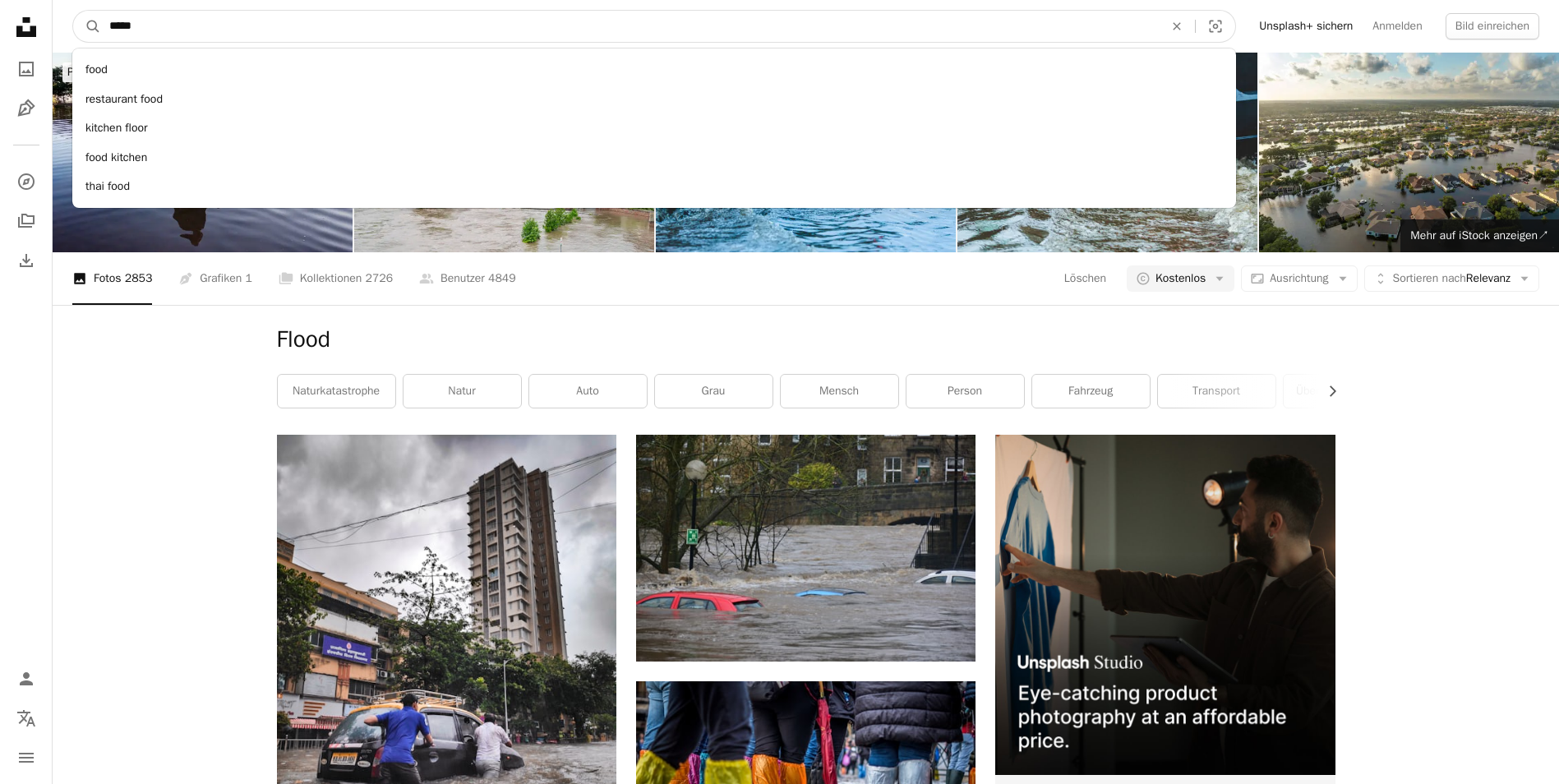 drag, startPoint x: 168, startPoint y: 19, endPoint x: 8, endPoint y: 35, distance: 160.798 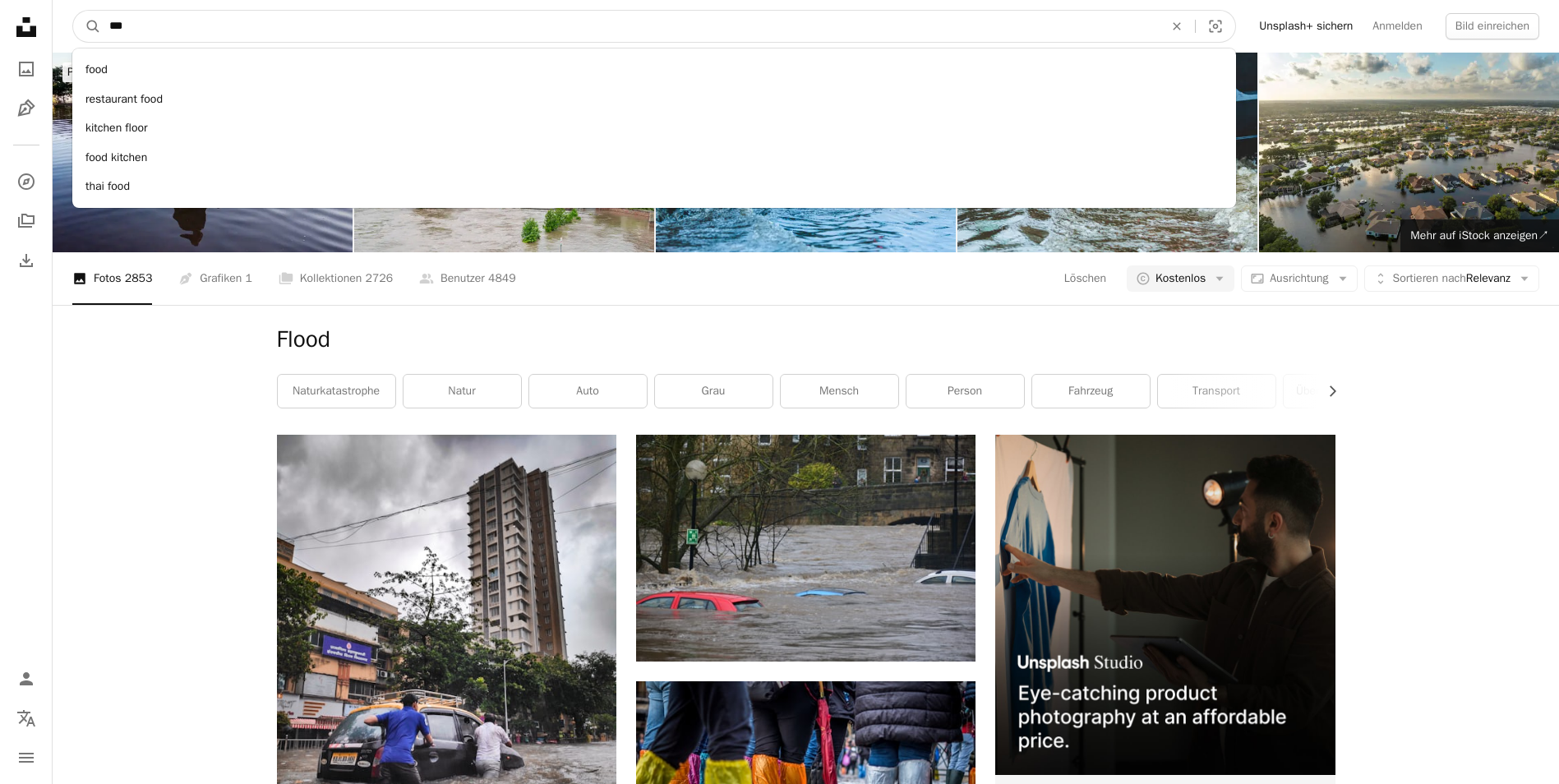 type on "****" 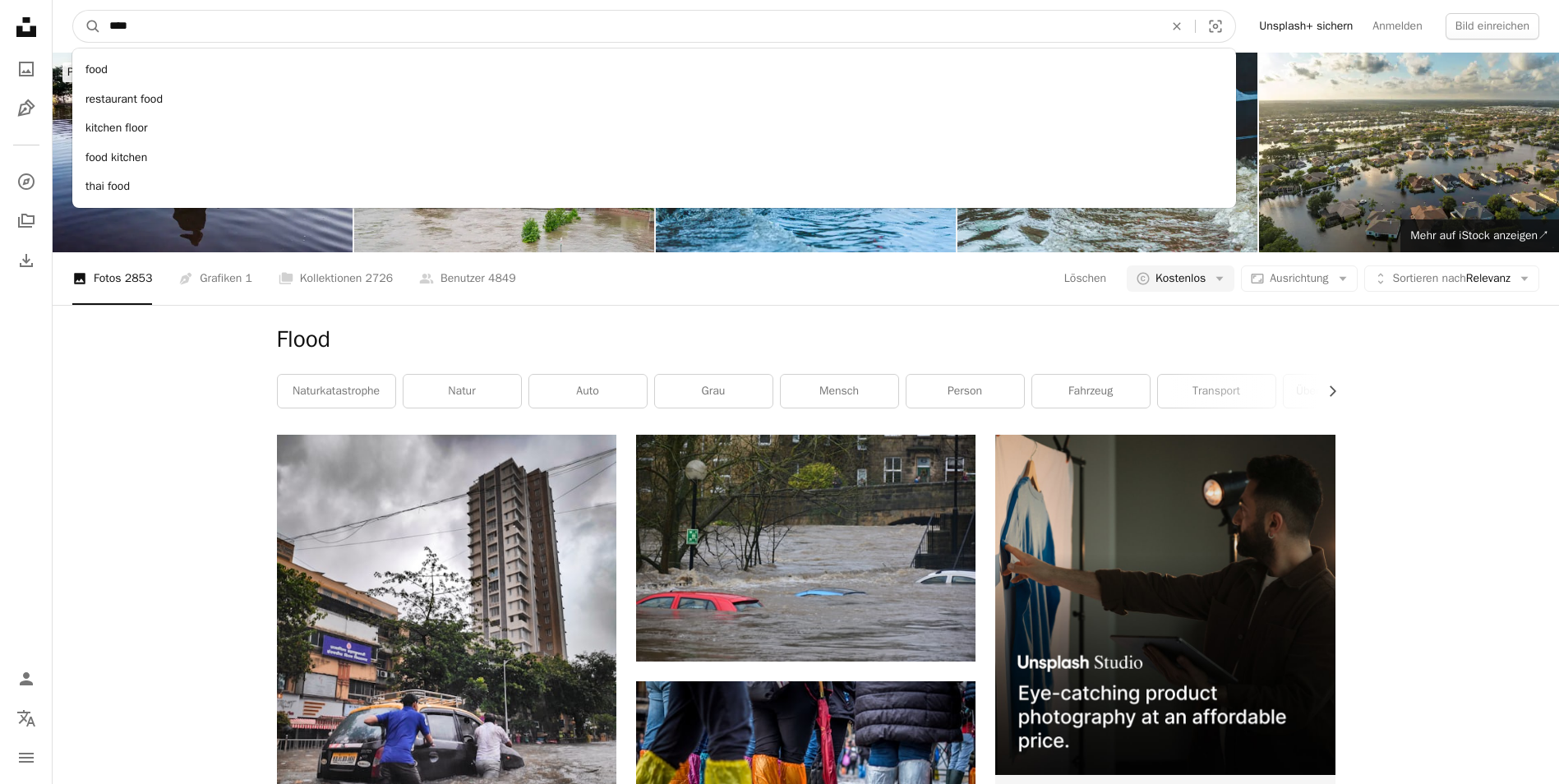 click on "A magnifying glass" at bounding box center (87, 26) 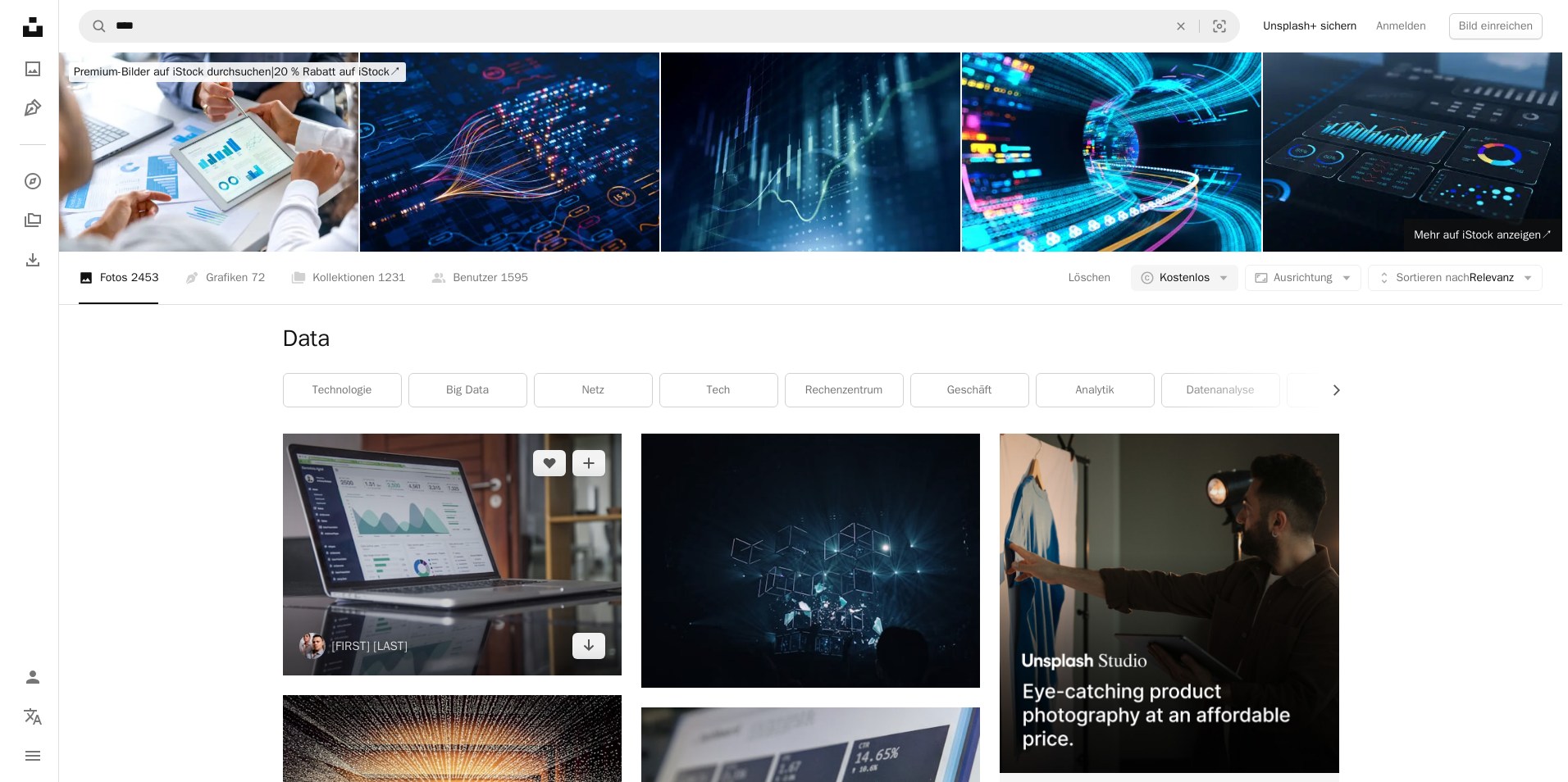 scroll, scrollTop: 164, scrollLeft: 0, axis: vertical 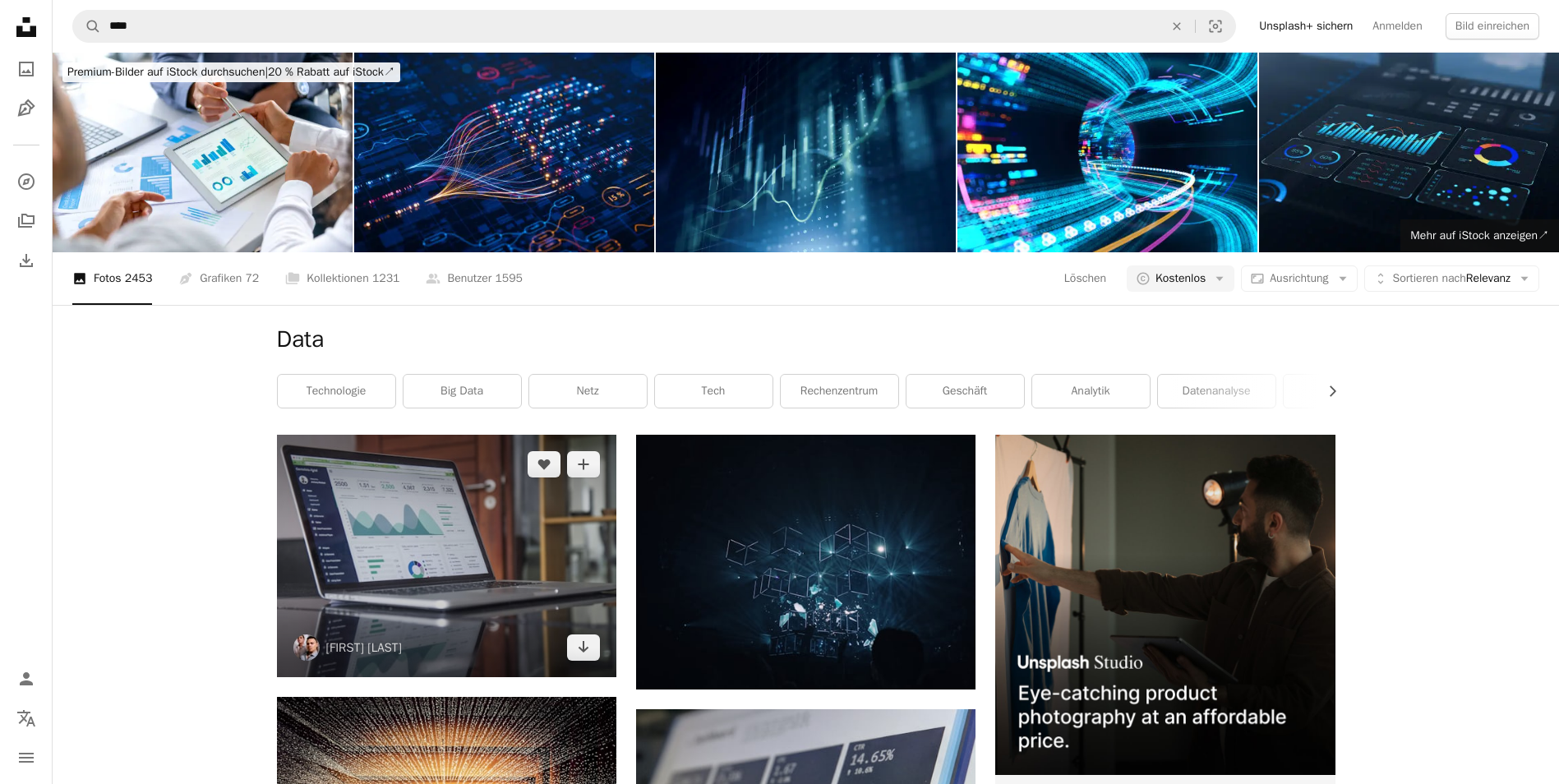 click at bounding box center [446, 556] 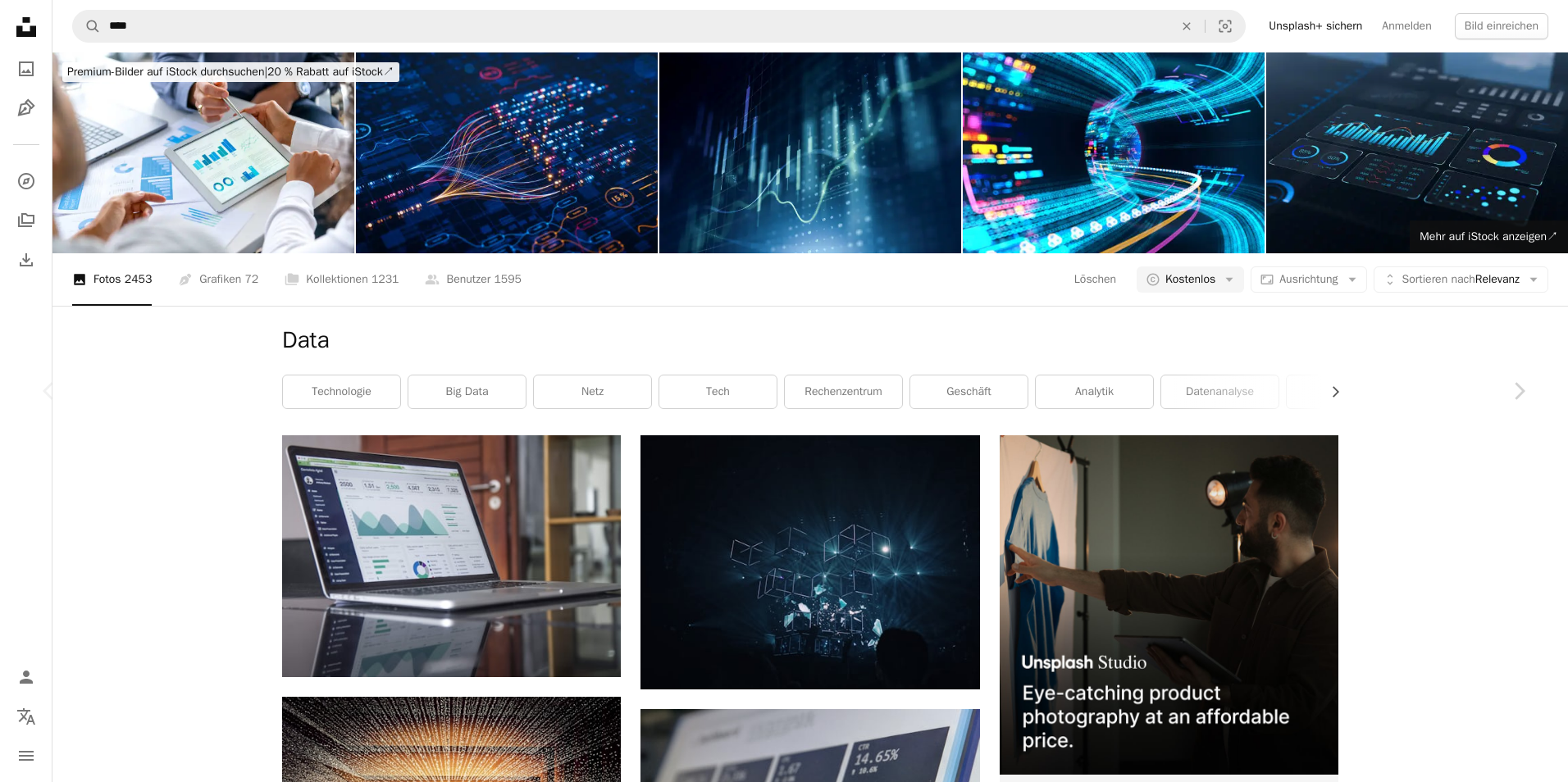 scroll, scrollTop: 902, scrollLeft: 0, axis: vertical 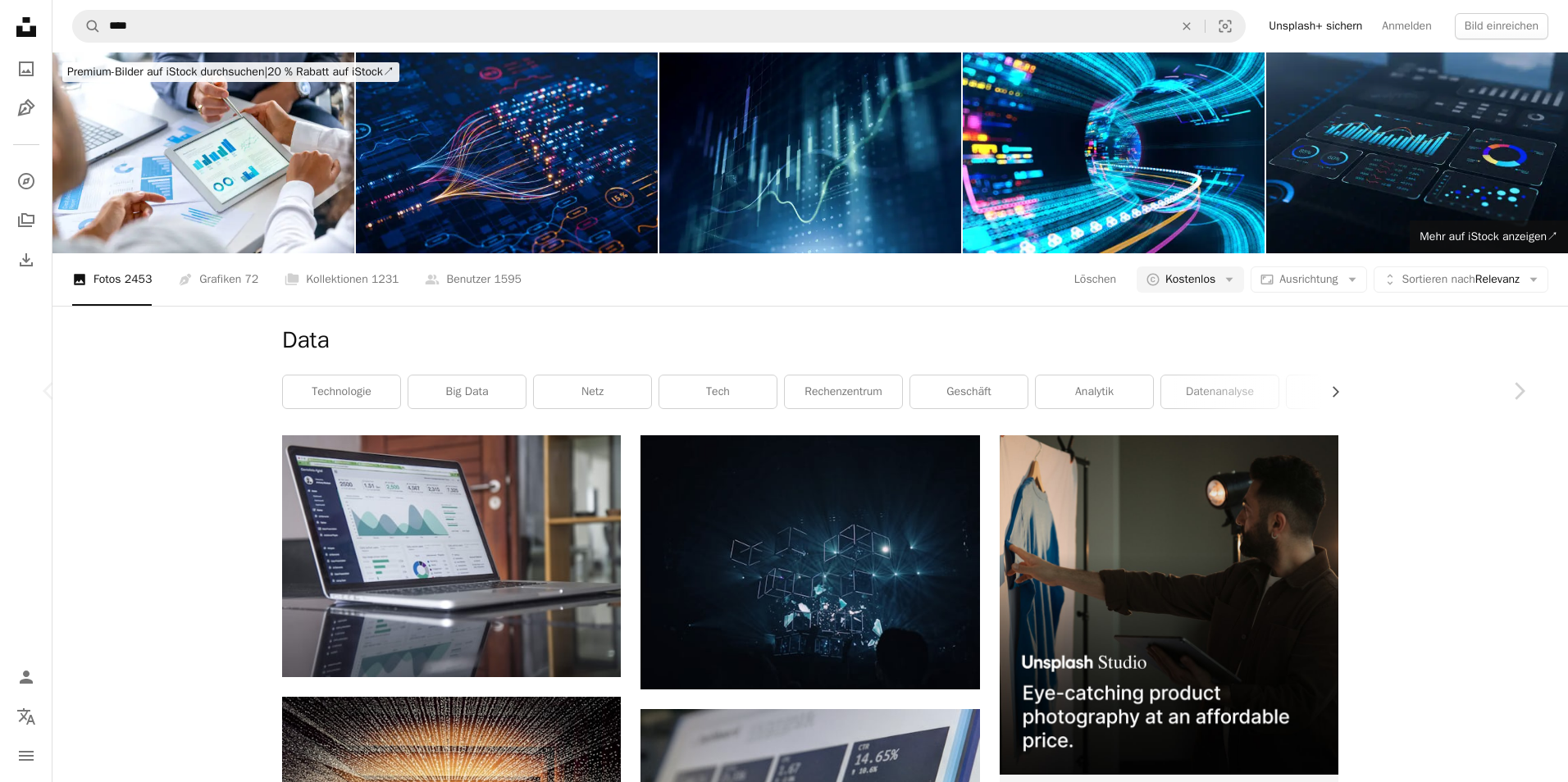 click at bounding box center [419, 3821] 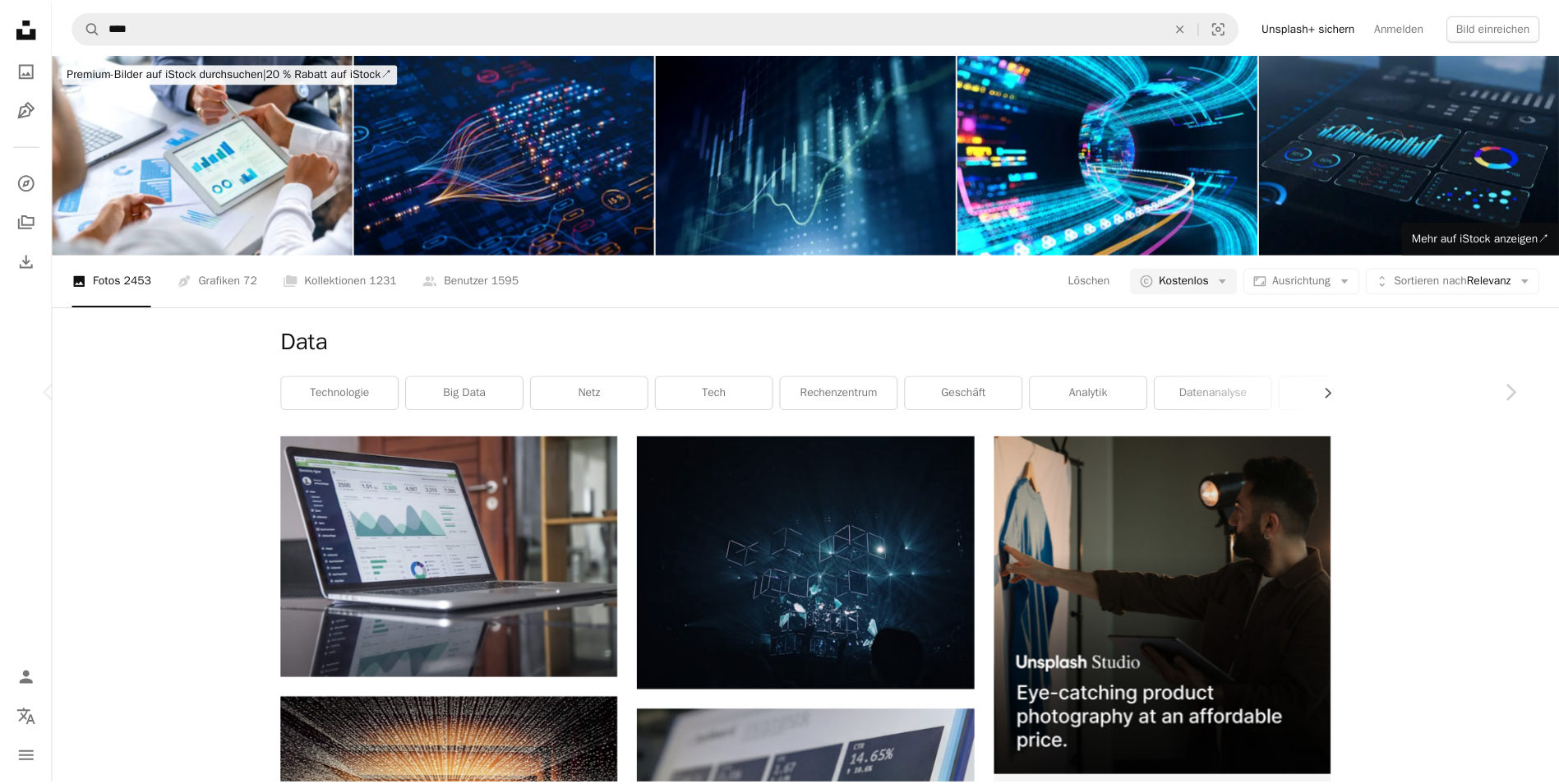 scroll, scrollTop: 0, scrollLeft: 0, axis: both 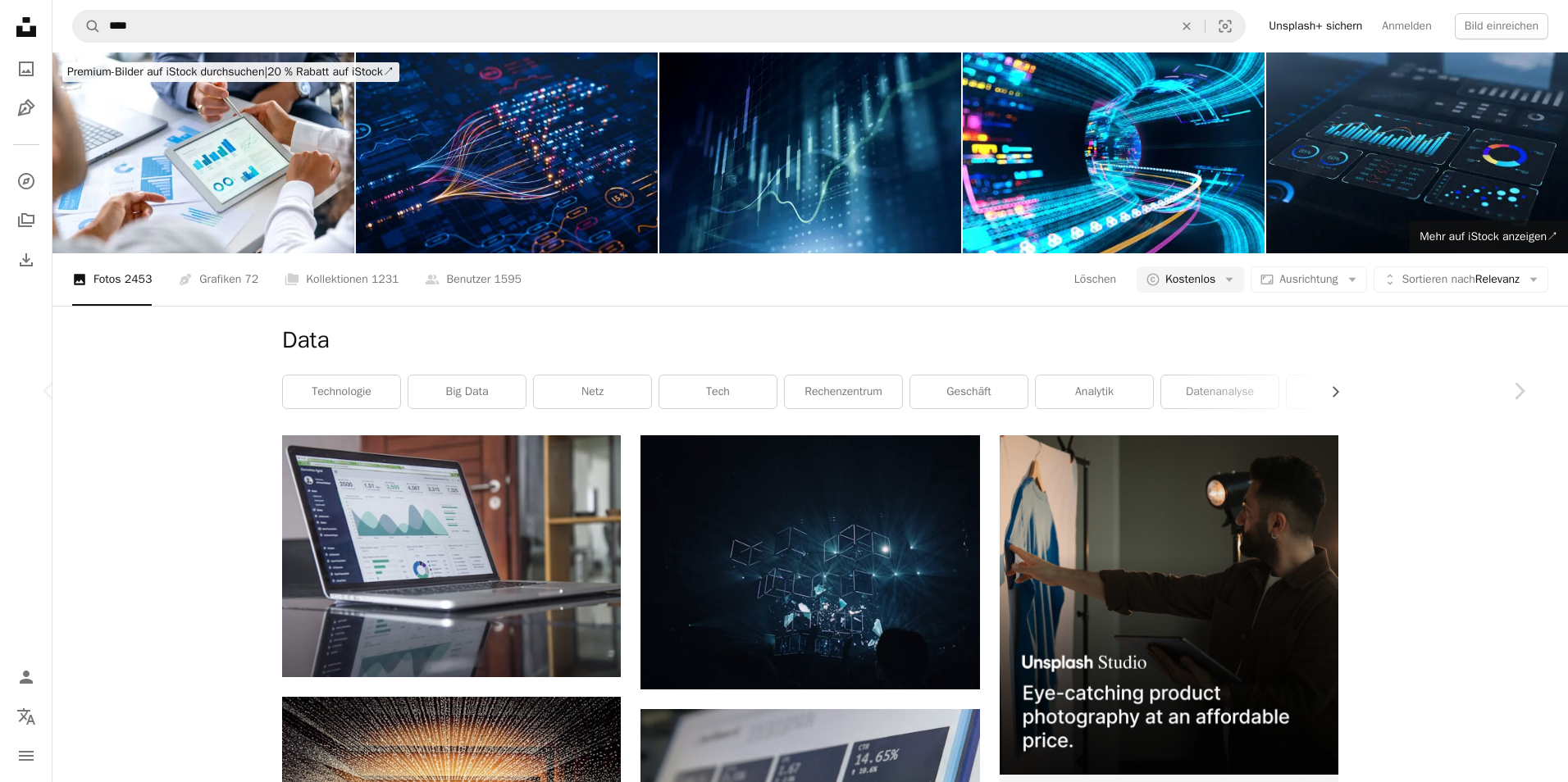 click on "Kostenlos herunterladen" at bounding box center (1338, 3364) 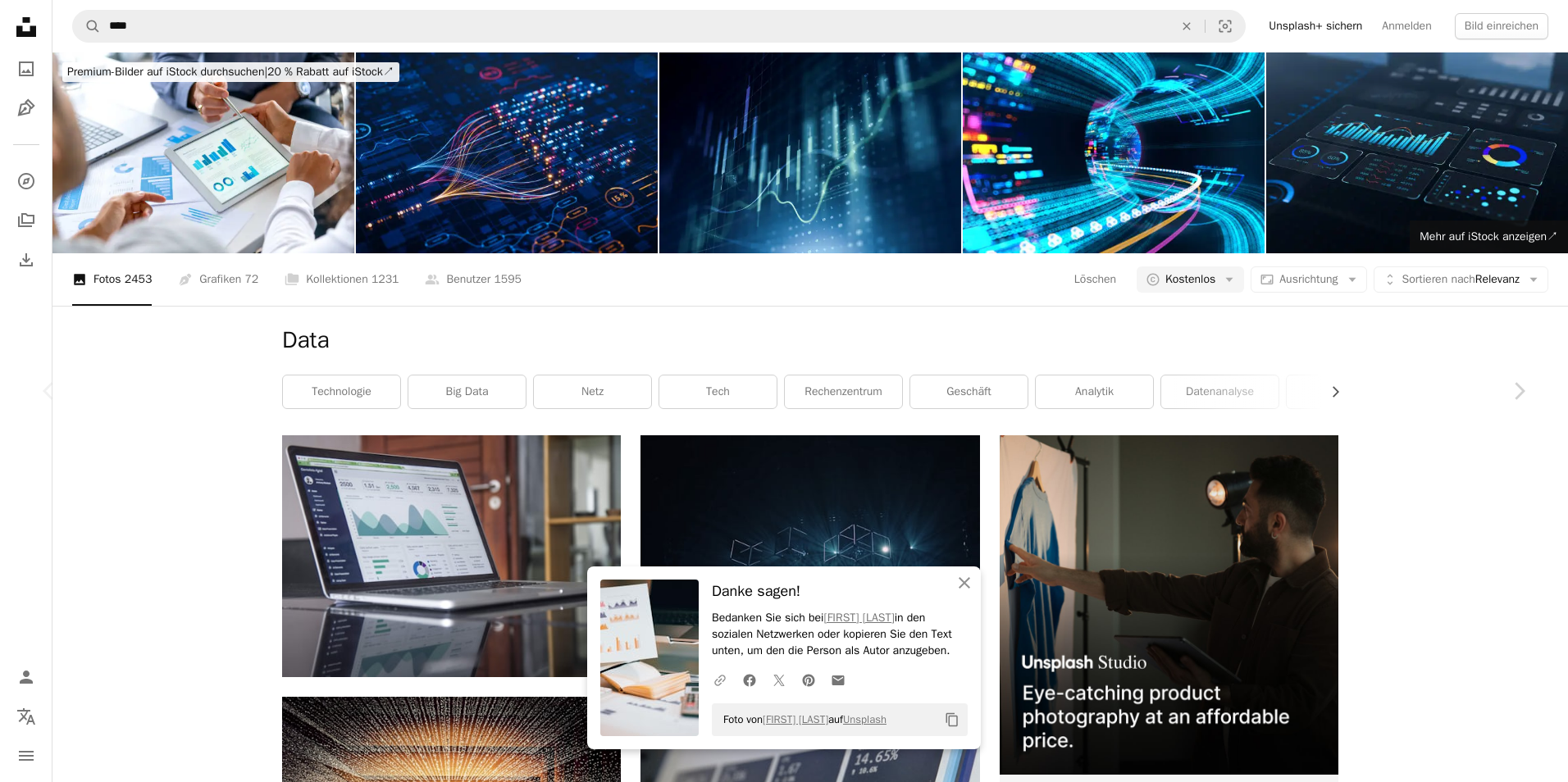 click on "A URL sharing icon (chains)" 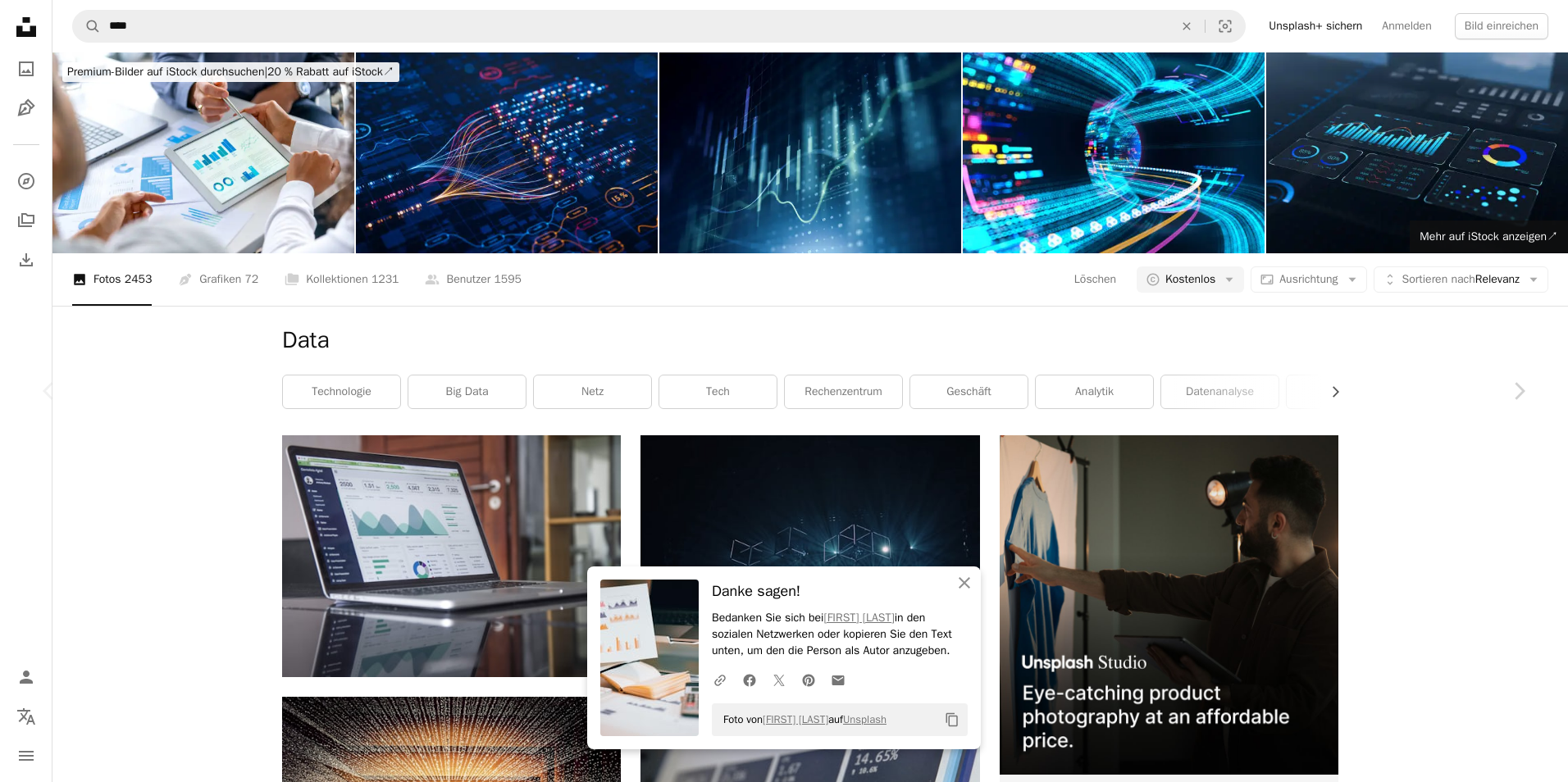 click on "An X shape Chevron left Chevron right An X shape Schließen Danke sagen! Bedanken Sie sich bei  [FIRST] [LAST]  in den sozialen Netzwerken oder kopieren Sie den Text unten, um den die Person als Autor anzugeben. A URL sharing icon (chains) Facebook icon X (formerly Twitter) icon Pinterest icon An envelope Foto von  [FIRST] [LAST]  auf  Unsplash
Copy content [FIRST] [LAST] [USERNAME] A heart A plus sign Kostenlos herunterladen Chevron down Zoom in Aufrufe 483.222 Downloads 8.177 A forward-right arrow Teilen Info icon Info More Actions Calendar outlined Veröffentlicht am  [DATE] Camera SONY, ILCE-7RM3A Safety Kostenlos zu verwenden im Rahmen der  Unsplash Lizenz Büro Geschäft Technologie Laptop finanzieren Daten Marketing Hand Leitung Schreibtisch Strategie Internet Gleichgewicht Rechner Diagramm Journalist drinnen Verbesserung zielend Computer Kostenlose Fotos Ähnliche Premium-Bilder auf iStock durchsuchen  |  20 % Rabatt mit Aktionscode UNSPLASH20 Mehr auf iStock anzeigen  ↗" at bounding box center (784, 3717) 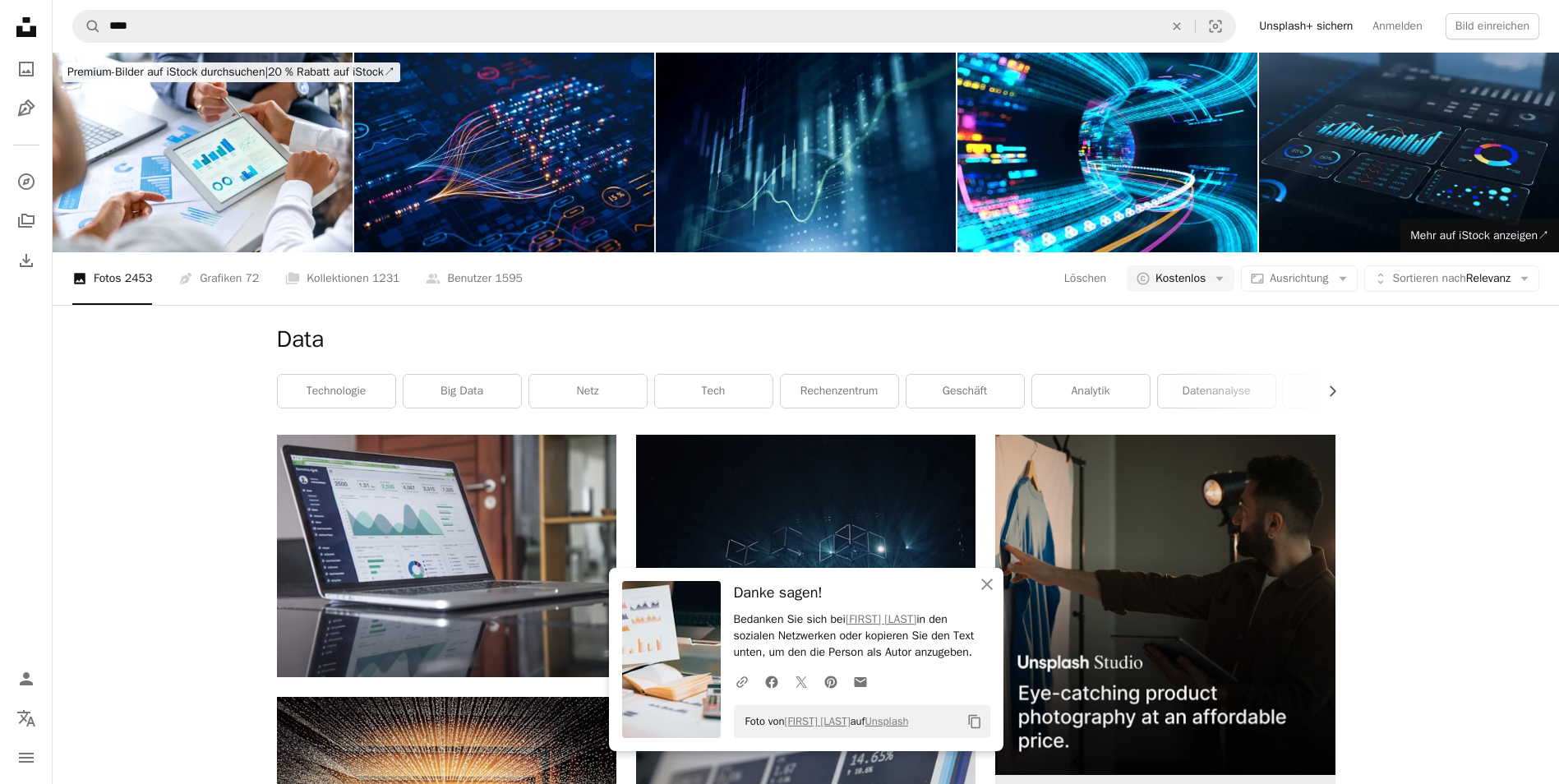 scroll, scrollTop: 247, scrollLeft: 0, axis: vertical 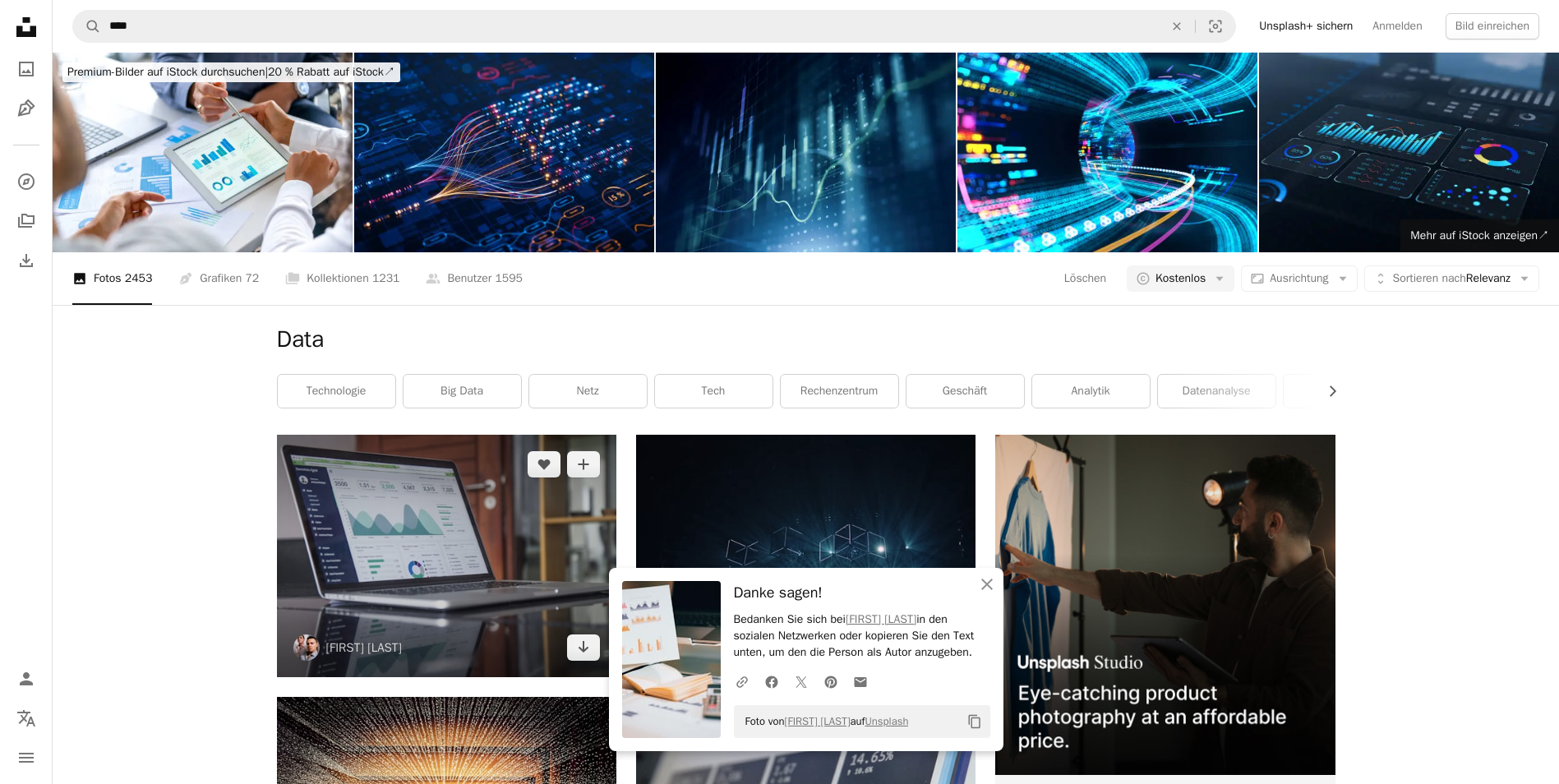 click at bounding box center (446, 556) 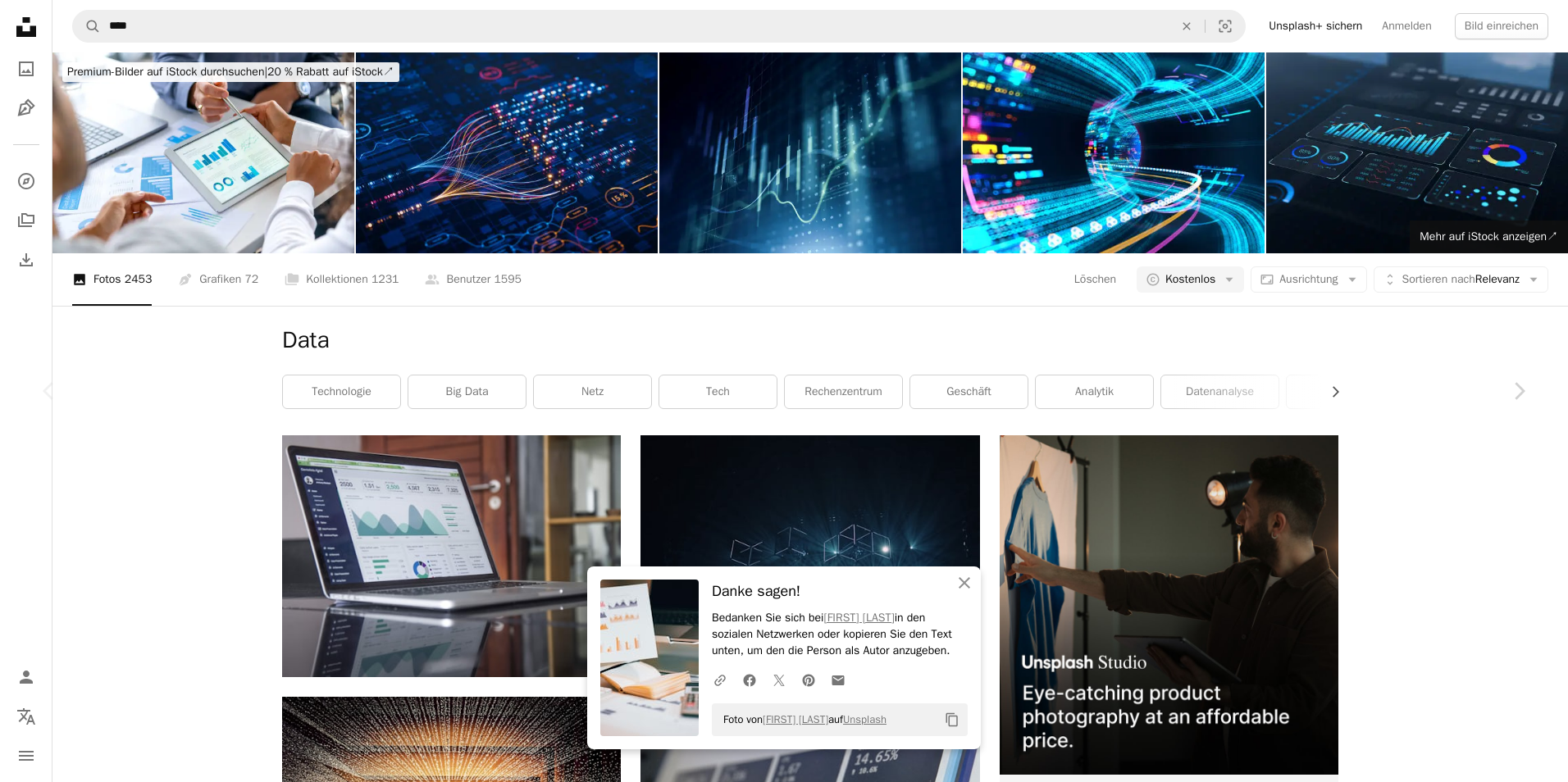 click on "Kostenlos herunterladen" at bounding box center (1338, 3364) 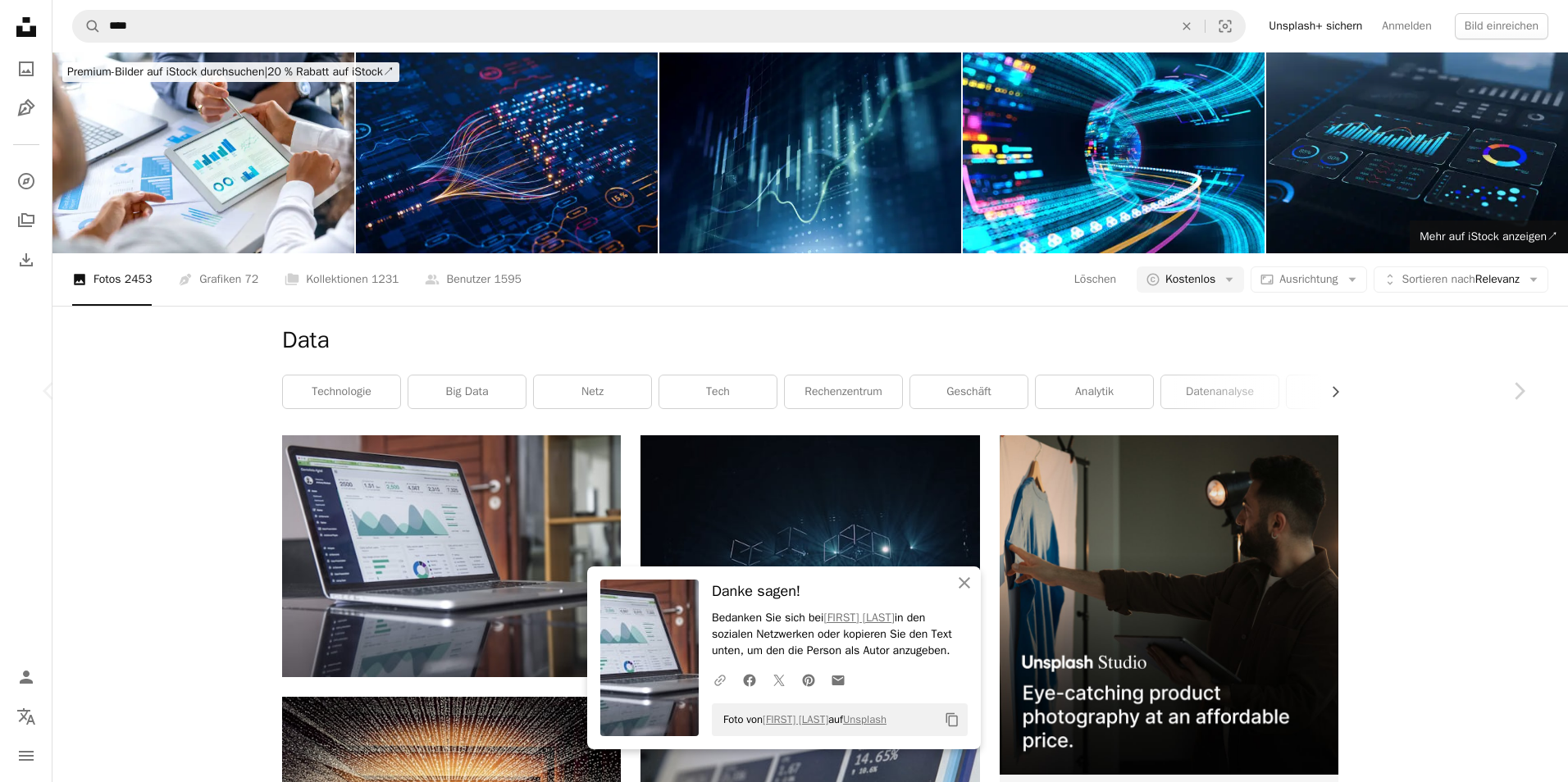 click on "A URL sharing icon (chains)" 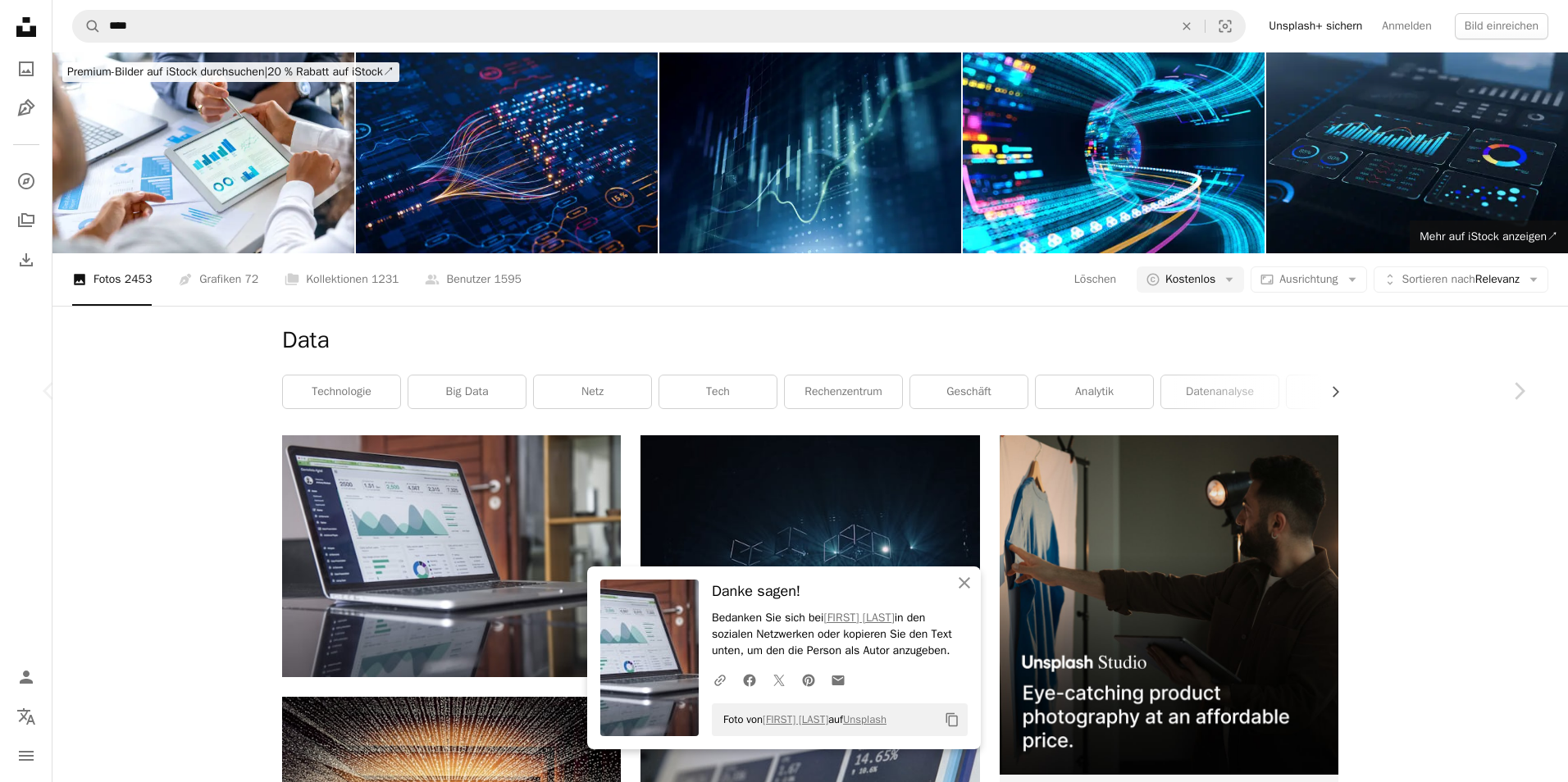 click on "An X shape Chevron left Chevron right An X shape Schließen Danke sagen! Bedanken Sie sich bei [FIRST] [LAST] in den sozialen Netzwerken oder kopieren Sie den Text unten, um den die Person als Autor anzugeben. A URL sharing icon (chains) Facebook icon X (formerly Twitter) icon Pinterest icon An envelope Foto von [FIRST] [LAST] auf Unsplash Copy content [FIRST] [LAST] kmuza A heart A plus sign Kostenlos herunterladen Chevron down Zoom in Aufrufe 268.528.127 Downloads 3.226.761 Veröffentlicht in Fotos , Business & Arbeit , Aktuelle Ereignisse A forward-right arrow Teilen Info icon Info More Actions Calendar outlined Veröffentlicht am [DATE] Safety Kostenlos zu verwenden im Rahmen der Unsplash Lizenz Geschäft Technologie Computer Laptop Daten Tisch Schreibtisch körperschaftlich Elektronisch Web Tastatur Arbeitsbereich Reflexion Statistik Stockfotos & Bilder Statistiken Besetzung Digitalrechner Hintergrund Büro Hintergrundmotive Ähnliche Premium-Bilder auf iStock durchsuchen | ↗ A heart" at bounding box center [784, 3717] 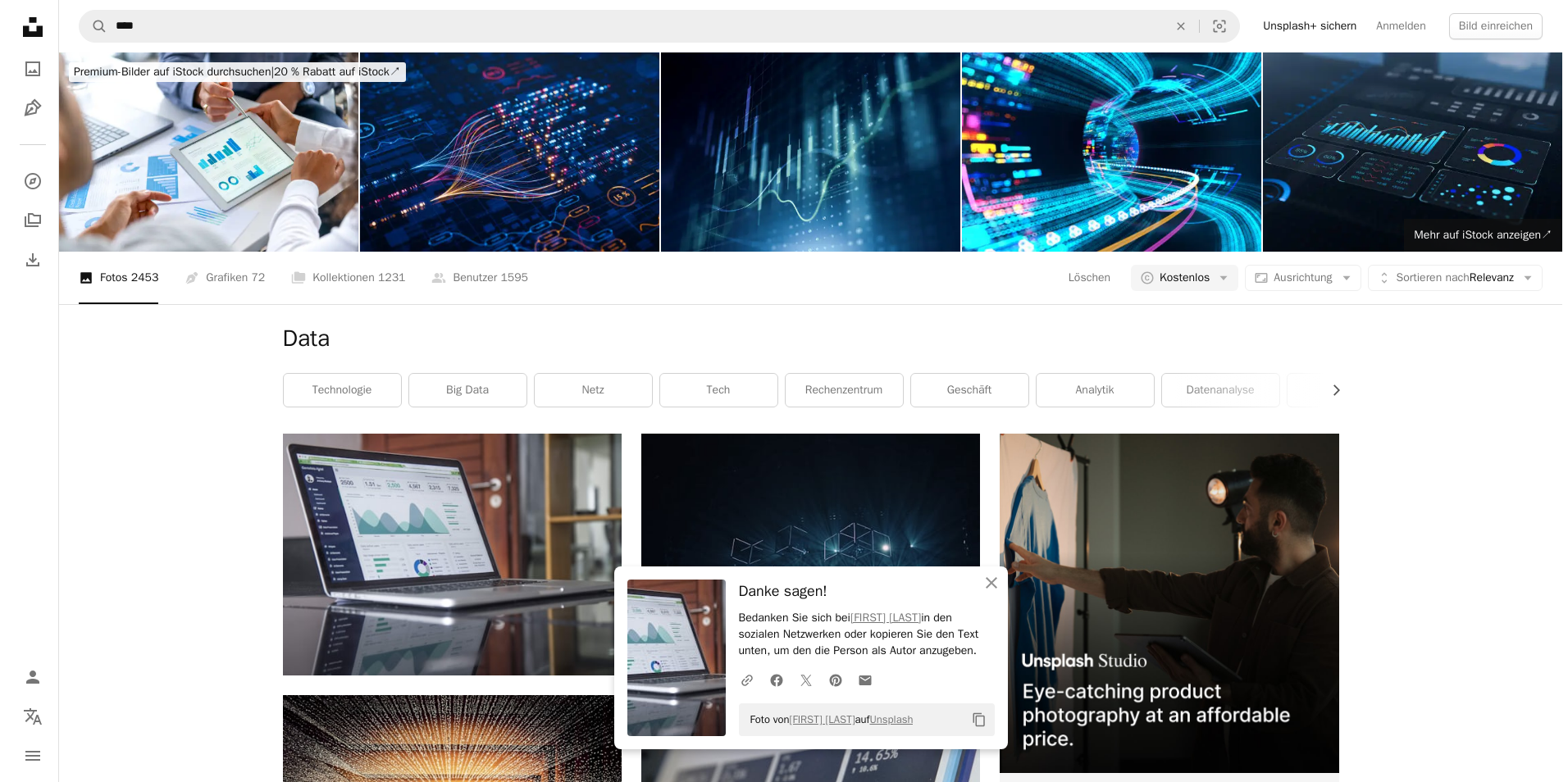 scroll, scrollTop: 820, scrollLeft: 0, axis: vertical 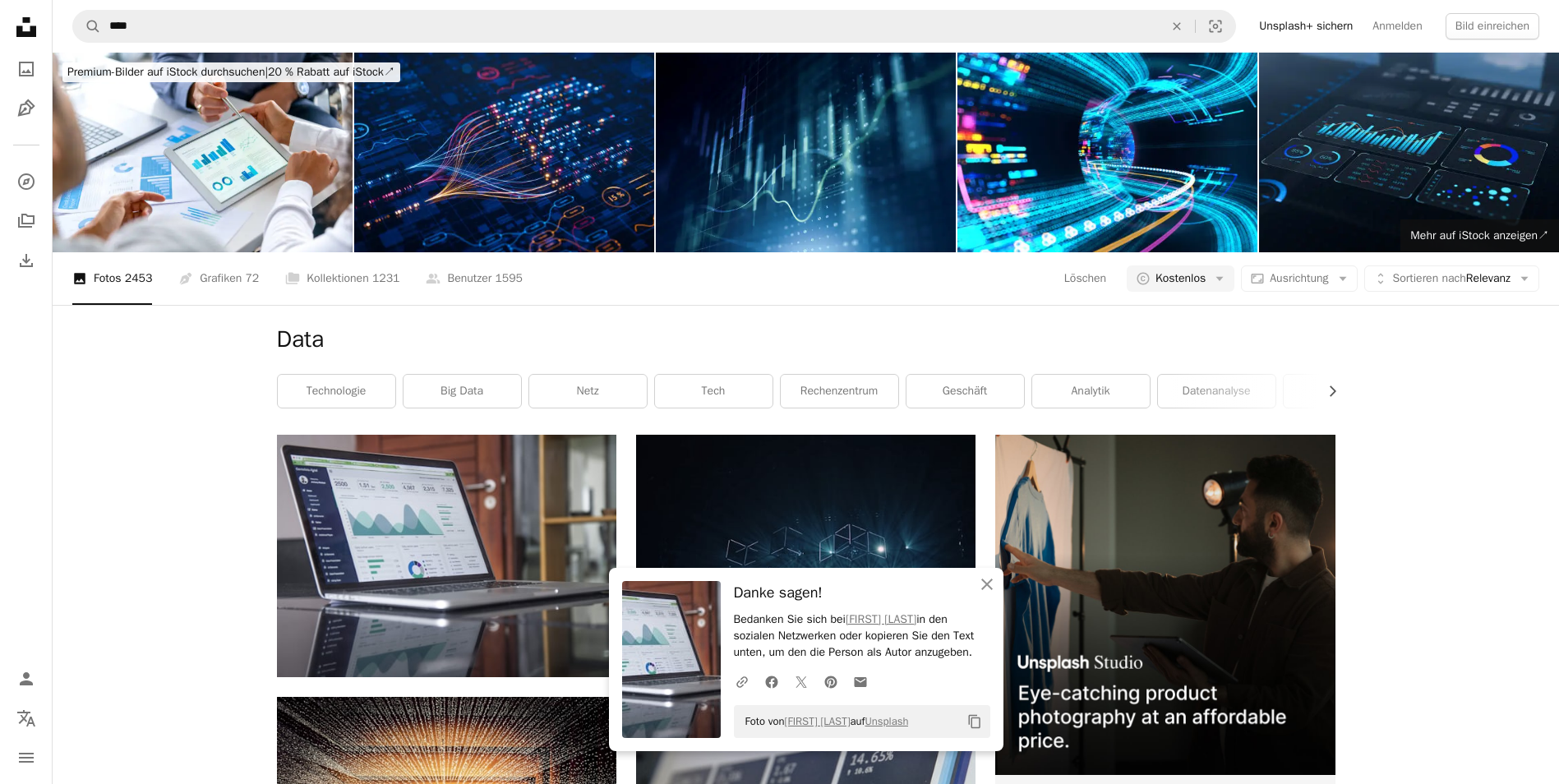 click at bounding box center [446, 1066] 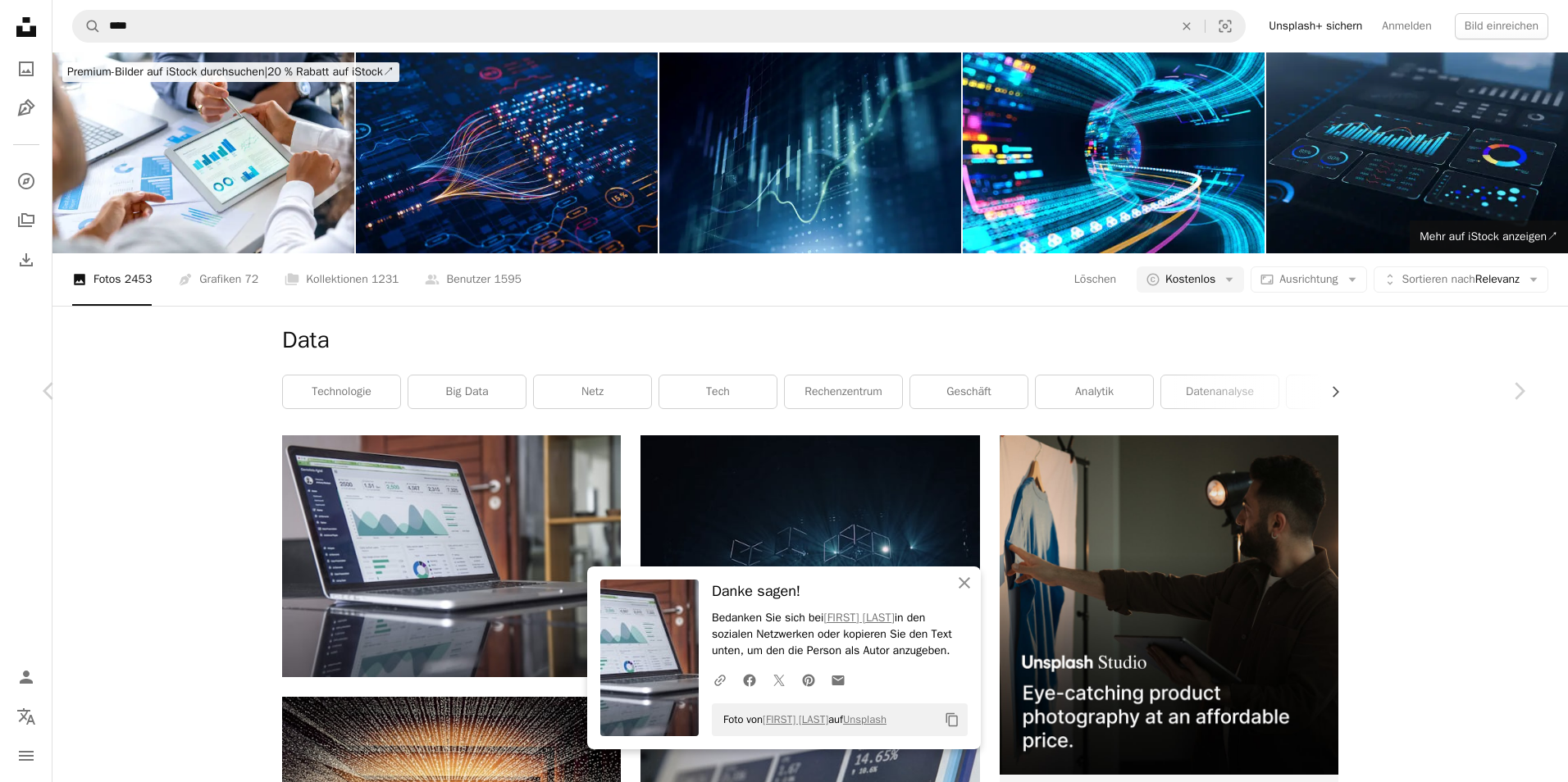 click on "Kostenlos herunterladen" at bounding box center [1338, 3364] 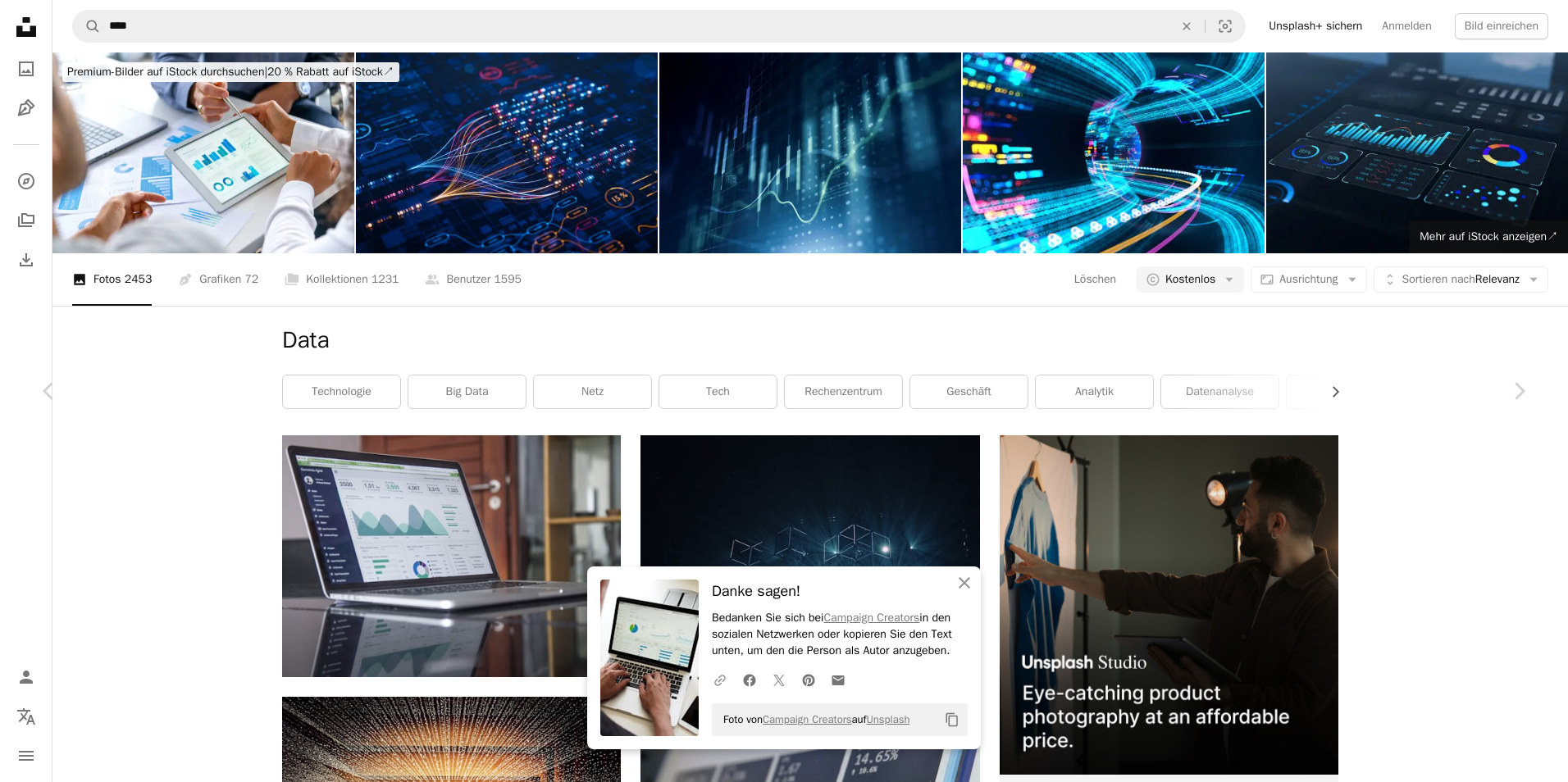 click on "A URL sharing icon (chains)" 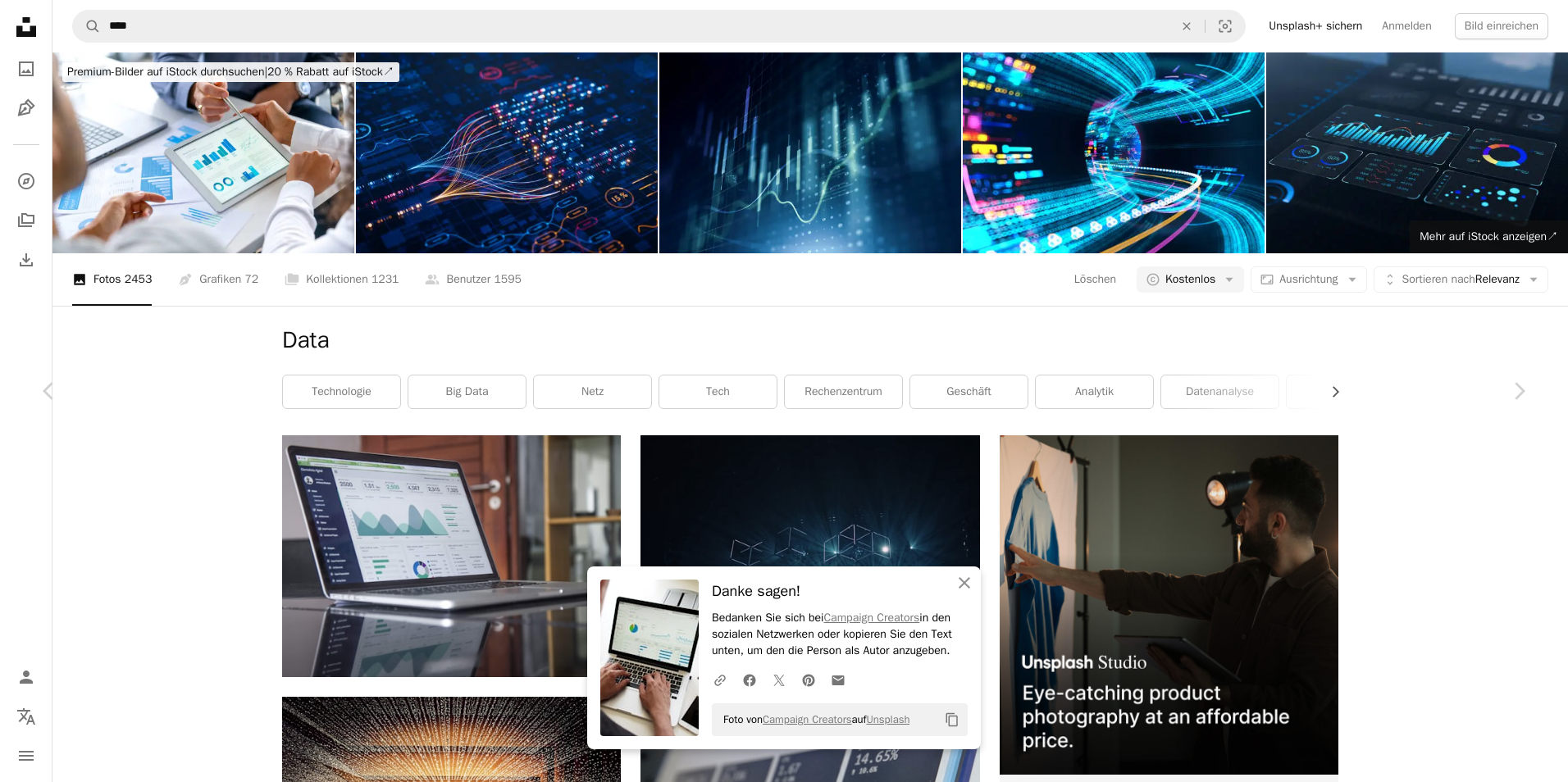 click on "An X shape Chevron left Chevron right An X shape Schließen Danke sagen! Bedanken Sie sich bei  Campaign Creators  in den sozialen Netzwerken oder kopieren Sie den Text unten, um den die Person als Autor anzugeben. A URL sharing icon (chains) Facebook icon X (formerly Twitter) icon Pinterest icon An envelope Foto von  Campaign Creators  auf  Unsplash
Copy content Campaign Creators campaign_creators A heart A plus sign Kostenlos herunterladen Chevron down Zoom in Aufrufe 82.775.222 Downloads 885.095 Veröffentlicht in Business & Arbeit A forward-right arrow Teilen Info icon Info More Actions Calendar outlined Veröffentlicht am  20. November 2018 Camera SONY, ILCE-6300 Safety Kostenlos zu verwenden im Rahmen der  Unsplash Lizenz Computer Arbeit Website Daten Marketing Entwurf digital Strategie Ziele Graph finanziell Diagramm Analyse Buchhalter Zweck Struktur Geschäftsmodell Flussdiagramm Steuererklärung Buchhaltung Creative Commons-Bilder Ähnliche Premium-Bilder auf iStock durchsuchen  |   ↗ Für" at bounding box center [784, 3717] 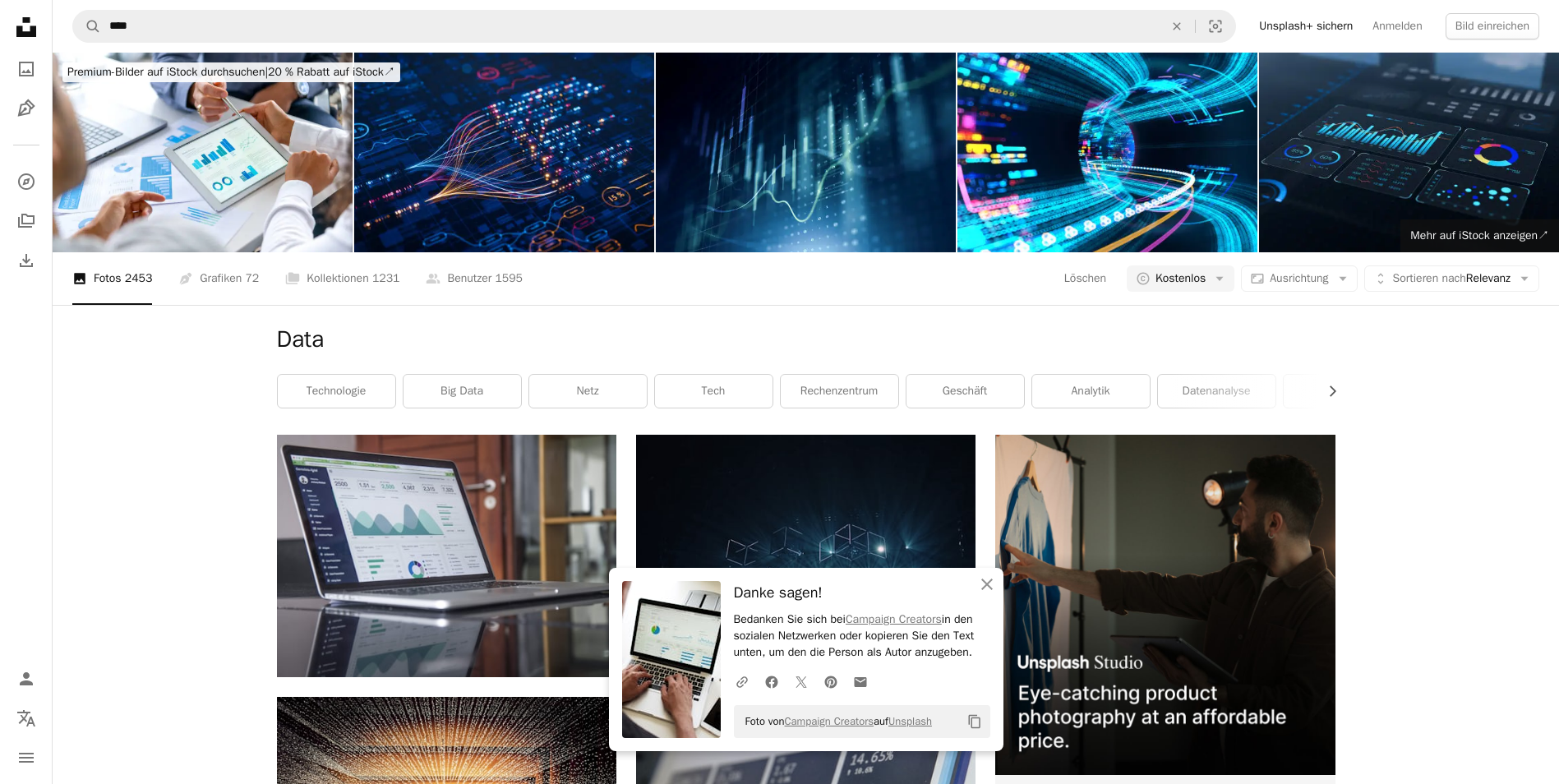 click at bounding box center [446, 1066] 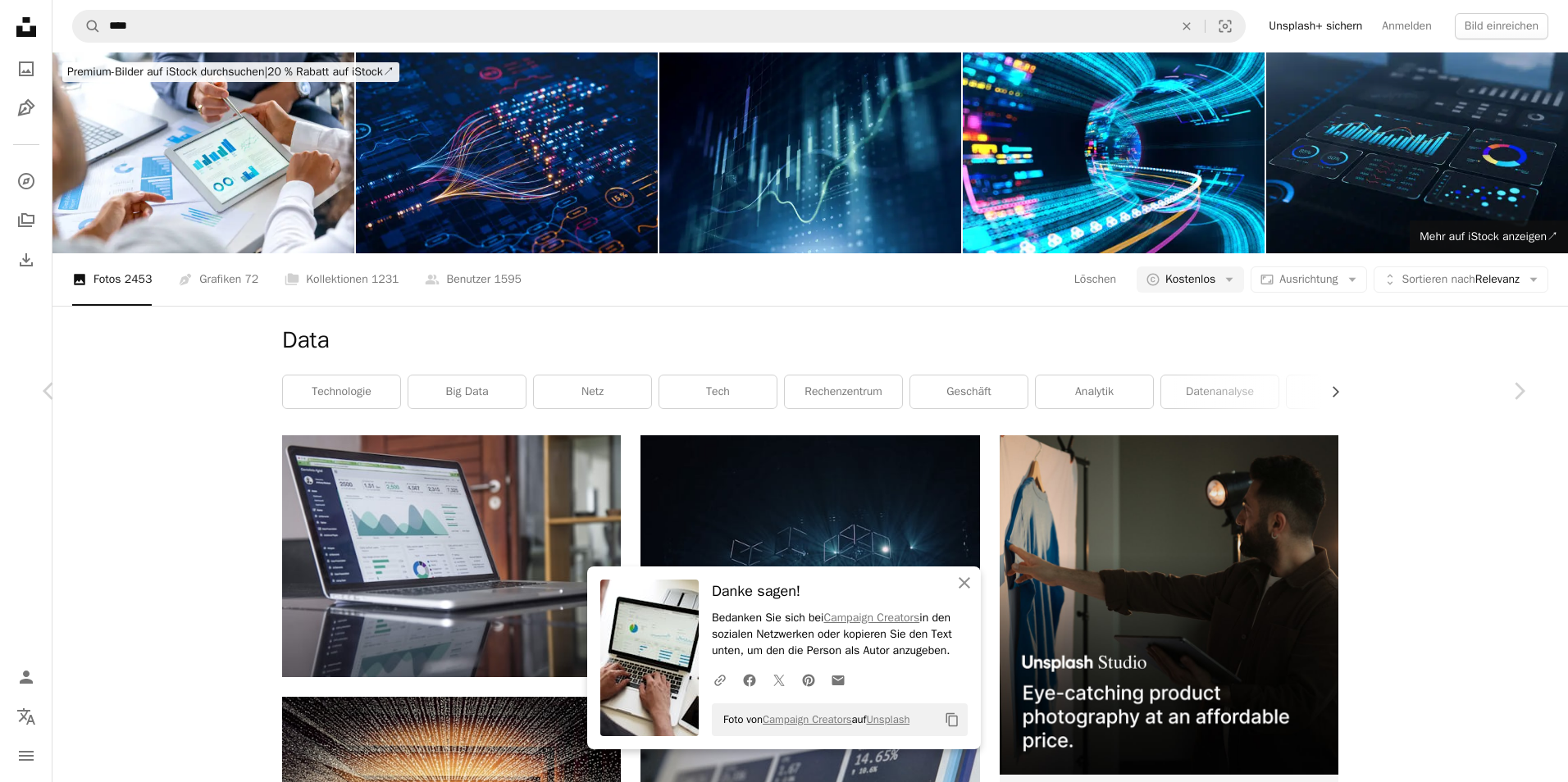 scroll, scrollTop: 984, scrollLeft: 0, axis: vertical 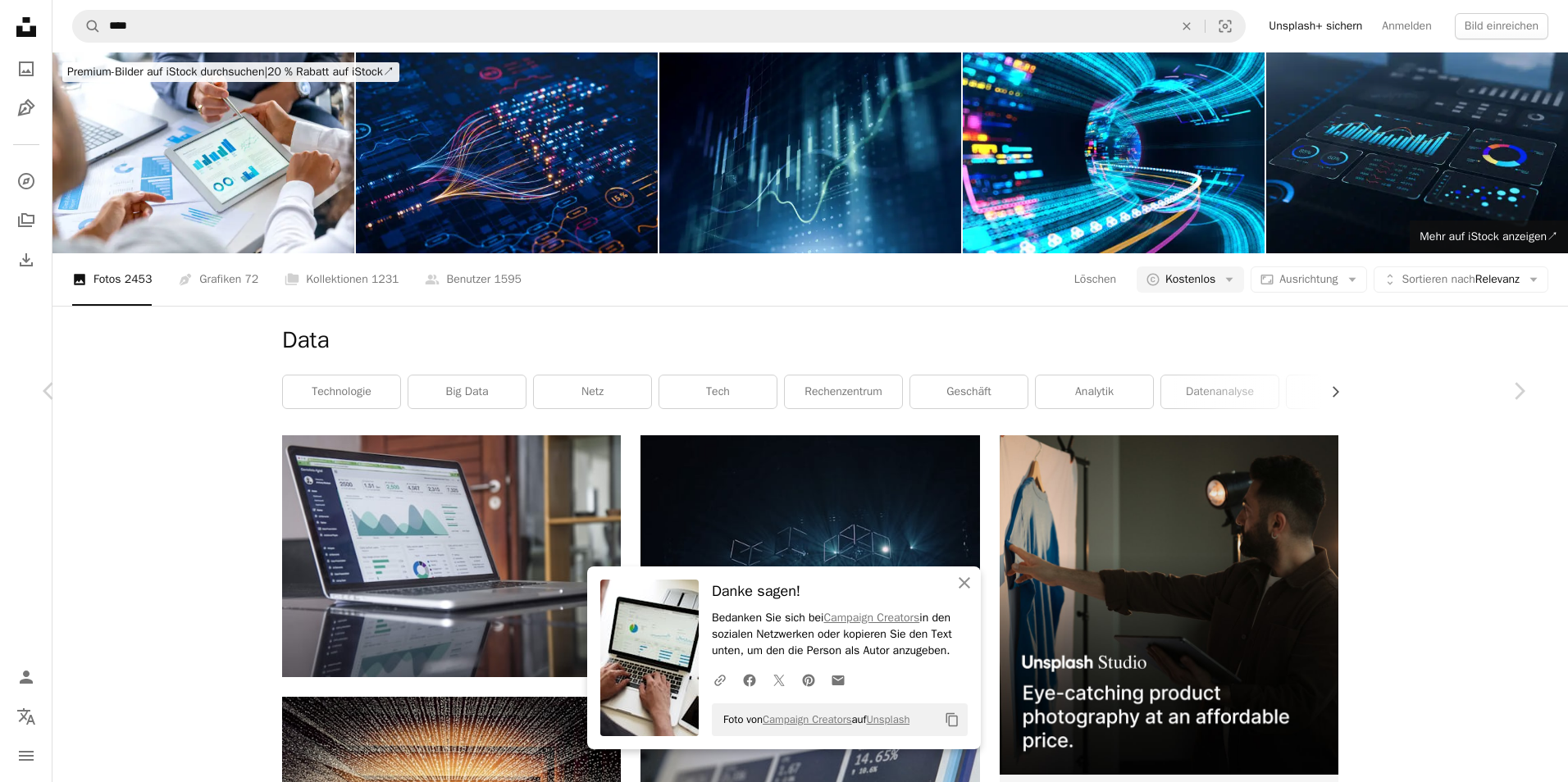 click at bounding box center [419, 3761] 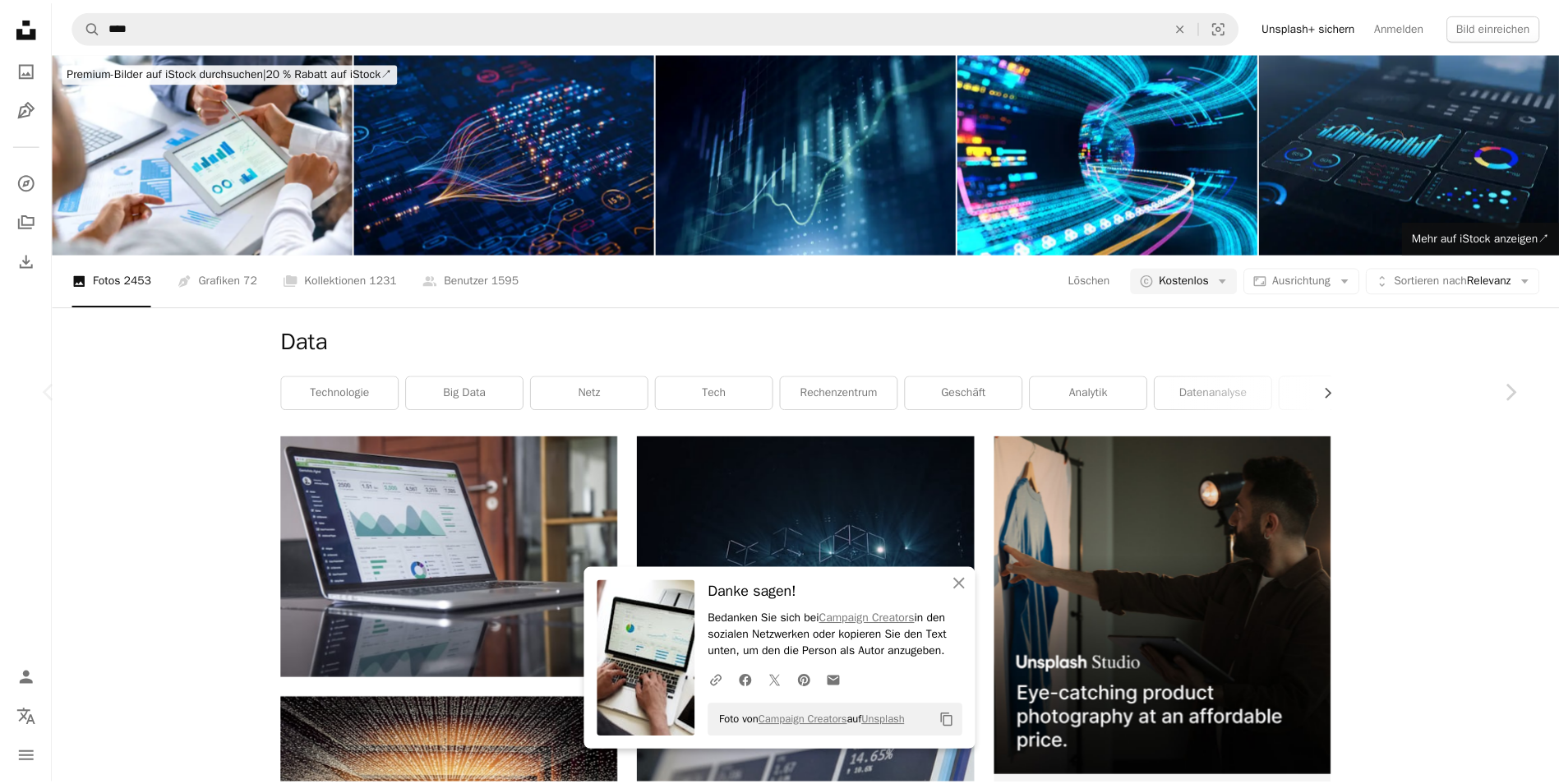scroll, scrollTop: 0, scrollLeft: 0, axis: both 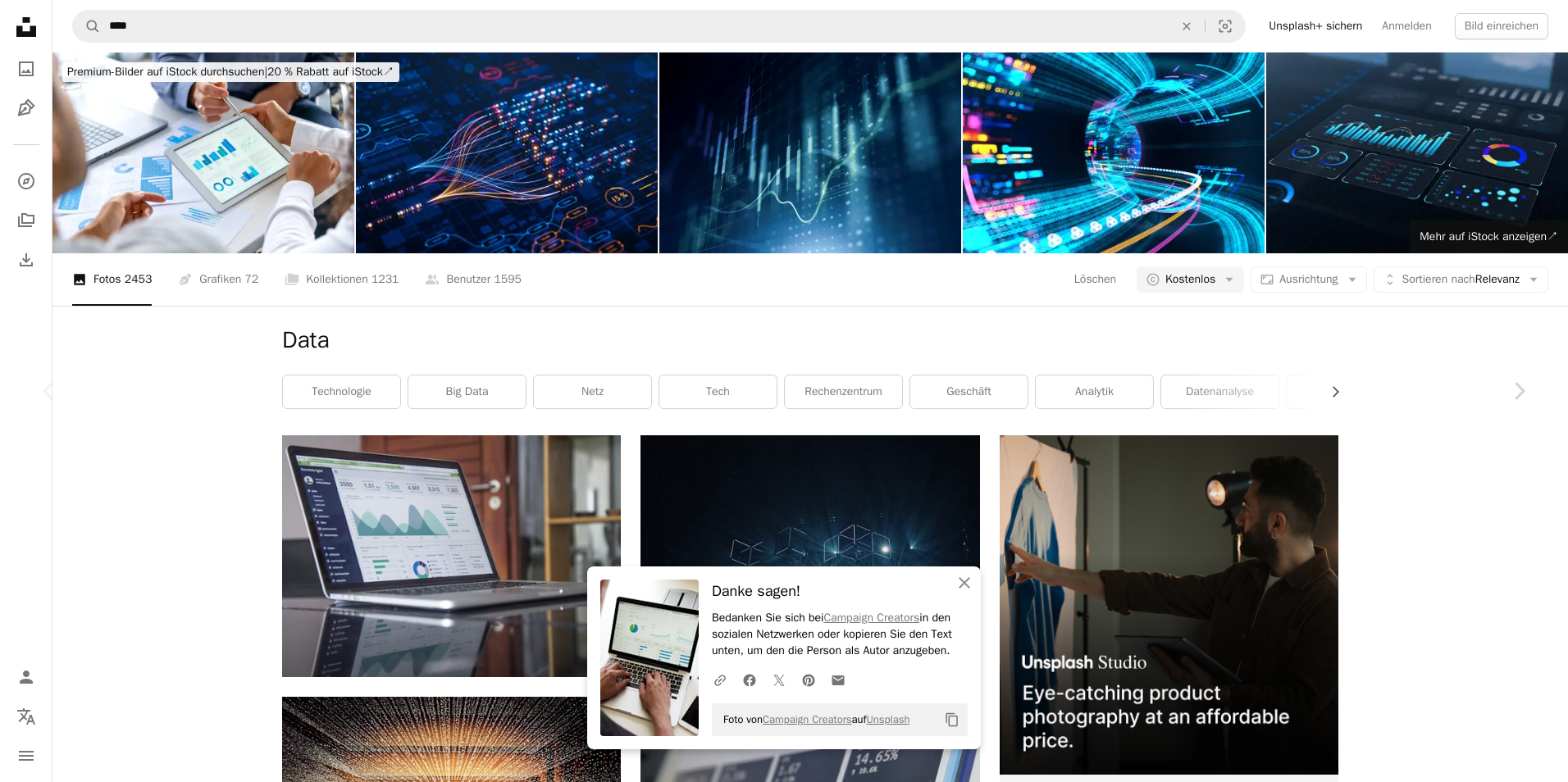click on "Kostenlos herunterladen" at bounding box center [1338, 3364] 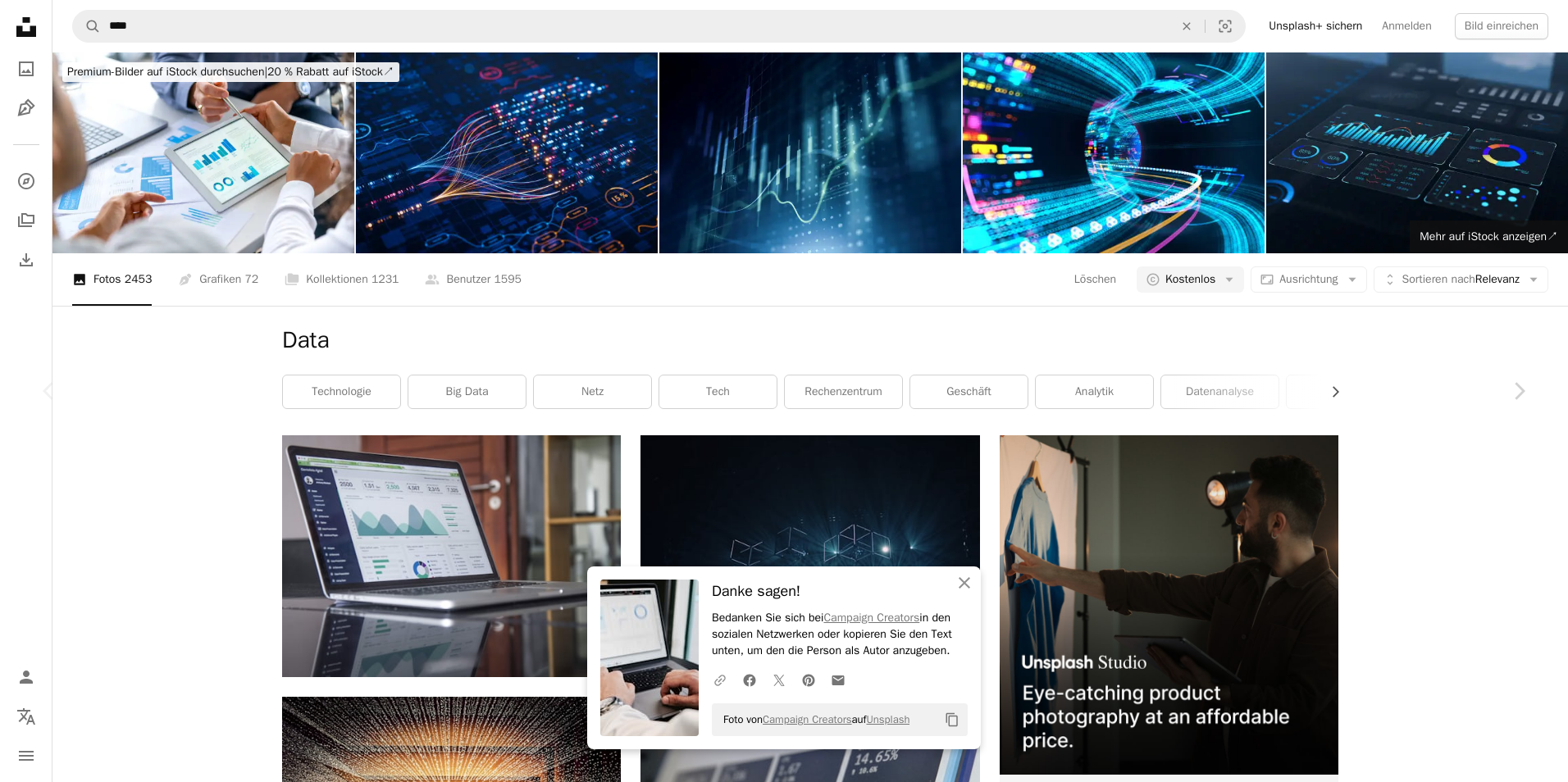 click 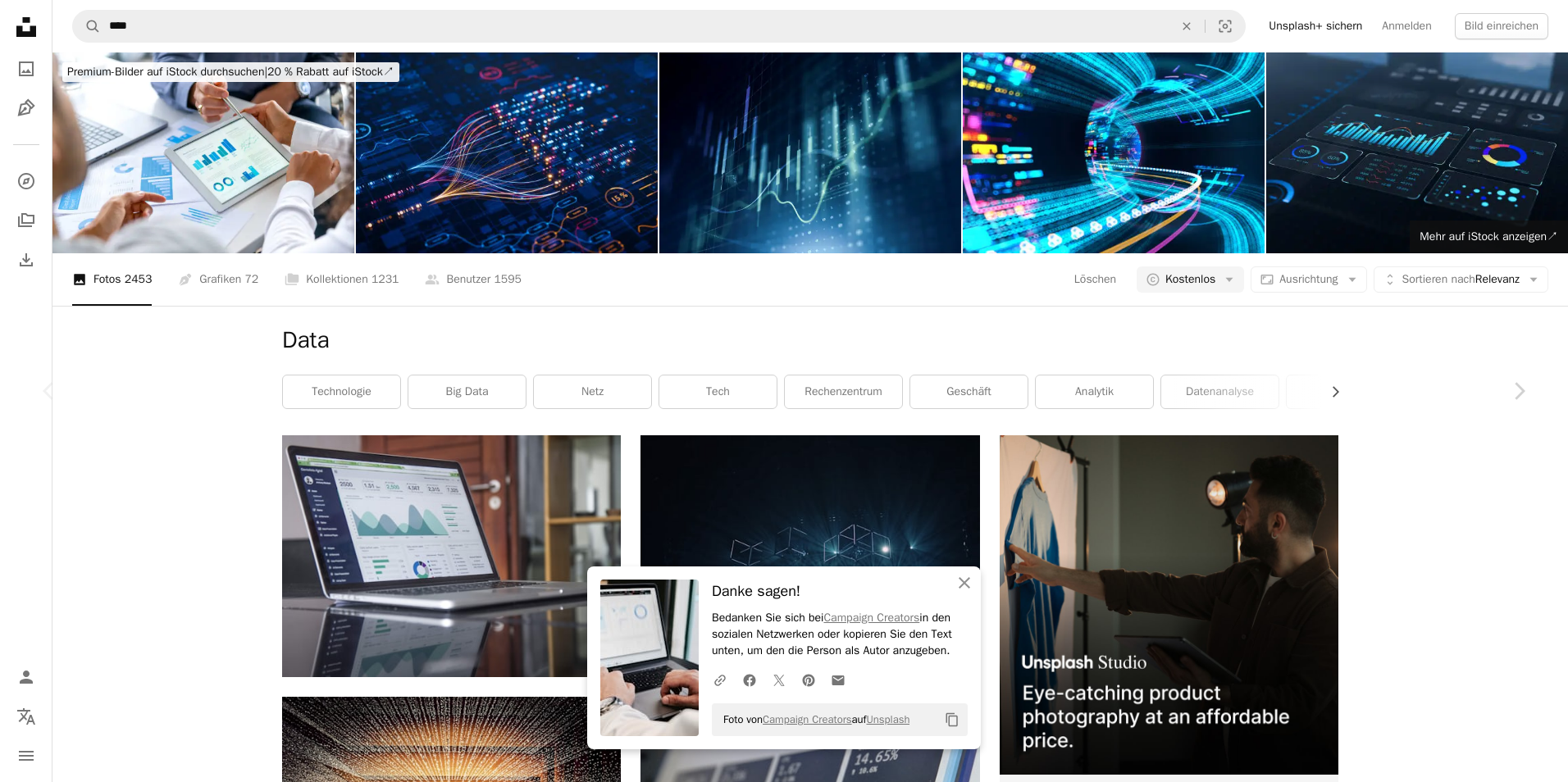 click on "An X shape Chevron left Chevron right An X shape Schließen Danke sagen! Bedanken Sie sich bei  [FIRST] [LAST]  in den sozialen Netzwerken oder kopieren Sie den Text unten, um den die Person als Autor anzugeben. A URL sharing icon (chains) Facebook icon X (formerly Twitter) icon Pinterest icon An envelope Foto von  [FIRST] [LAST]  auf  Unsplash
Copy content [FIRST] [LAST] [FIRST] [LAST] A heart A plus sign Kostenlos herunterladen Chevron down Zoom in Aufrufe 14.140.938 Downloads 109.131 Veröffentlicht in Business & Arbeit A forward-right arrow Teilen Info icon Info More Actions Calendar outlined Veröffentlicht am  4. Oktober 2018 Camera Canon, EOS 80D Safety Kostenlos zu verwenden im Rahmen der  Unsplash Lizenz Geschäft körperschaftlich Uhr Geschäftsmann Hemd Arbeiter Anzug Geschäftsleute entrepreneure Computer Laptop Marketing braun Elektronik Public Domain-Bilder Ähnliche Premium-Bilder auf iStock durchsuchen  |  20 % Rabatt mit Aktionscode UNSPLASH20 Mehr auf iStock anzeigen" at bounding box center (784, 3717) 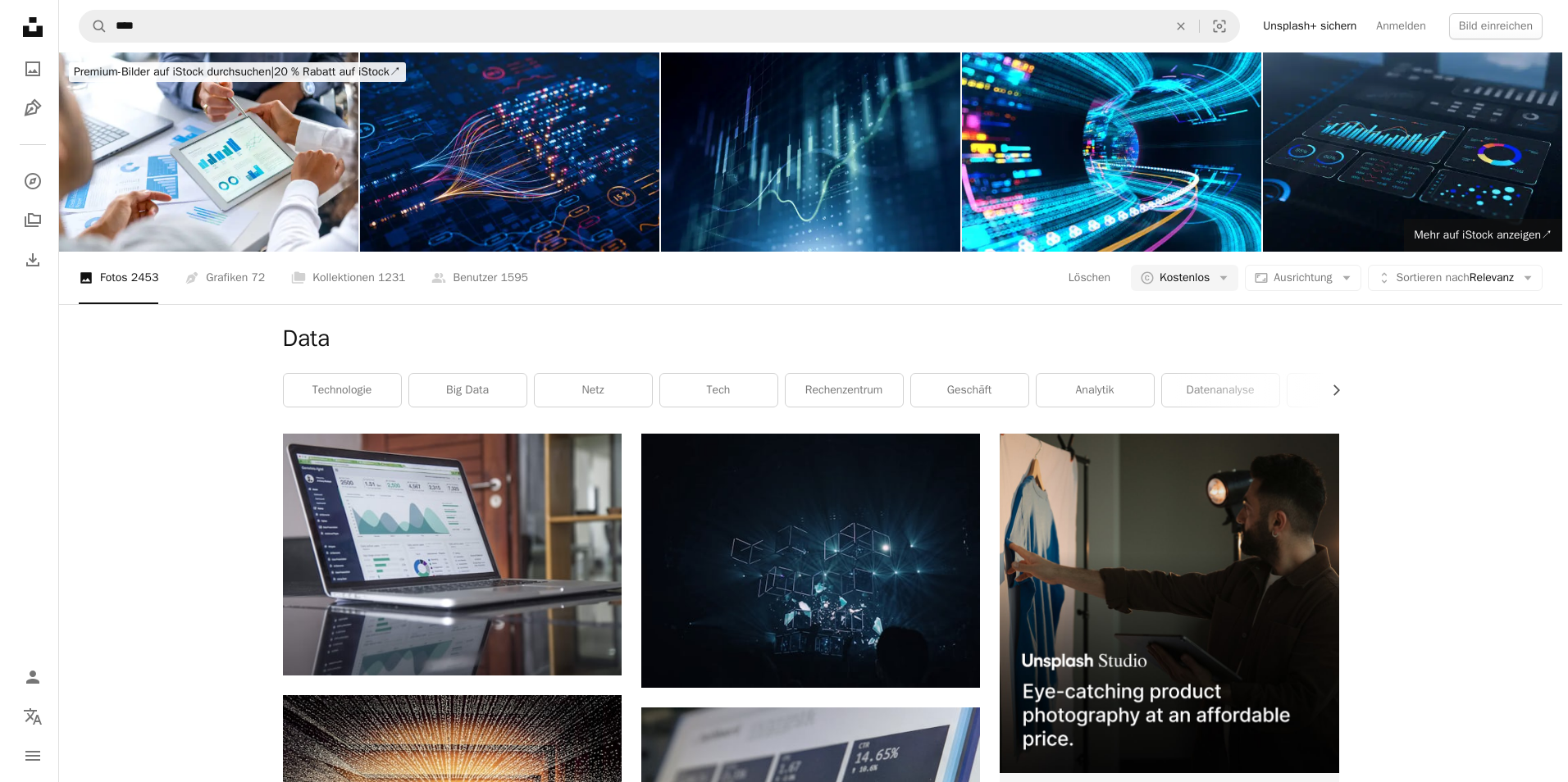 scroll, scrollTop: 573, scrollLeft: 0, axis: vertical 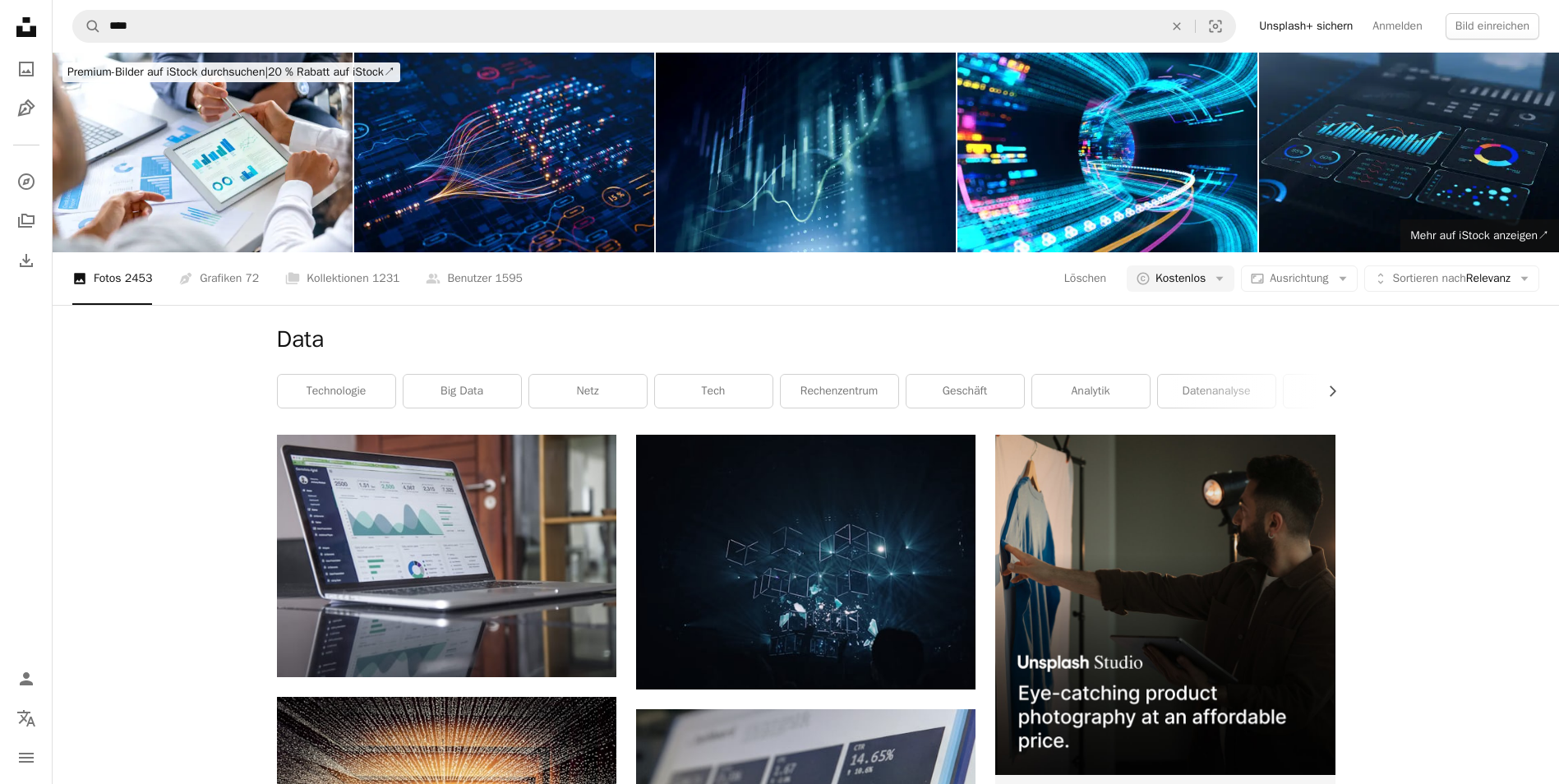 click at bounding box center [446, 1066] 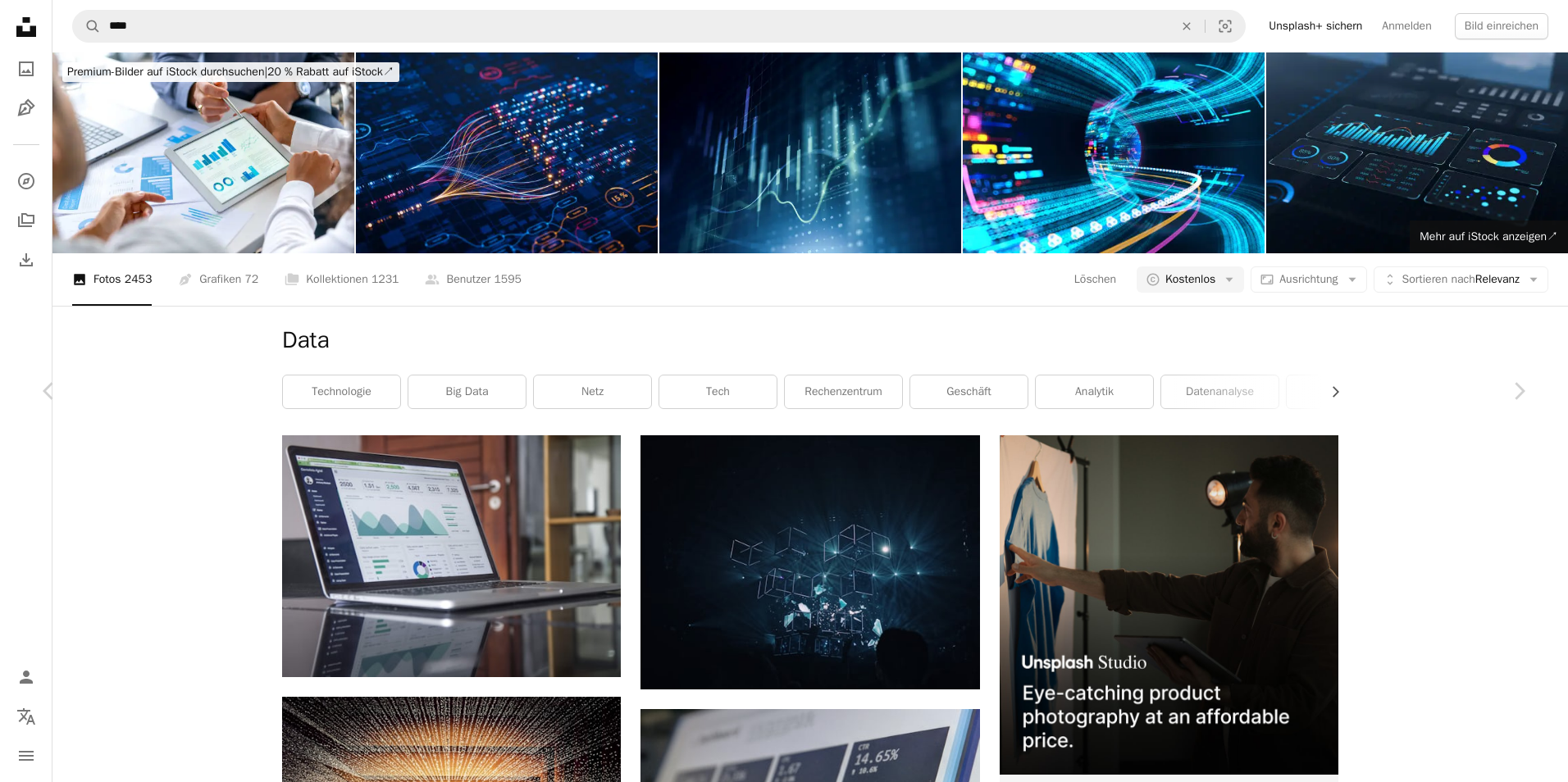 scroll, scrollTop: 1312, scrollLeft: 0, axis: vertical 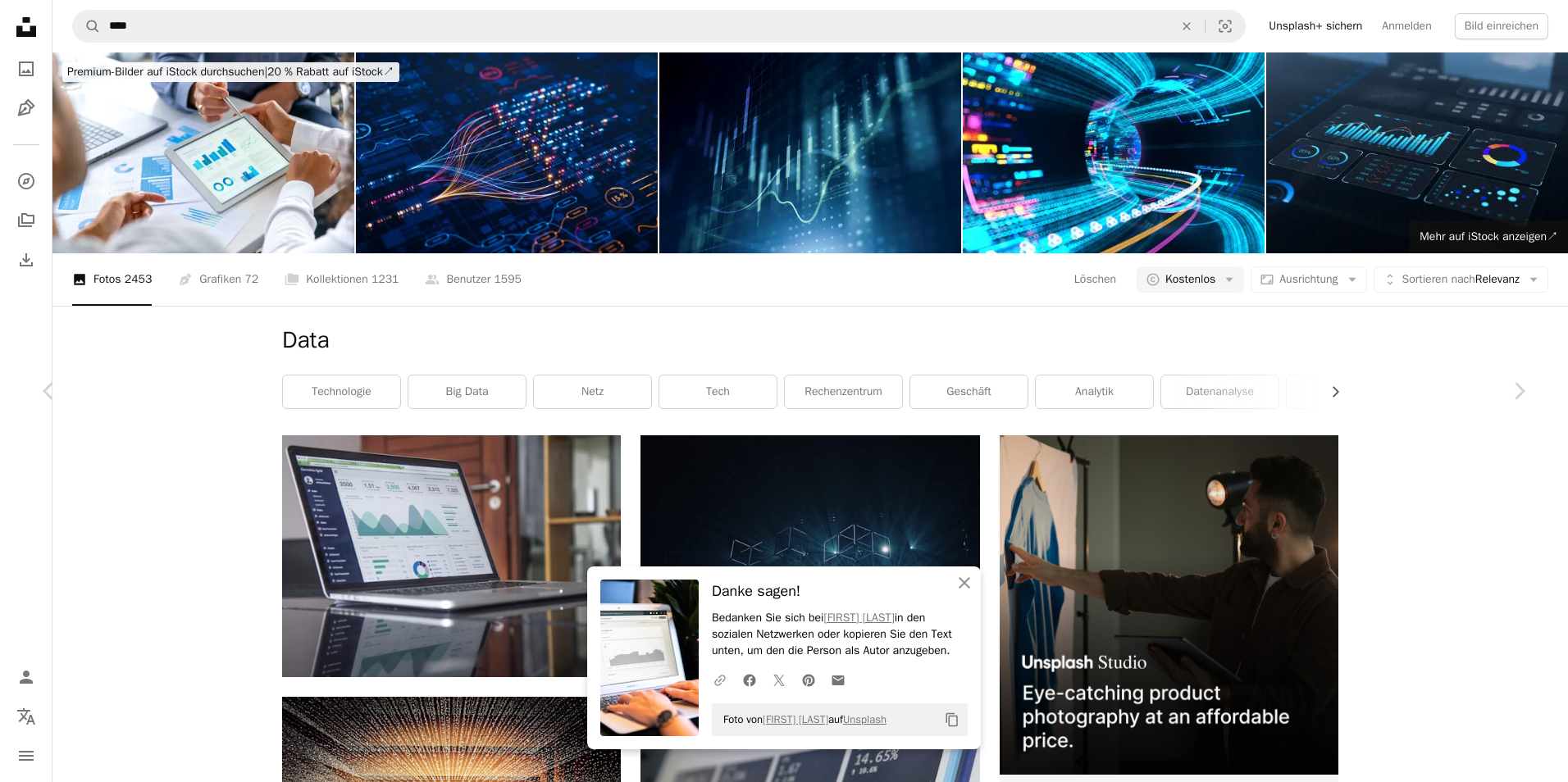 click on "A URL sharing icon (chains)" at bounding box center (720, 680) 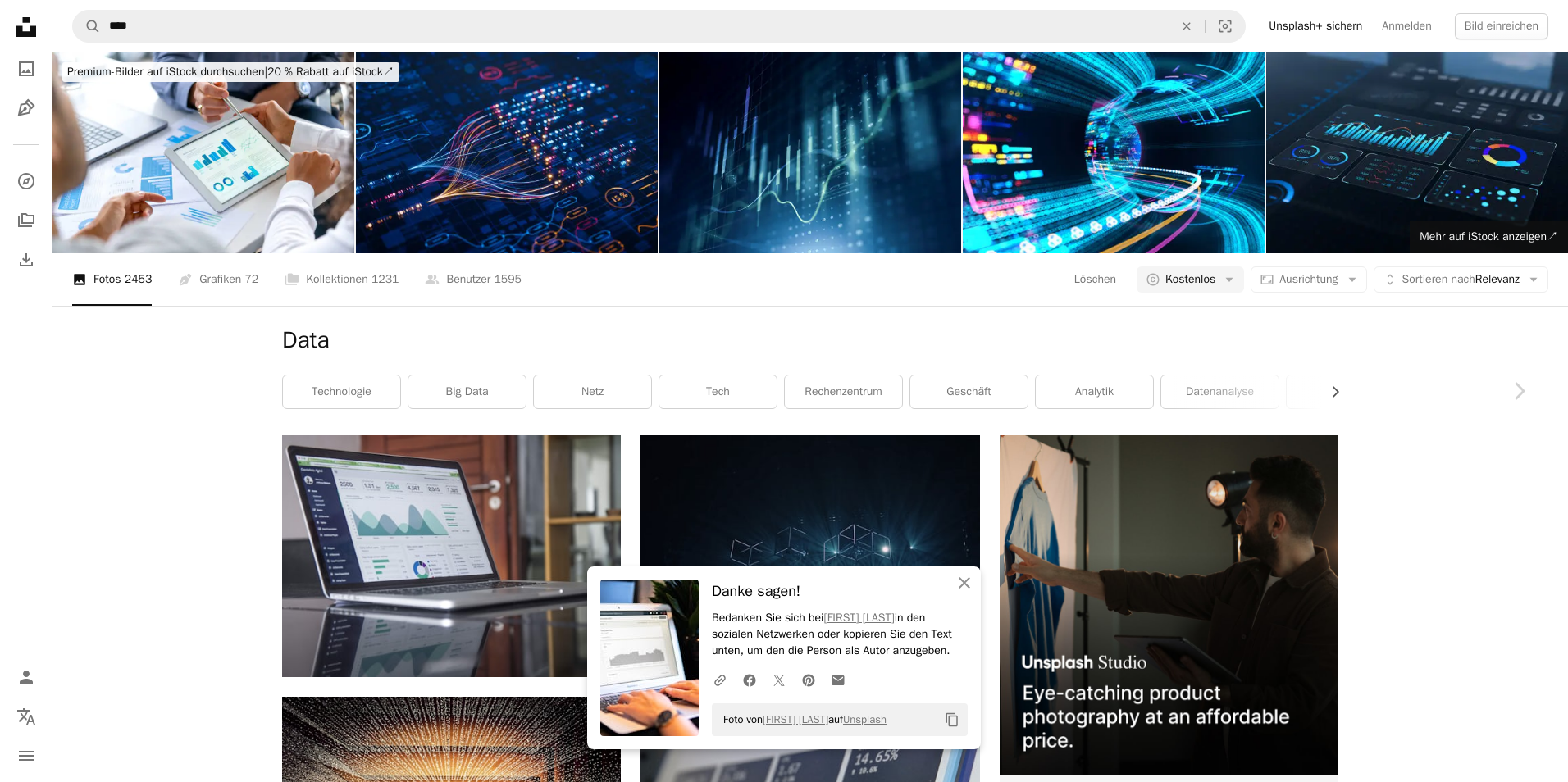 click on "Chevron left" at bounding box center (49, 391) 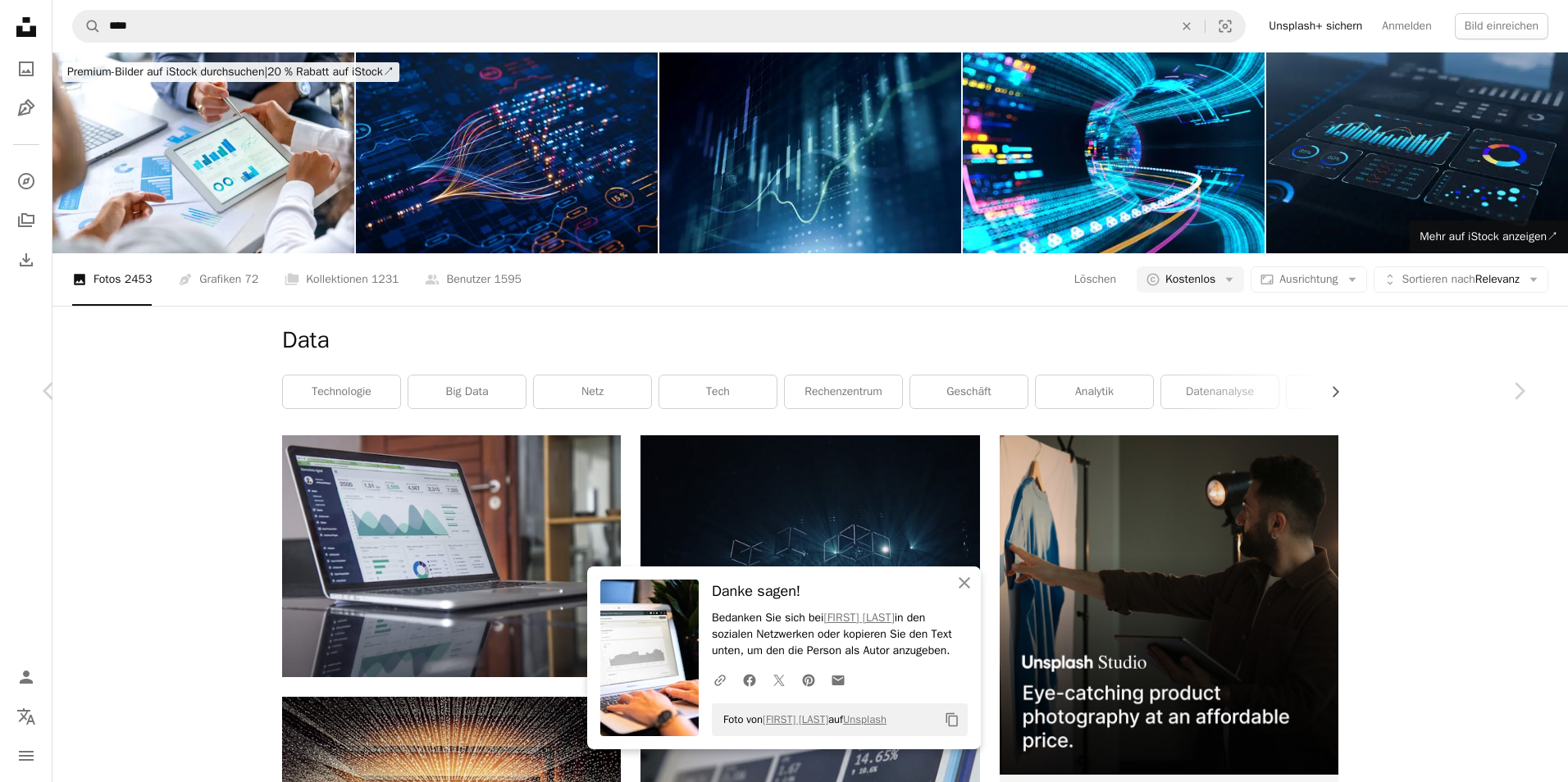 scroll, scrollTop: 1721, scrollLeft: 0, axis: vertical 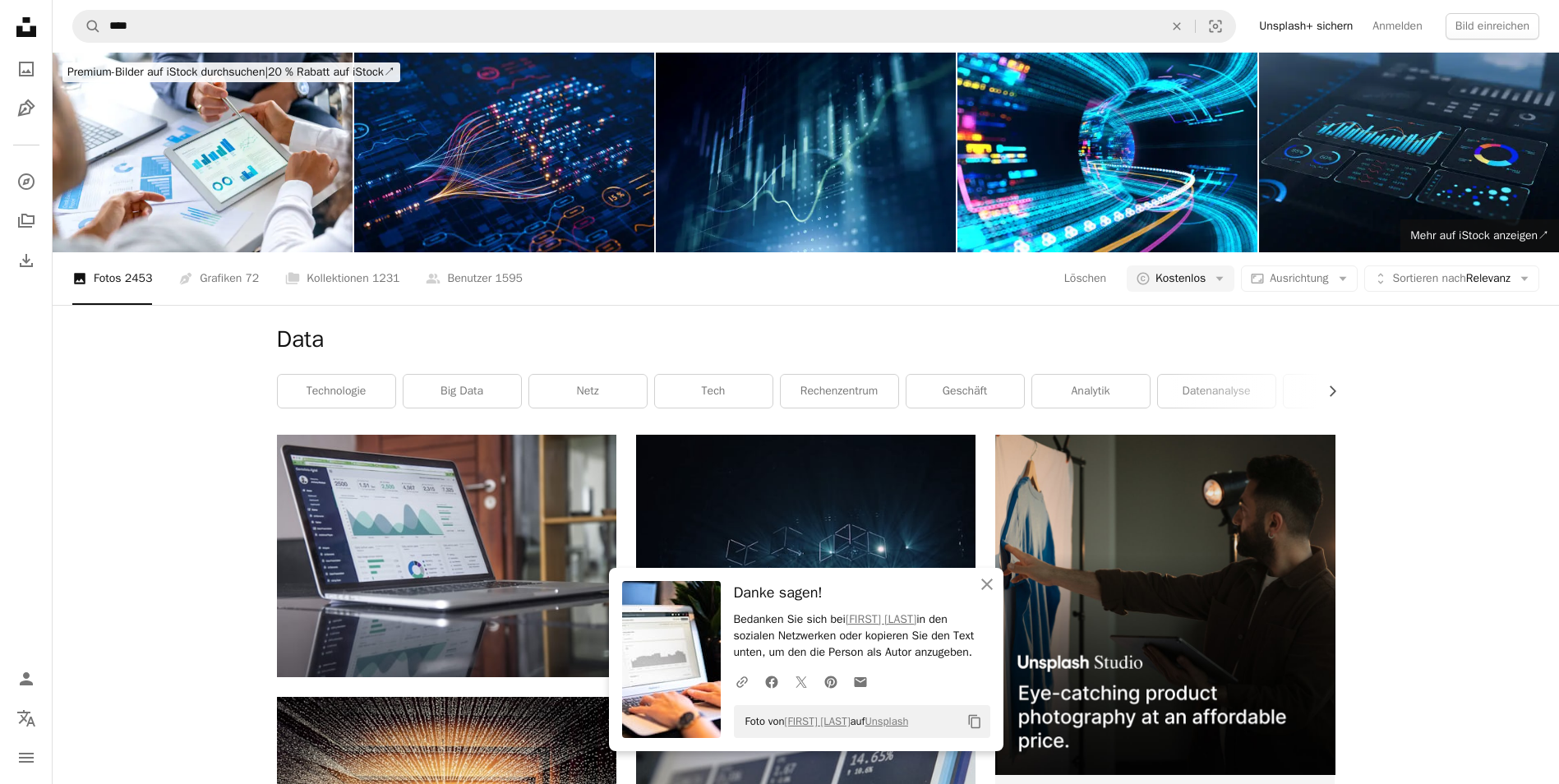 click at bounding box center (446, 1066) 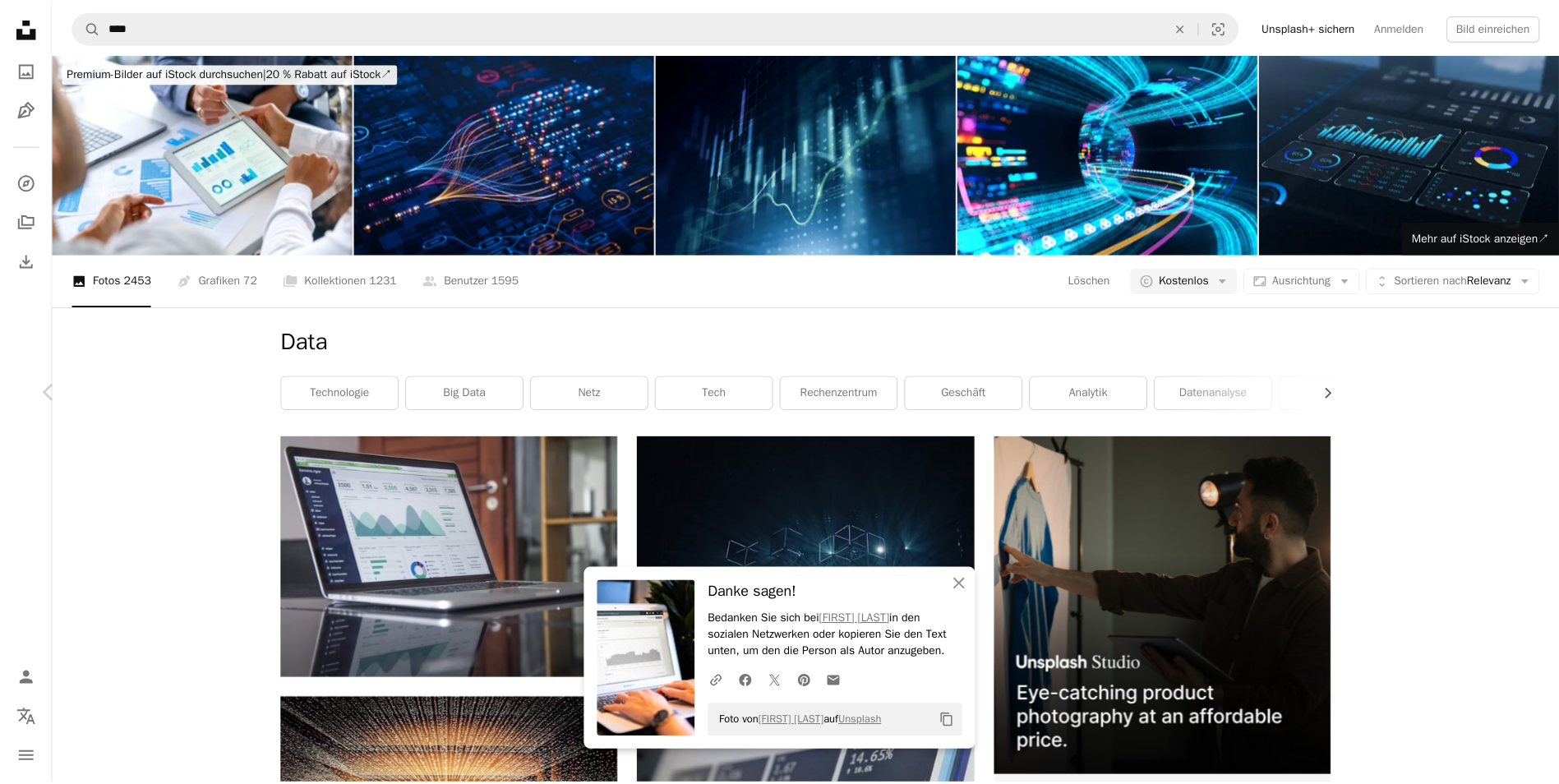 scroll, scrollTop: 3945, scrollLeft: 0, axis: vertical 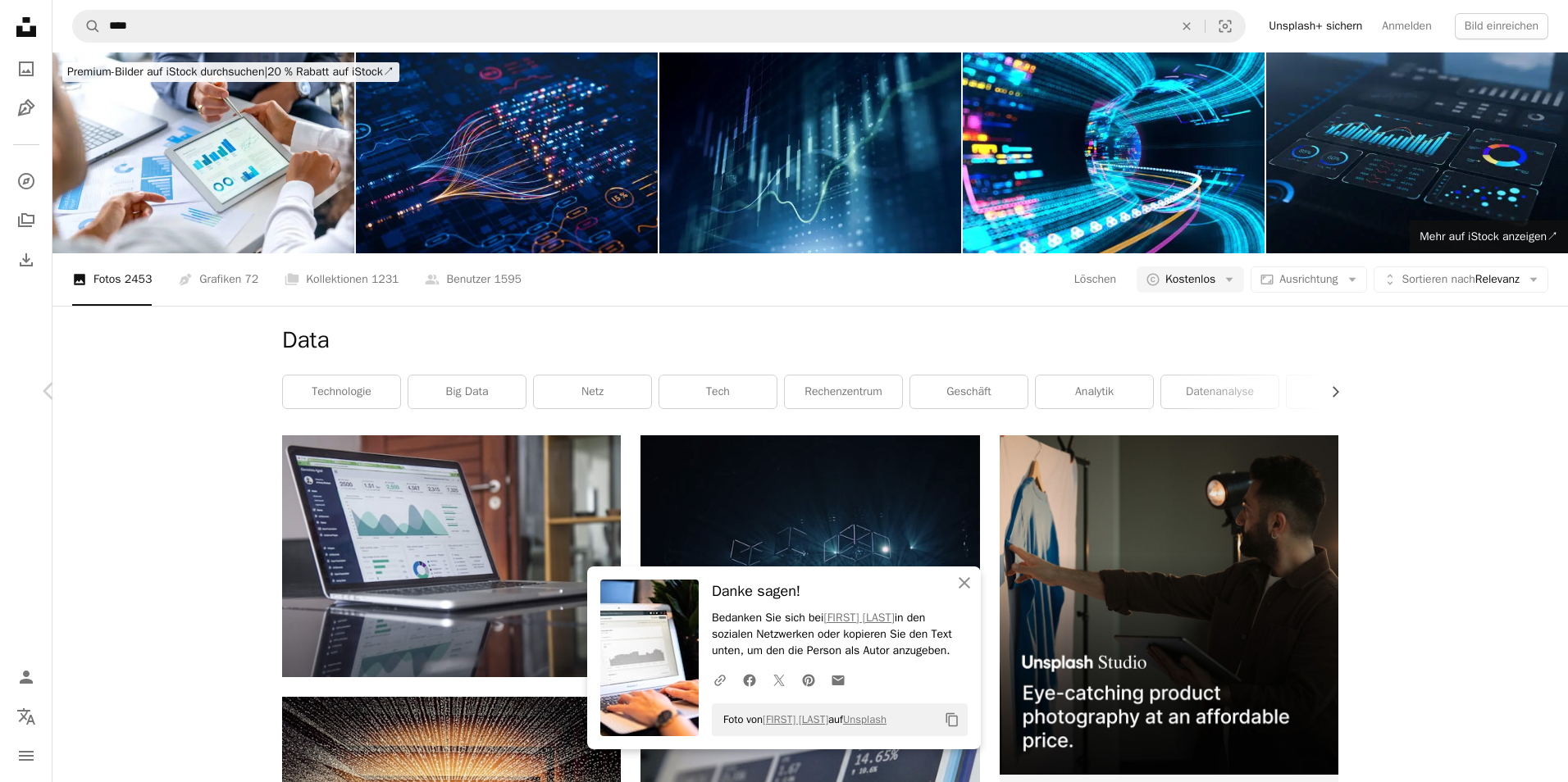 click on "Chevron right" at bounding box center [1519, 391] 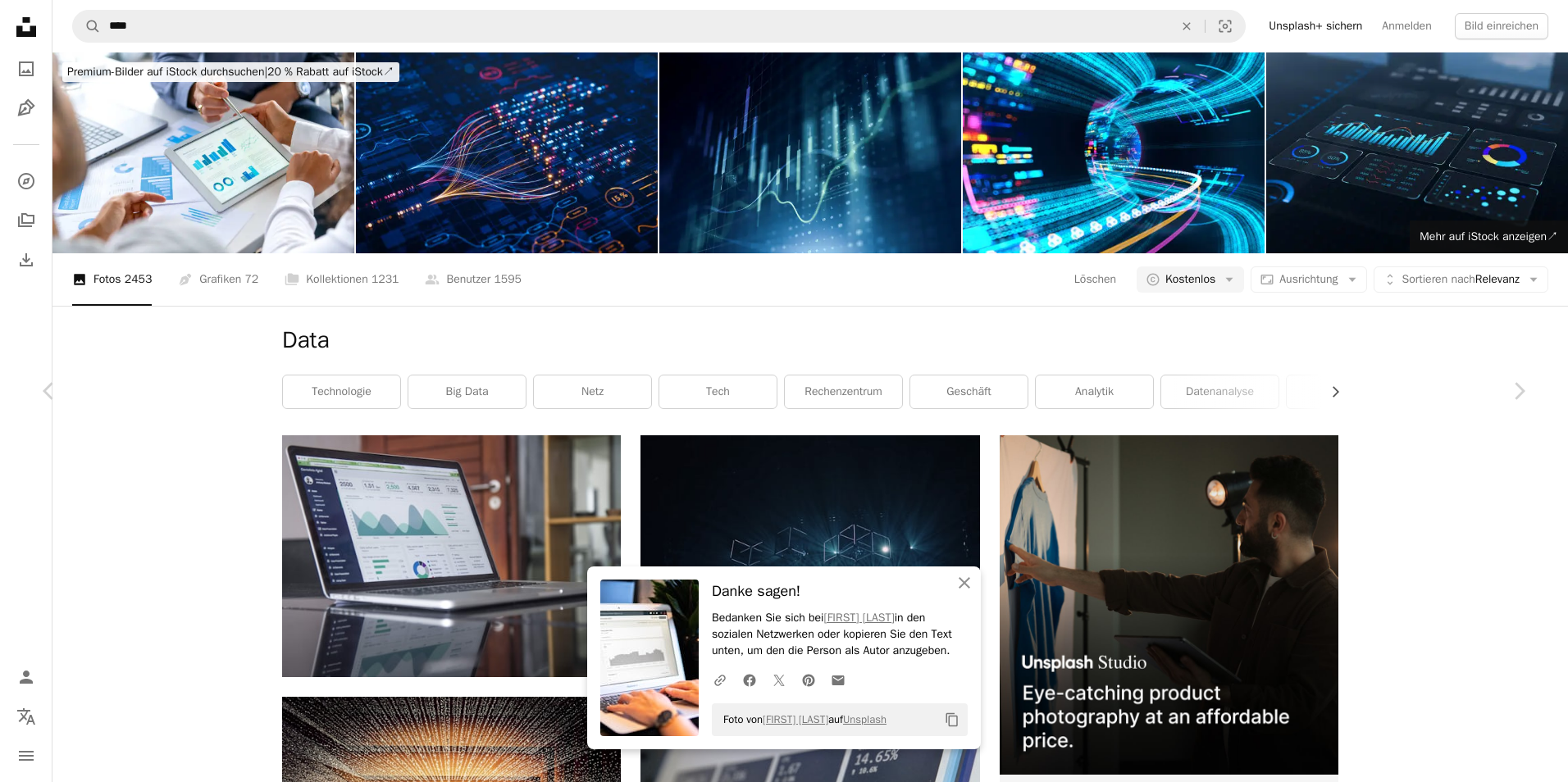 click on "An X shape Chevron left Chevron right An X shape Schließen Danke sagen! Bedanken Sie sich bei  [FIRST] [LAST]  in den sozialen Netzwerken oder kopieren Sie den Text unten, um den die Person als Autor anzugeben. A URL sharing icon (chains) Facebook icon X (formerly Twitter) icon Pinterest icon An envelope Foto von  [FIRST] [LAST]  auf  Unsplash
Copy content [FIRST] [LAST] [FIRST] [LAST] A heart A plus sign Kostenlos herunterladen Chevron down Zoom in Aufrufe 82.775.222 Downloads 885.095 Veröffentlicht in Business & Arbeit A forward-right arrow Teilen Info icon Info More Actions Calendar outlined Veröffentlicht am  20. November 2018 Camera SONY, ILCE-6300 Safety Kostenlos zu verwenden im Rahmen der  Unsplash Lizenz Computer Arbeit Website Daten Marketing Entwurf digital Strategie Ziele Graph finanziell Diagramm Analyse Buchhalter Zweck Struktur Geschäftsmodell Flussdiagramm Steuererklärung Buchhaltung Creative Commons-Bilder Ähnliche Premium-Bilder auf iStock durchsuchen  |   ↗ A heart" at bounding box center (784, 3717) 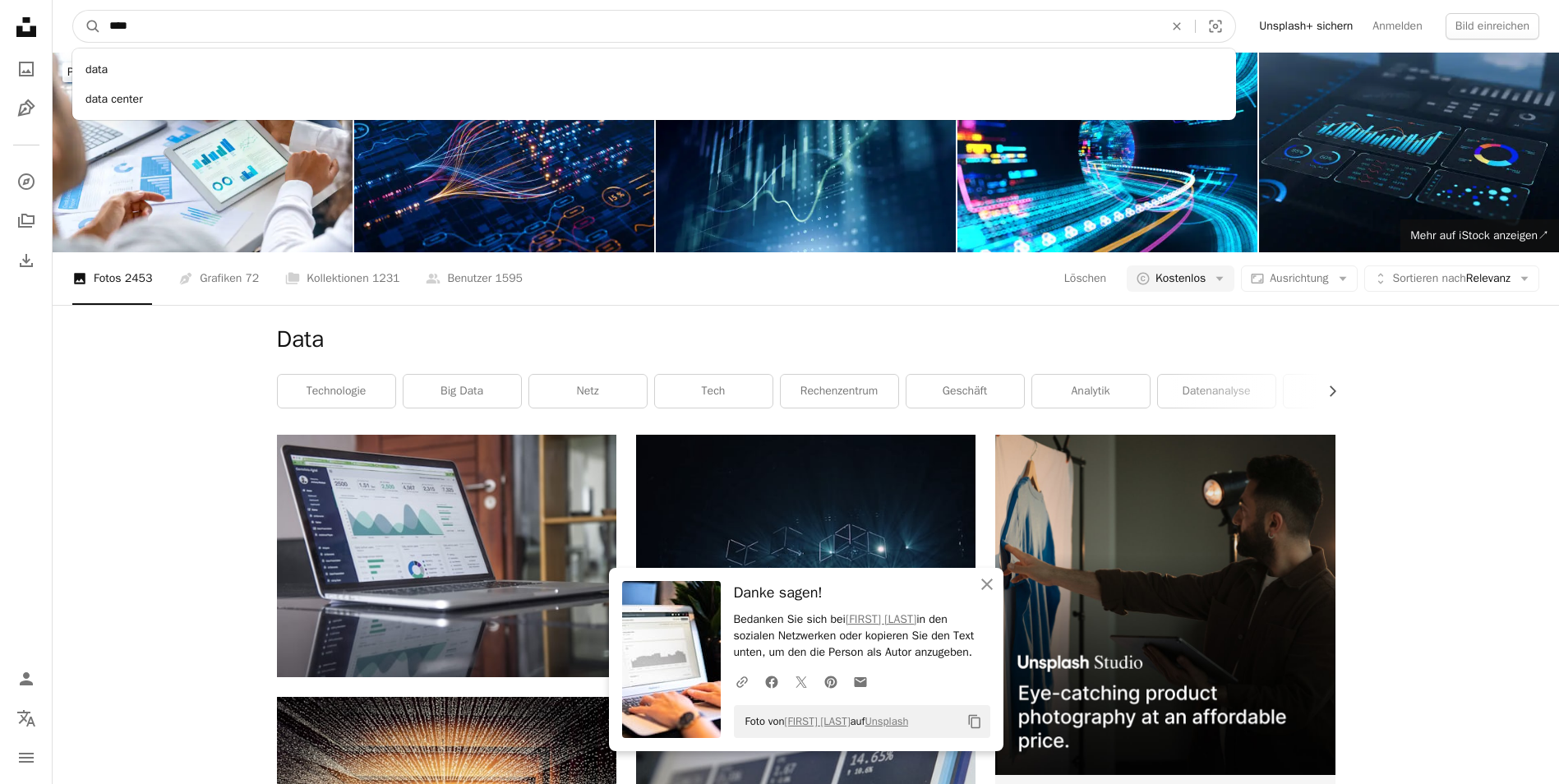 drag, startPoint x: 266, startPoint y: 25, endPoint x: 8, endPoint y: 24, distance: 258.0019 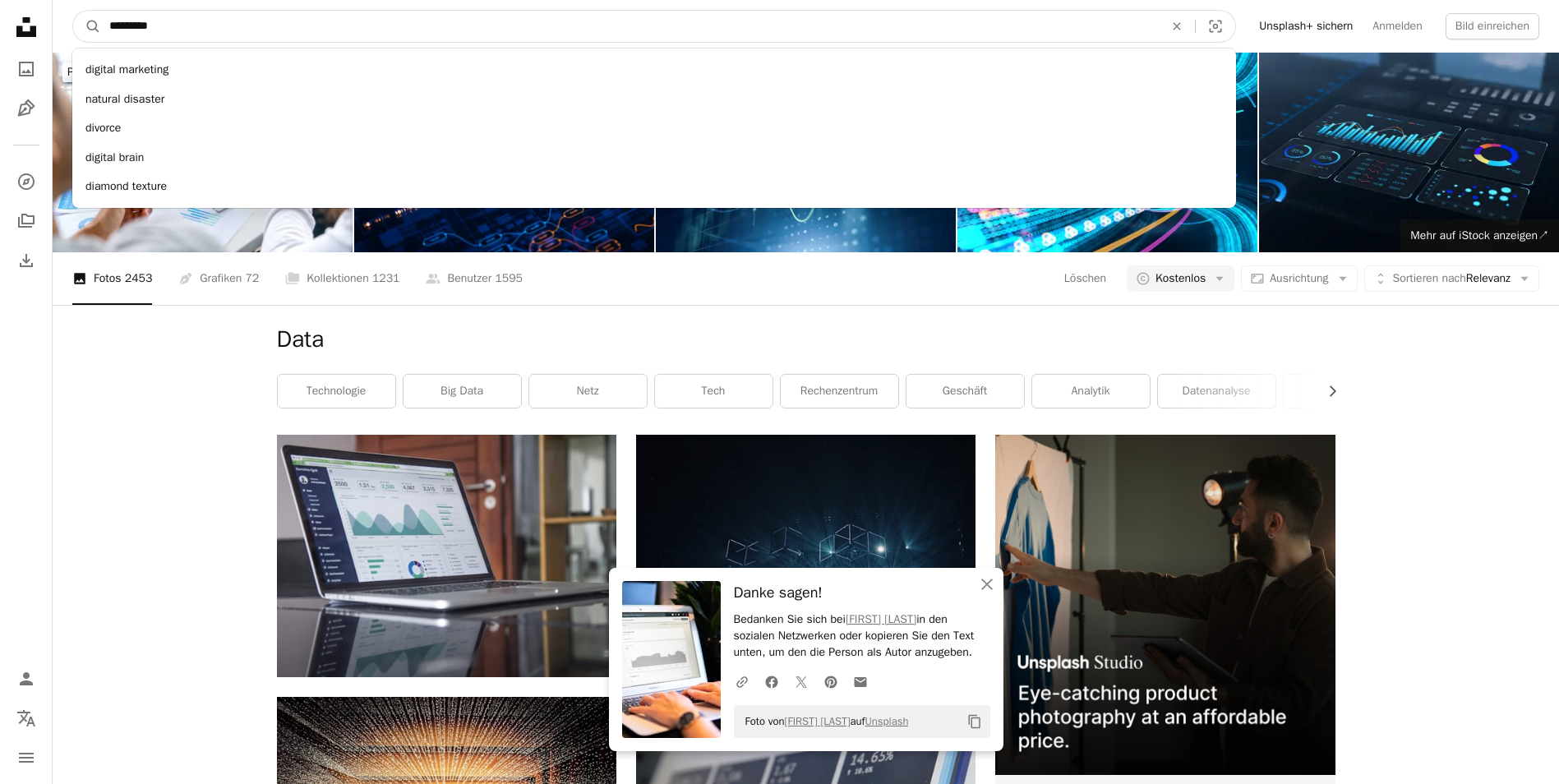 type on "*********" 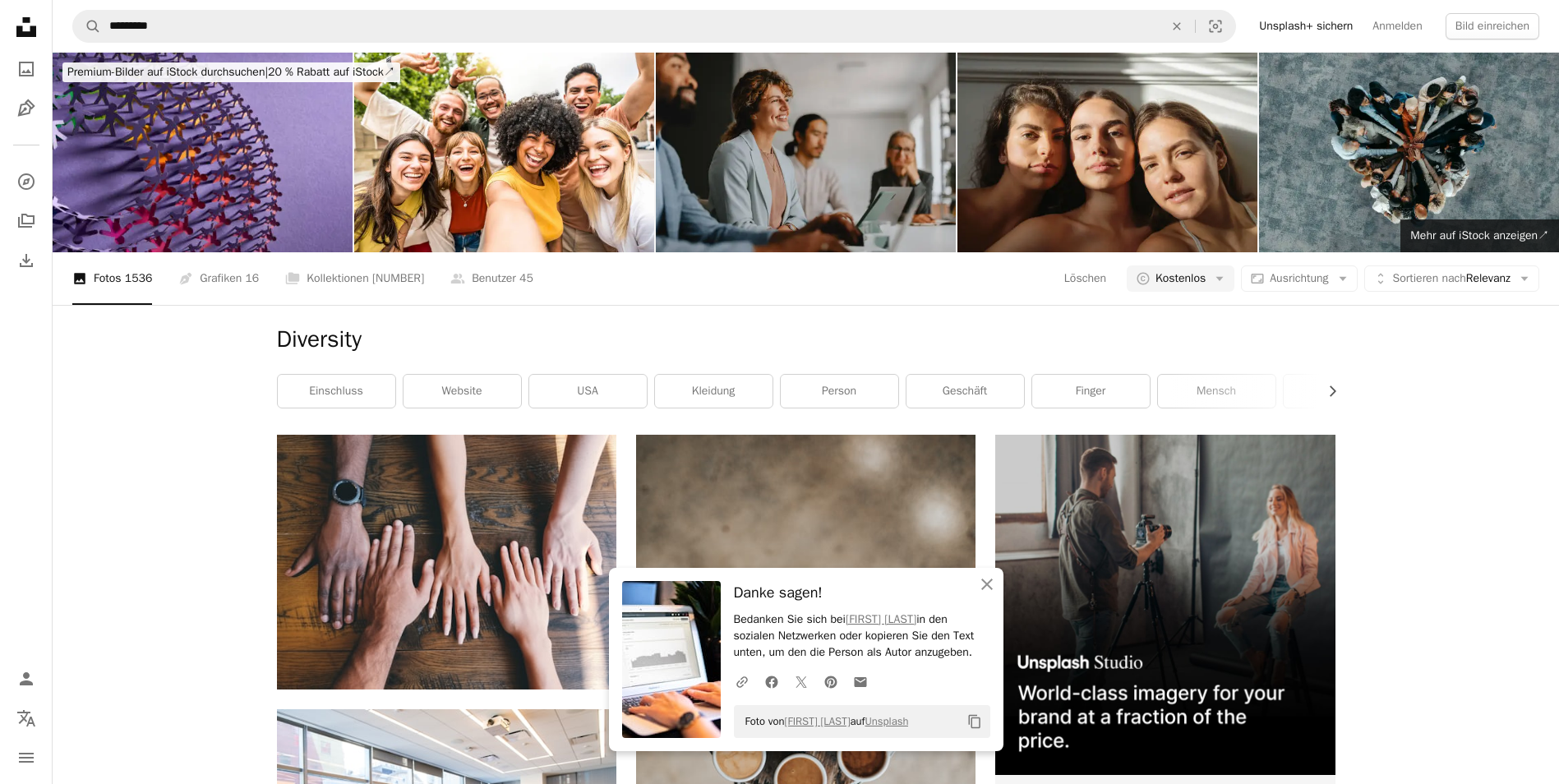 scroll, scrollTop: 822, scrollLeft: 0, axis: vertical 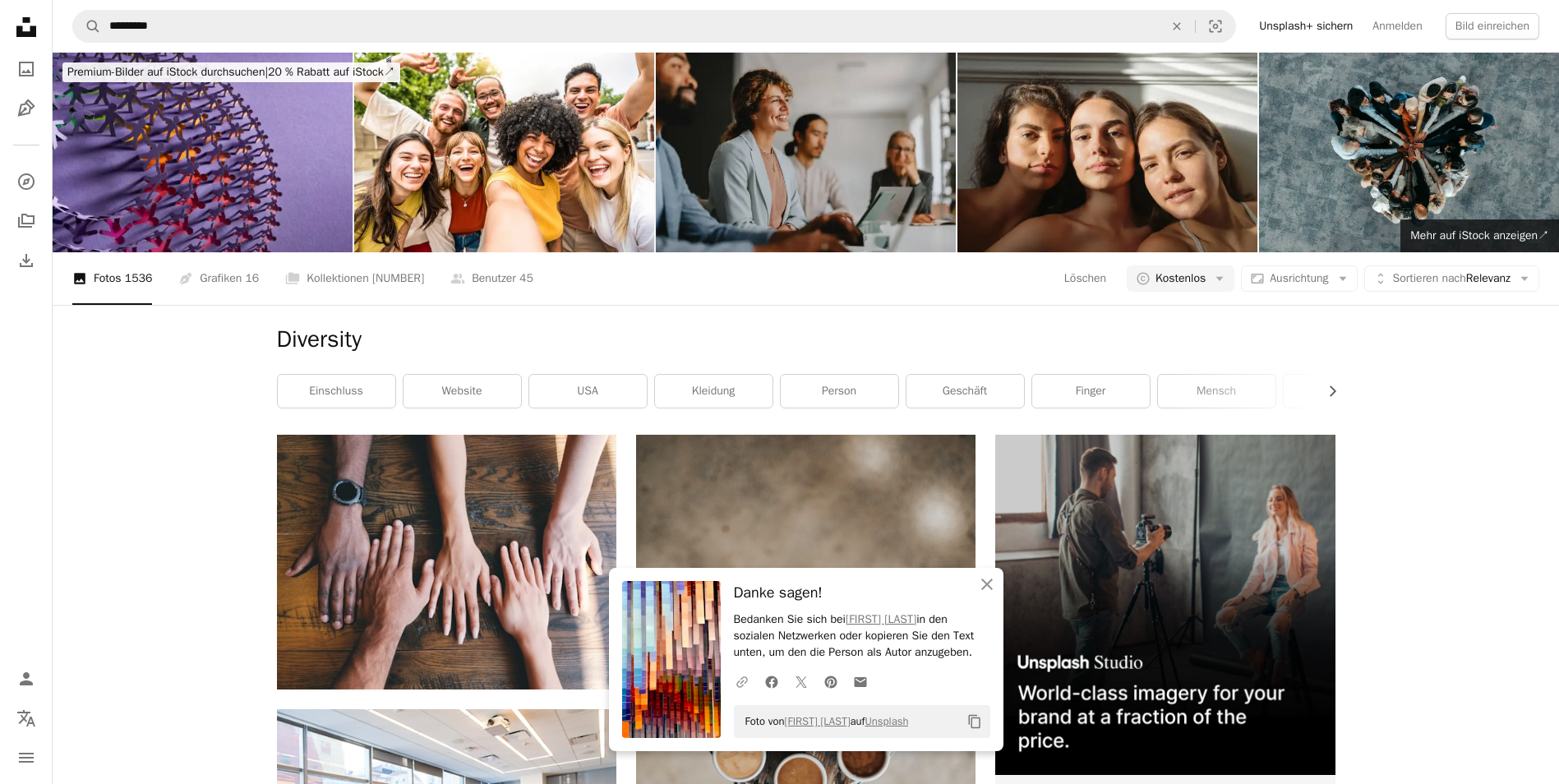 click on "A URL sharing icon (chains)" 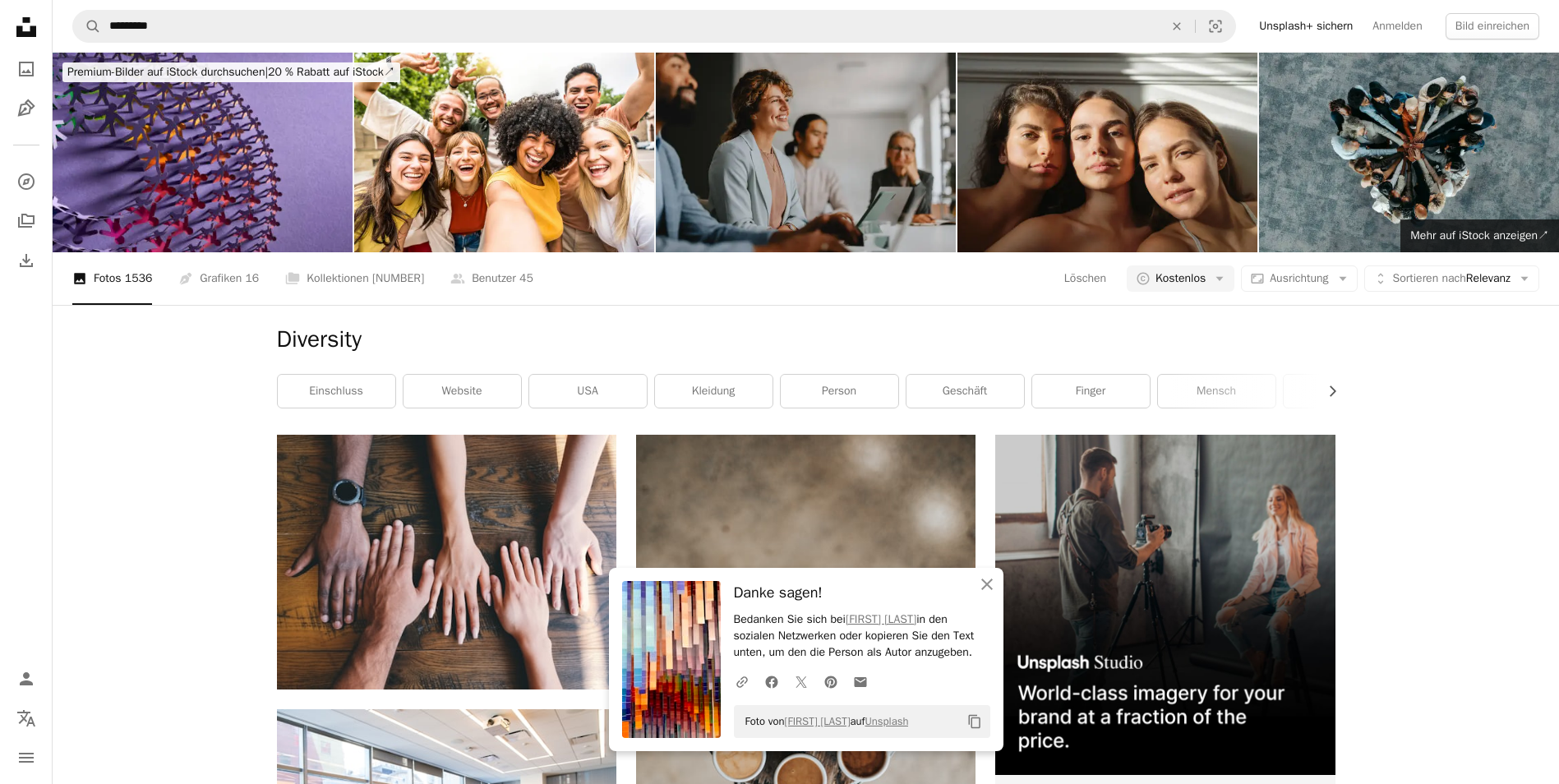 scroll, scrollTop: 822, scrollLeft: 0, axis: vertical 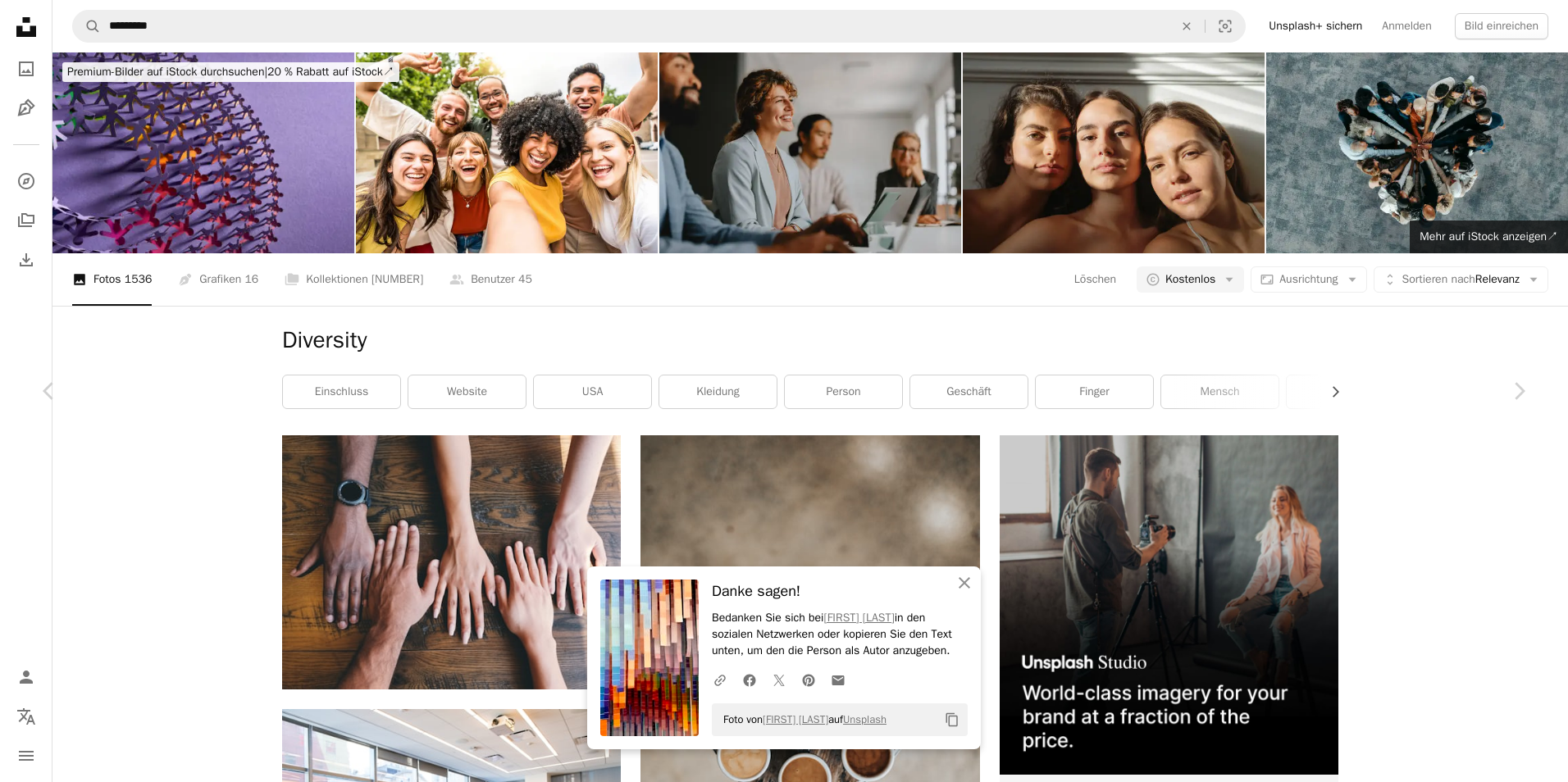 click on "An X shape Chevron left Chevron right An X shape Schließen Danke sagen! Bedanken Sie sich bei  [PERSON]  in den sozialen Netzwerken oder kopieren Sie den Text unten, um den die Person als Autor anzugeben. A URL sharing icon (chains) Facebook icon X (formerly Twitter) icon Pinterest icon An envelope Foto von  [PERSON]  auf  Unsplash
Copy content [PERSON] [USERNAME] A heart A plus sign Kostenlos herunterladen Chevron down Zoom in Aufrufe 11.526.036 Downloads 157.992 Veröffentlicht in Experimentell A forward-right arrow Teilen Info icon Info More Actions A map marker [LOCATION] Calendar outlined Veröffentlicht am  17. Januar 2018 Camera Canon, EOS 5D Mark II Safety Kostenlos zu verwenden im Rahmen der  Unsplash Lizenz Kunst blau Gemälde Muster Entwurf Hand Regenbogen Kreative Bilder Glück Farbe Farben hell aufschließen Farben LGBT lebhaft verspielt Spektrum Individualität Nasslack Public Domain-Bilder Ähnliche Premium-Bilder auf iStock durchsuchen  |   ↗ Für" at bounding box center [784, 4253] 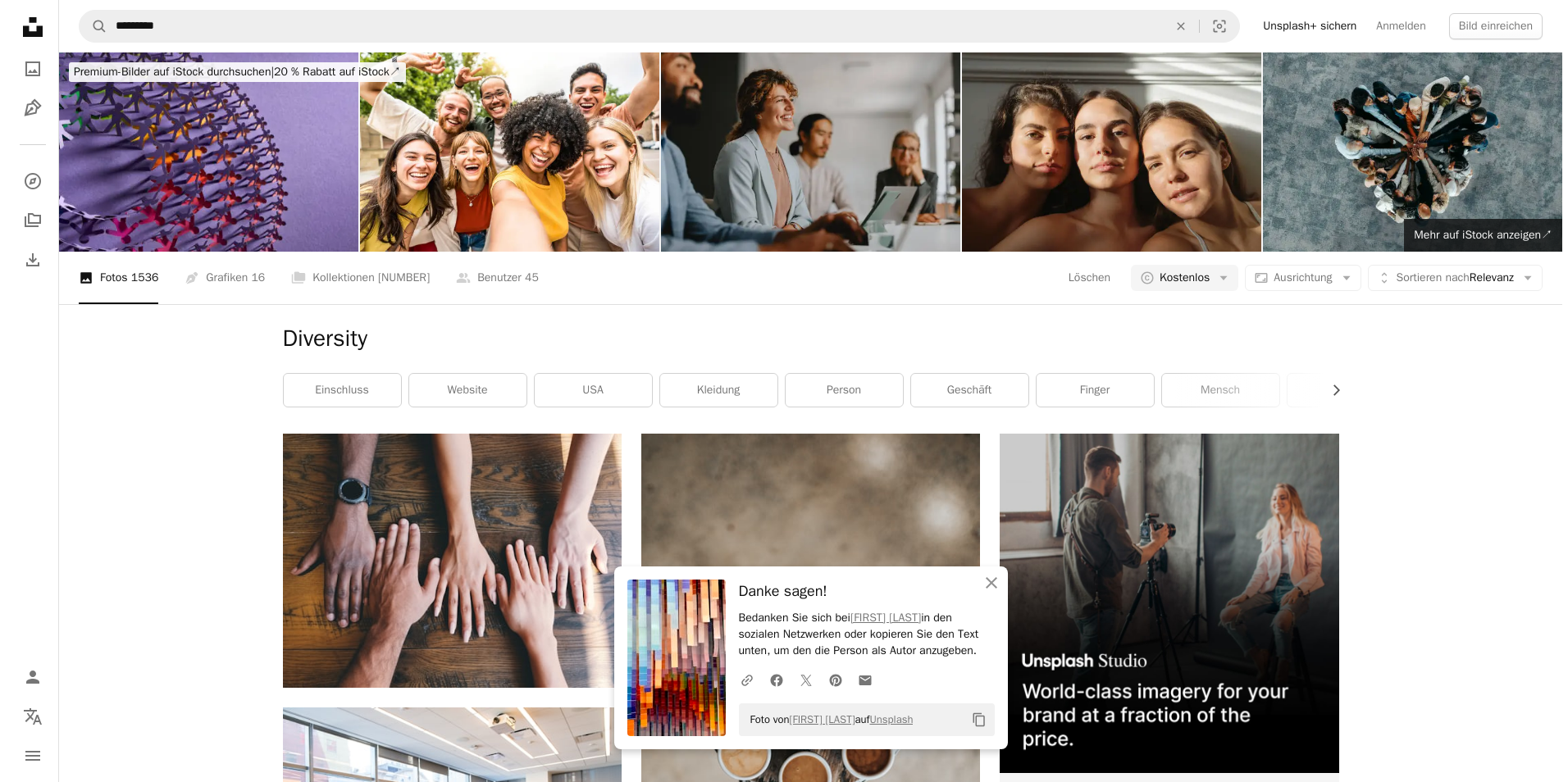 scroll, scrollTop: 820, scrollLeft: 0, axis: vertical 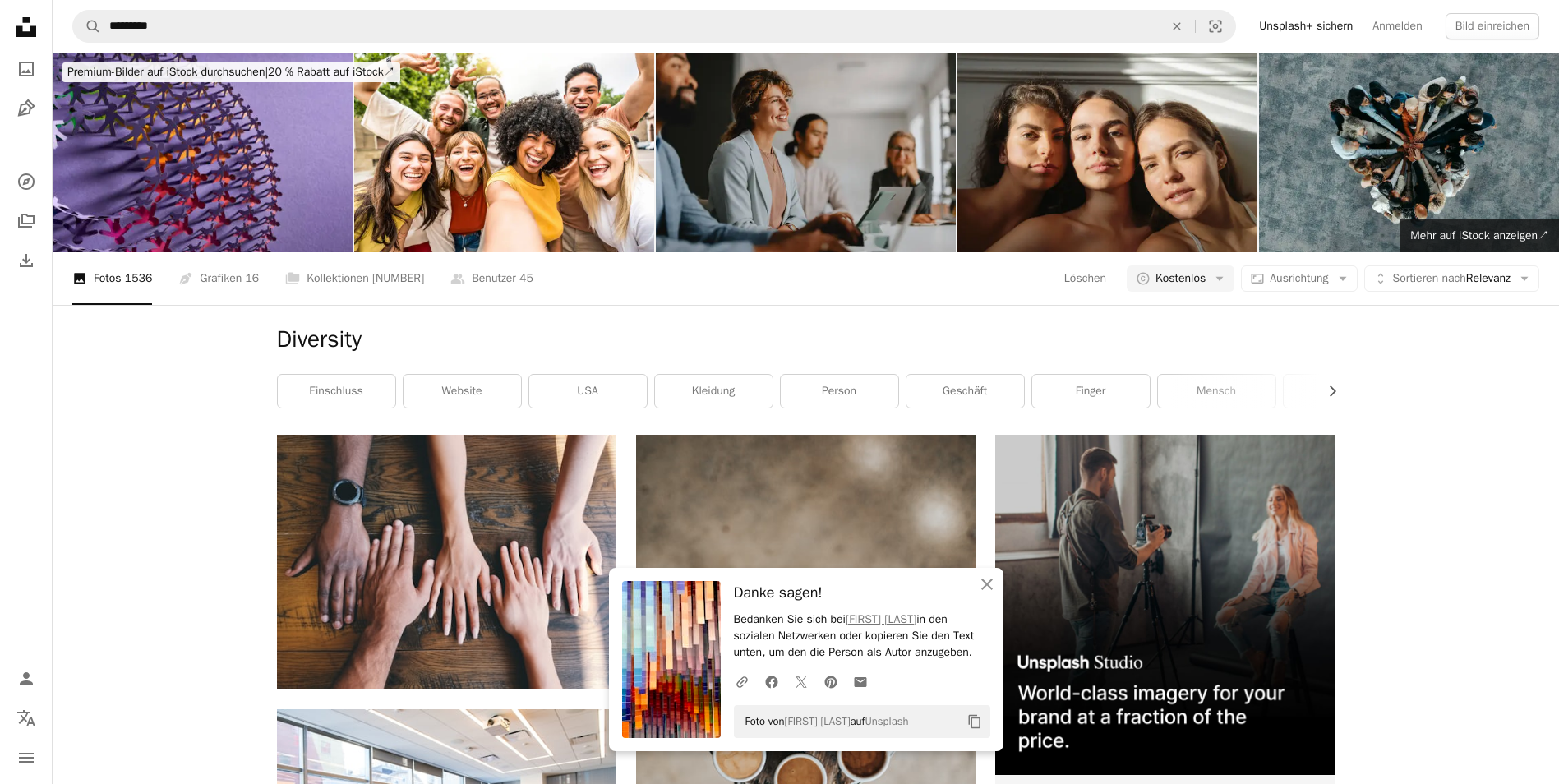 click at bounding box center [805, 1091] 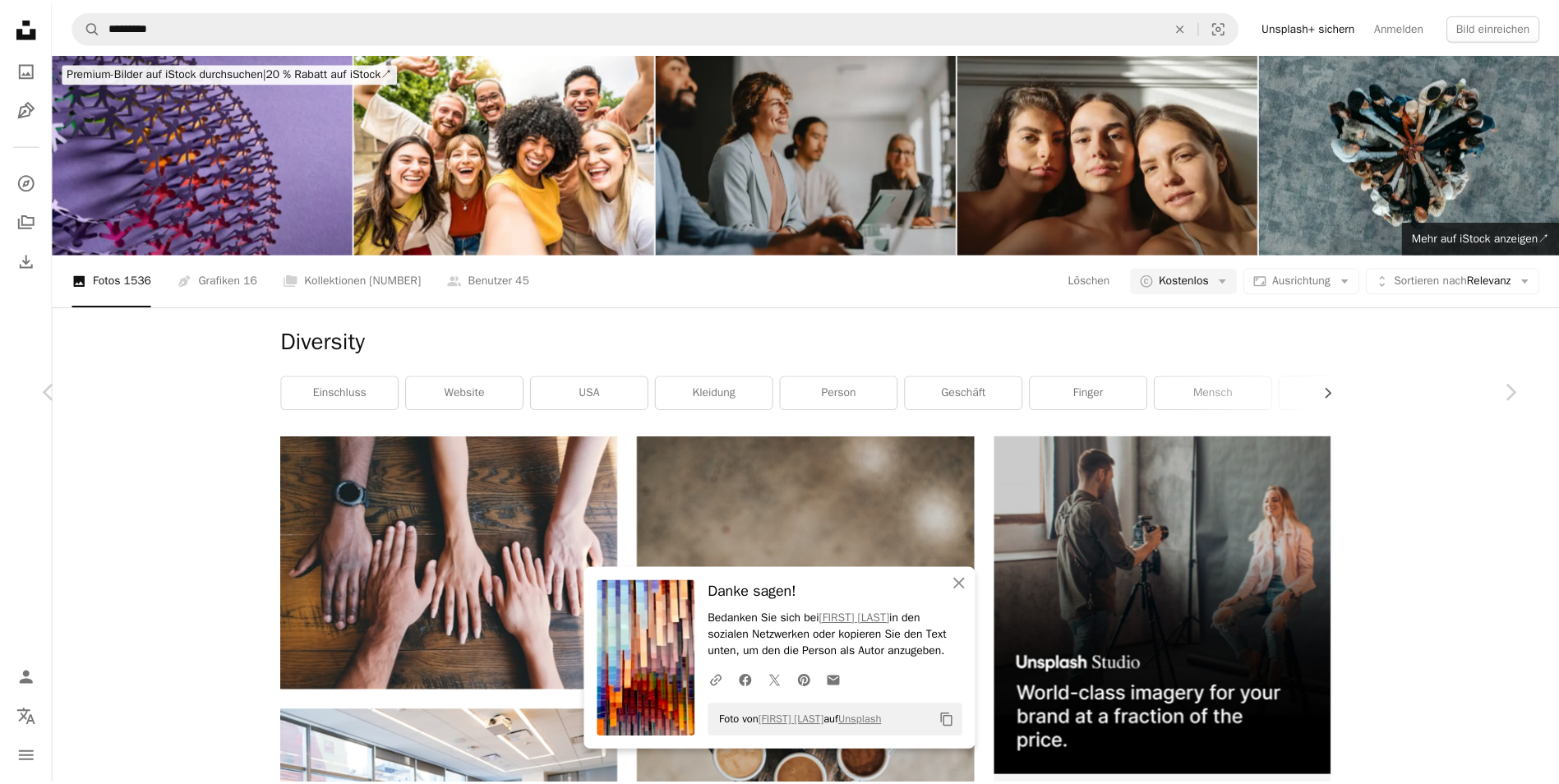 scroll, scrollTop: 1397, scrollLeft: 0, axis: vertical 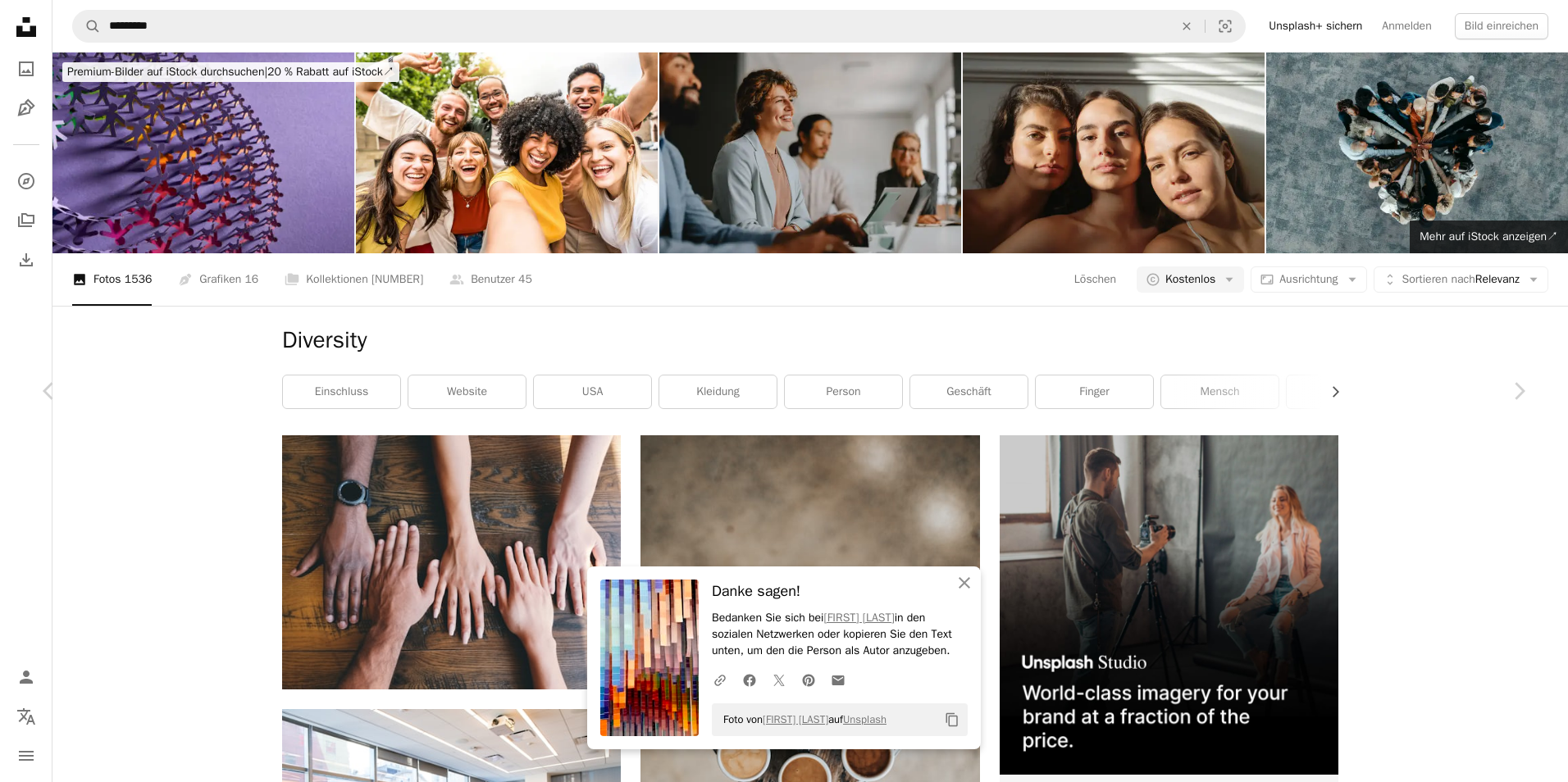 click on "[FIRST] [LAST] Für Anfragen verfügbar A checkmark inside of a circle A heart A plus sign Kostenlos herunterladen Chevron down Zoom in Aufrufe 23.944.281 Downloads 163.905 A forward-right arrow Teilen Info icon Info More Actions Calendar outlined Veröffentlicht am  6. Oktober 2019 Camera Apple, iPhone 7 Safety Kostenlos zu verwenden im Rahmen der  Unsplash Lizenz Kunst Vielfalt Moderne Kunst Graphik Lumpen HD-Hintergrundbilder Ähnliche Premium-Bilder auf iStock durchsuchen  |  20 % Rabatt mit Aktionscode UNSPLASH20 Mehr auf iStock anzeigen  ↗ Ähnliche Bilder A heart A plus sign [FIRST] [LAST] Arrow pointing down Plus sign for Unsplash+ A heart A plus sign [FIRST] [LAST] Für  Unsplash+ A lock Herunterladen A heart A plus sign [FIRST] [LAST] Für Anfragen verfügbar A checkmark inside of a circle Arrow pointing down A heart A plus sign [FIRST] [LAST] Für Anfragen verfügbar A checkmark inside of a circle Arrow pointing down Plus sign for Unsplash+ A heart A plus sign [FIRST] [LAST] Für  Unsplash+ A lock A heart" at bounding box center (777, 4035) 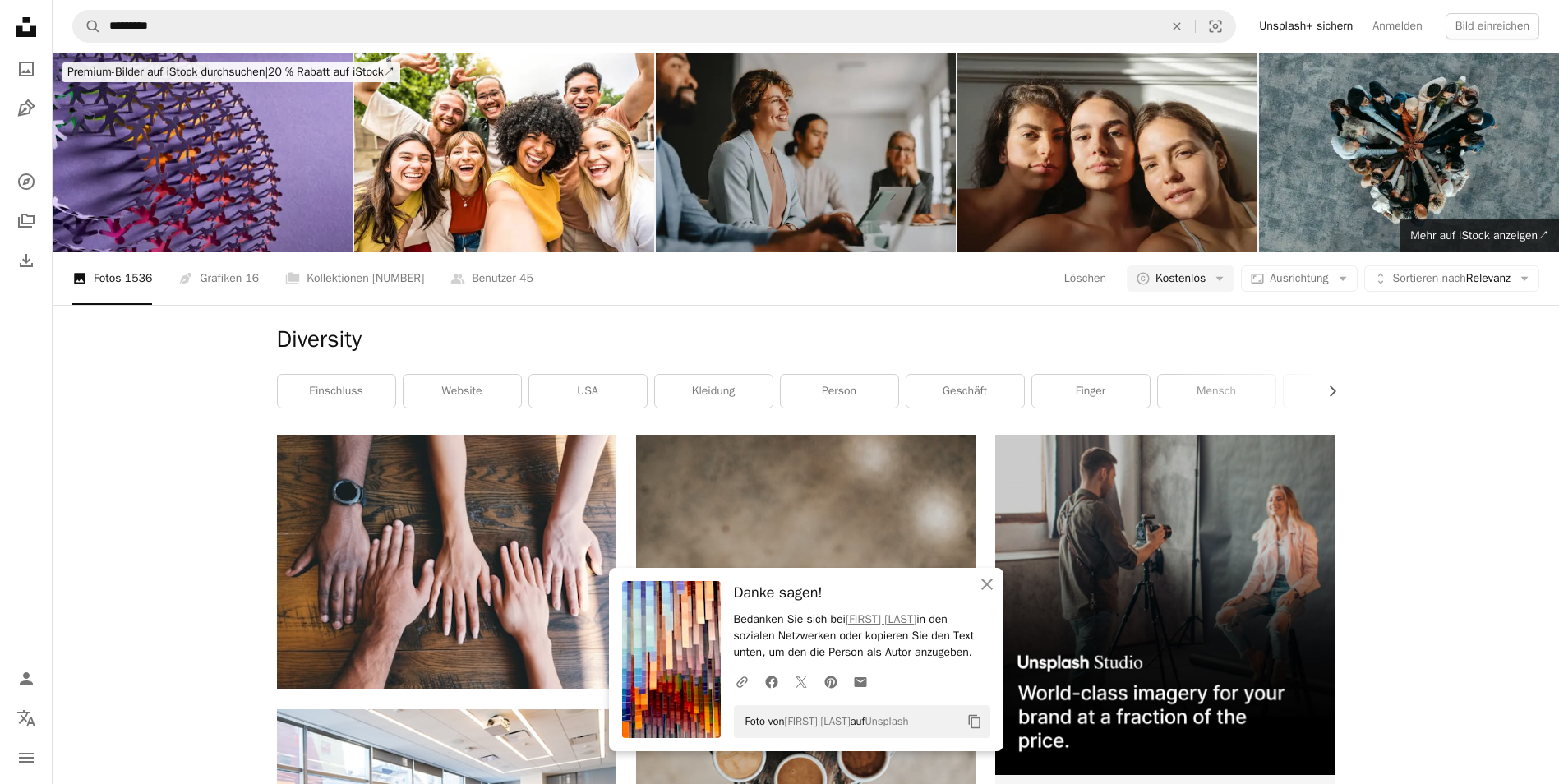 scroll, scrollTop: 1479, scrollLeft: 0, axis: vertical 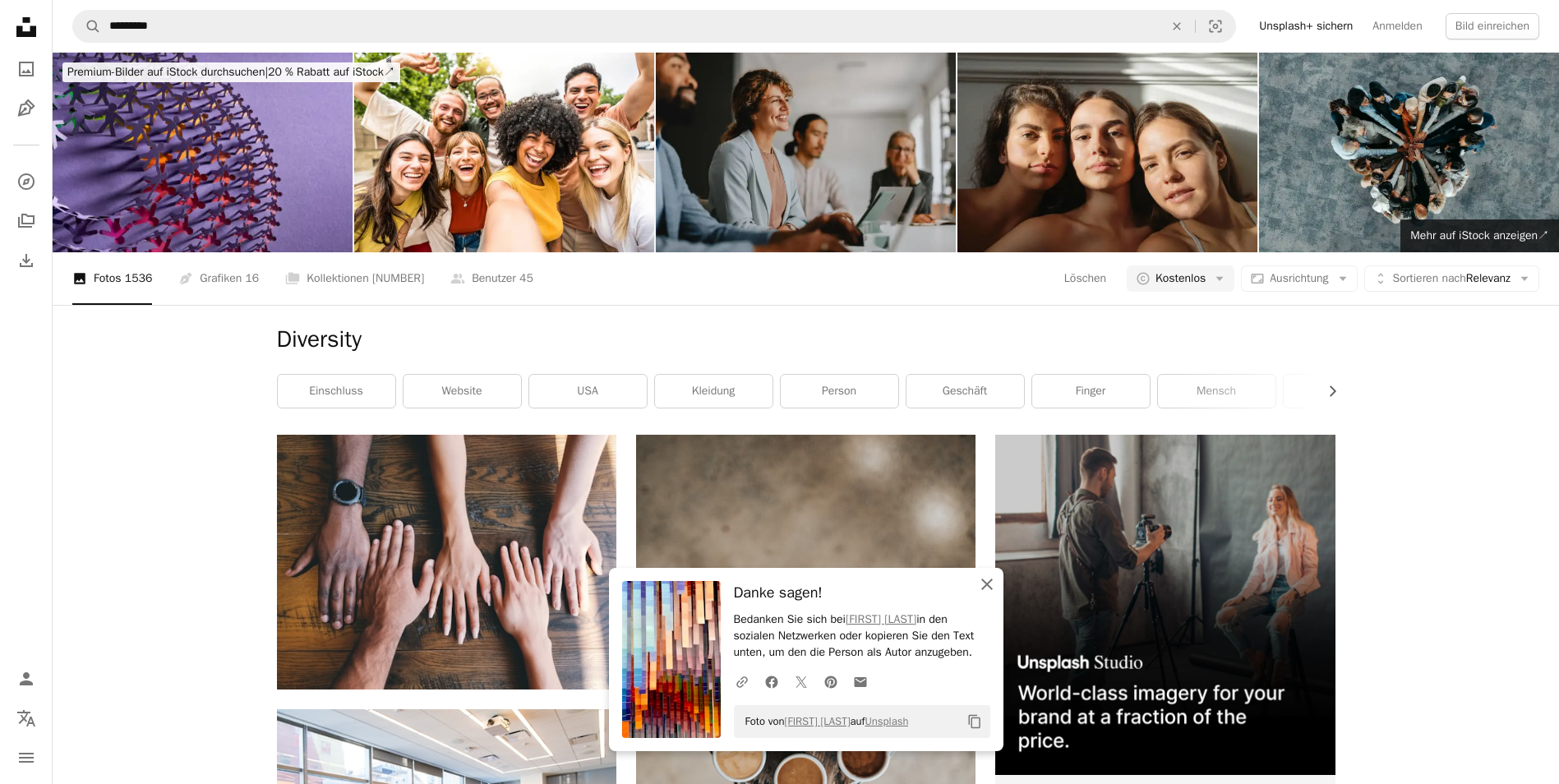 click on "An X shape Schließen" at bounding box center (987, 584) 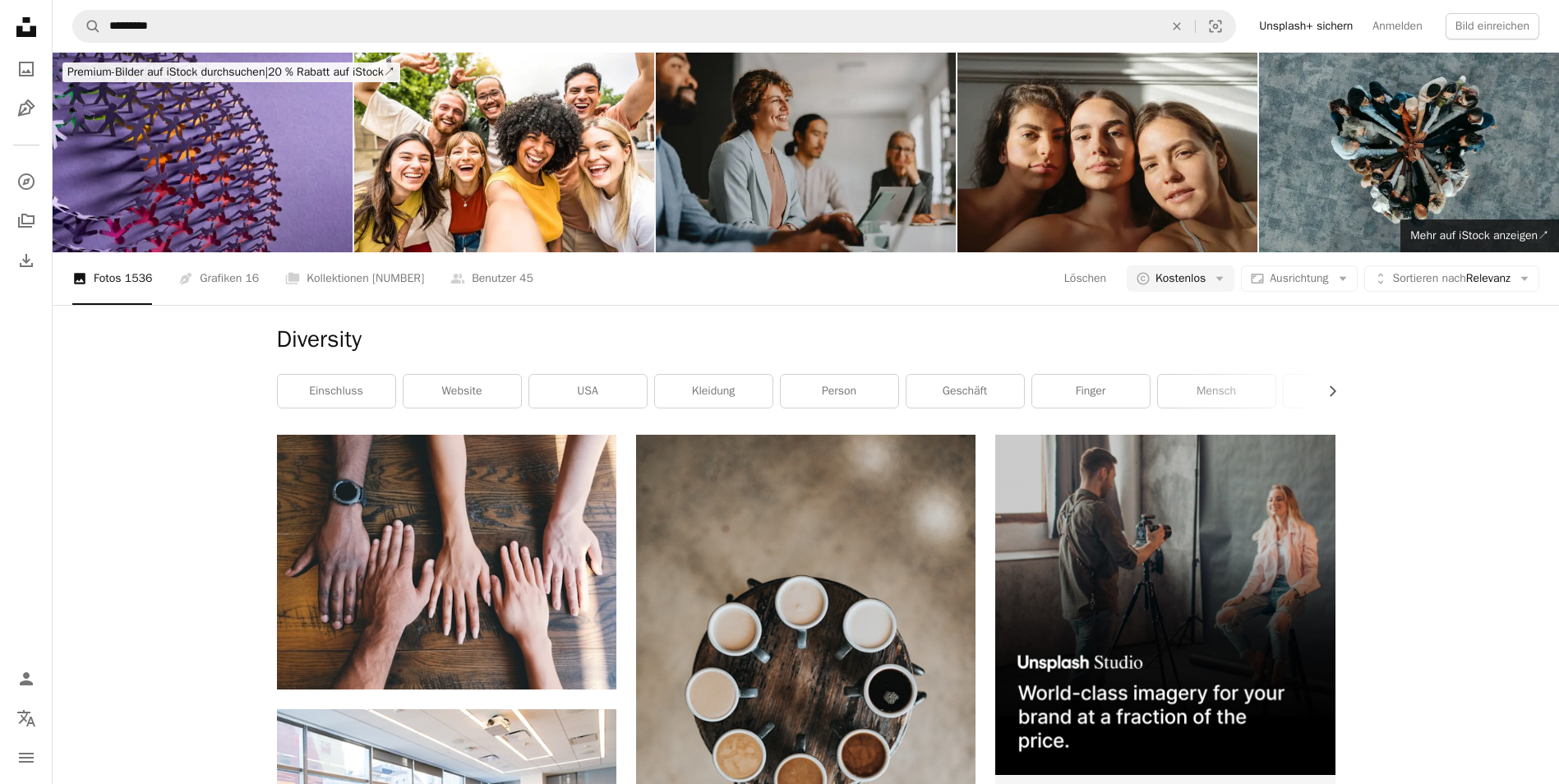 scroll, scrollTop: 2794, scrollLeft: 0, axis: vertical 